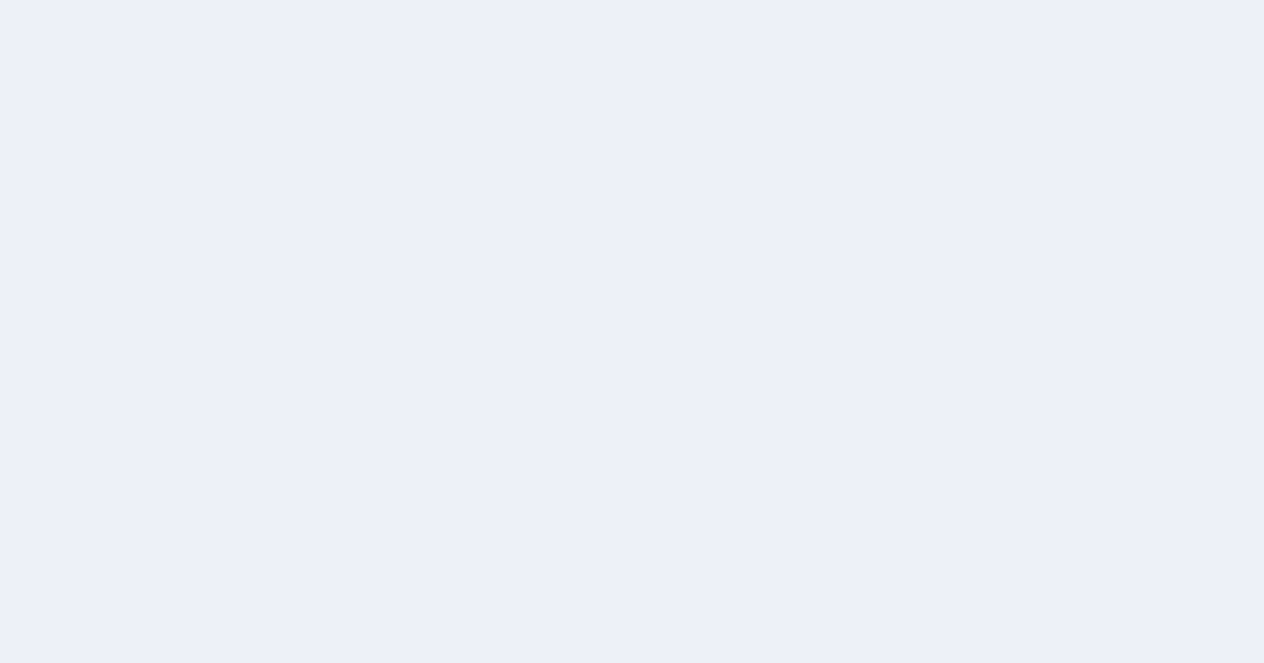 scroll, scrollTop: 0, scrollLeft: 0, axis: both 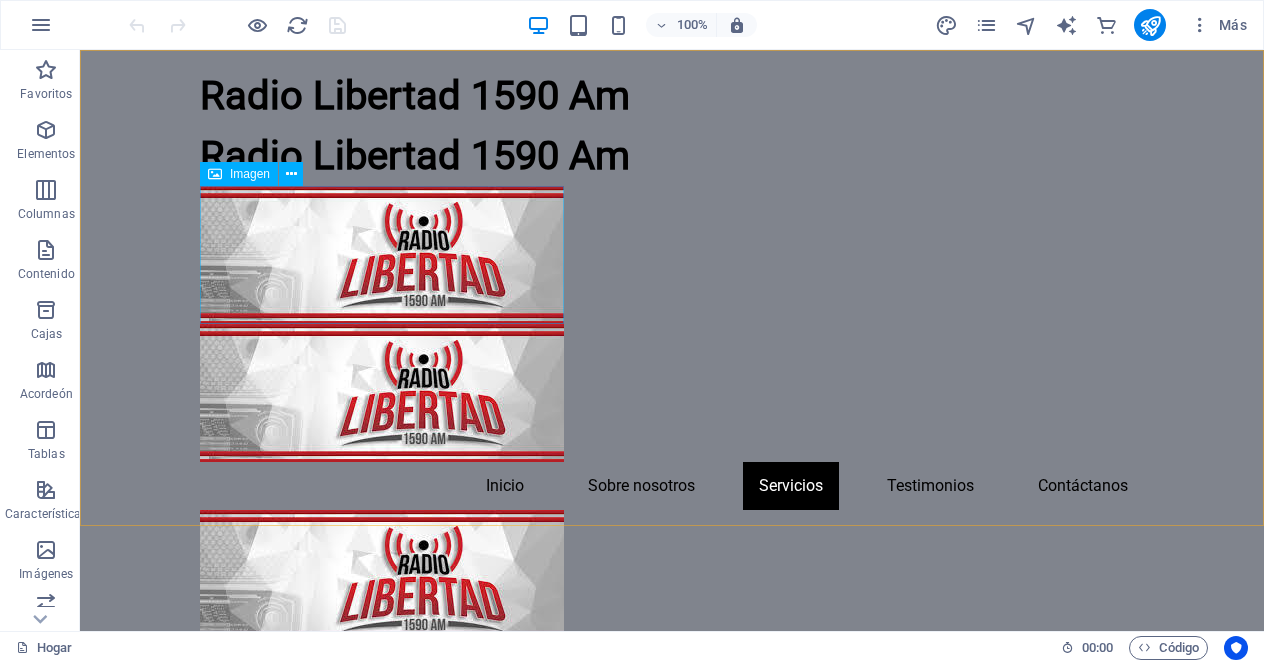 click at bounding box center [672, 255] 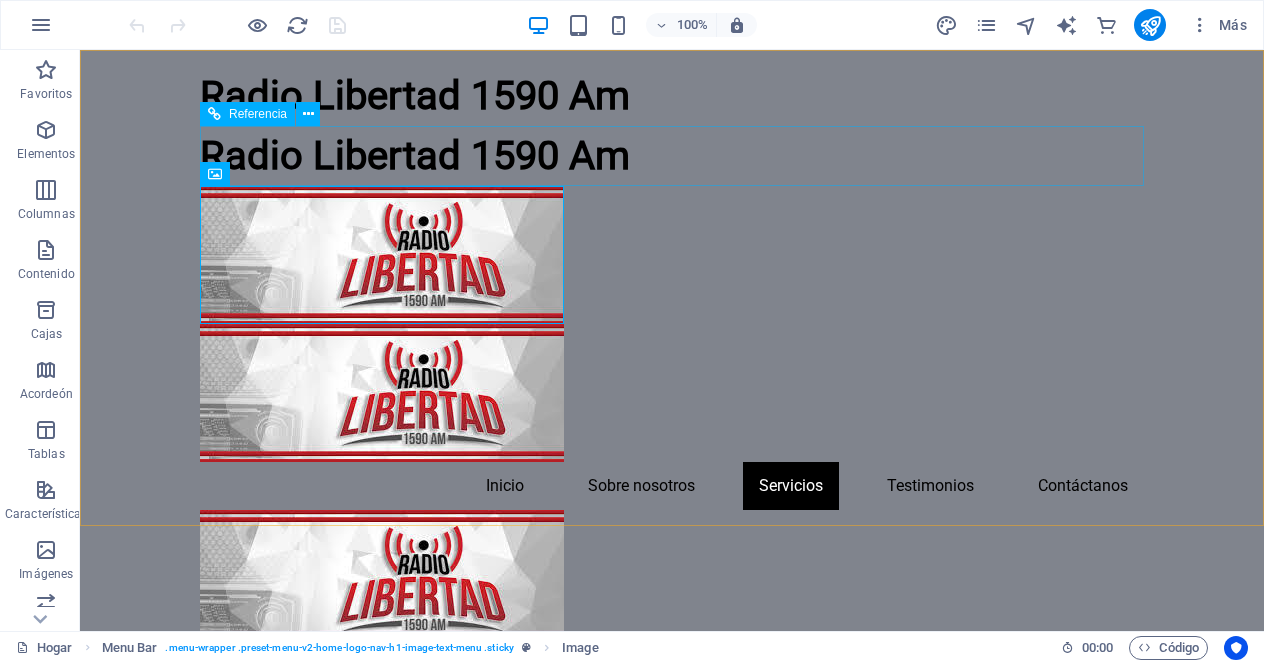 click on "Radio Libertad 1590 Am" at bounding box center (672, 156) 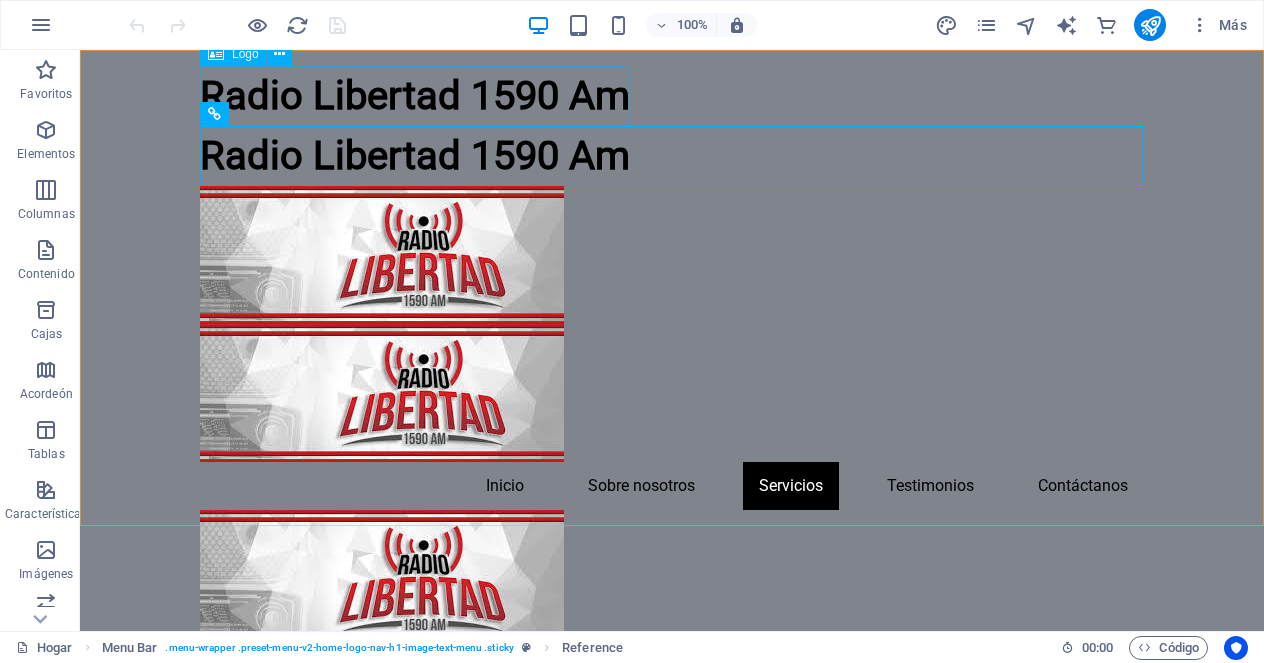 click on "Radio Libertad 1590 Am" at bounding box center (672, 96) 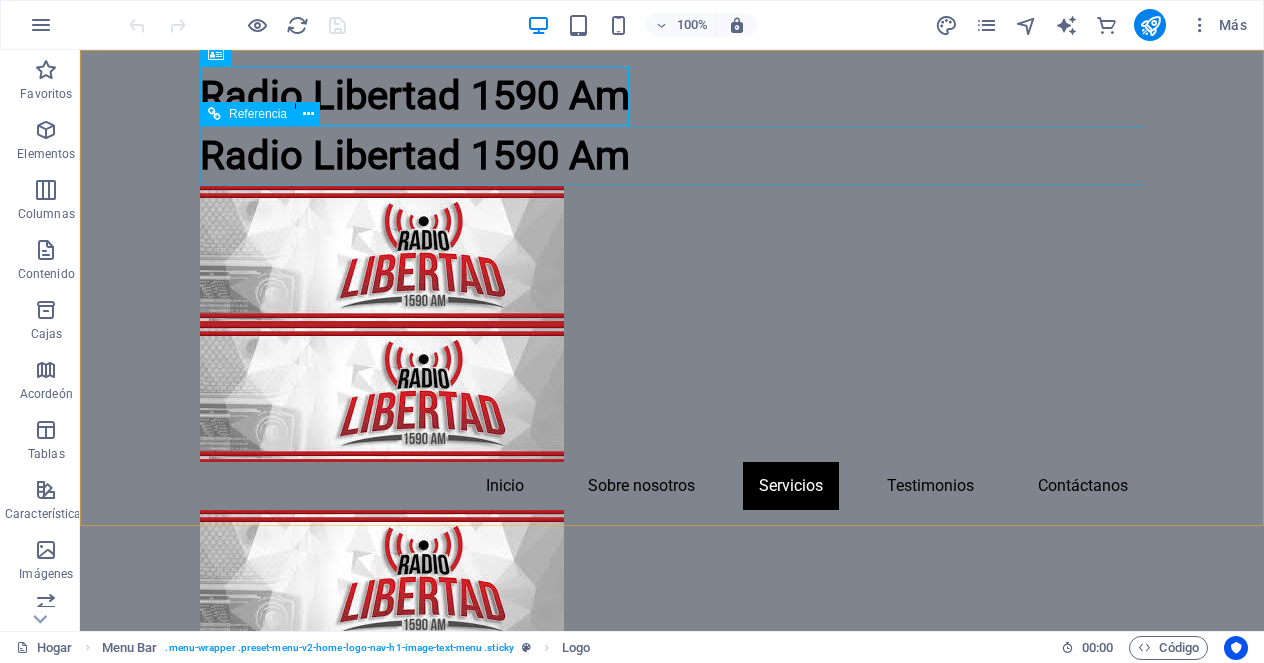 click on "Radio Libertad 1590 Am" at bounding box center (672, 156) 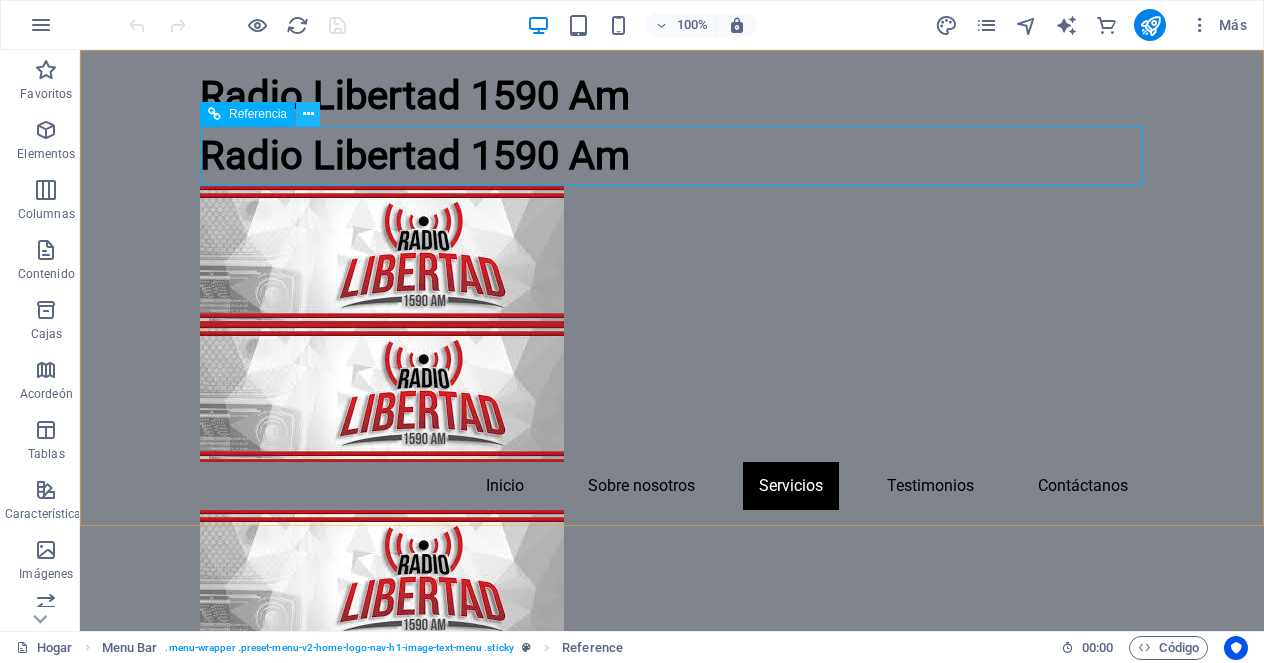click at bounding box center (308, 114) 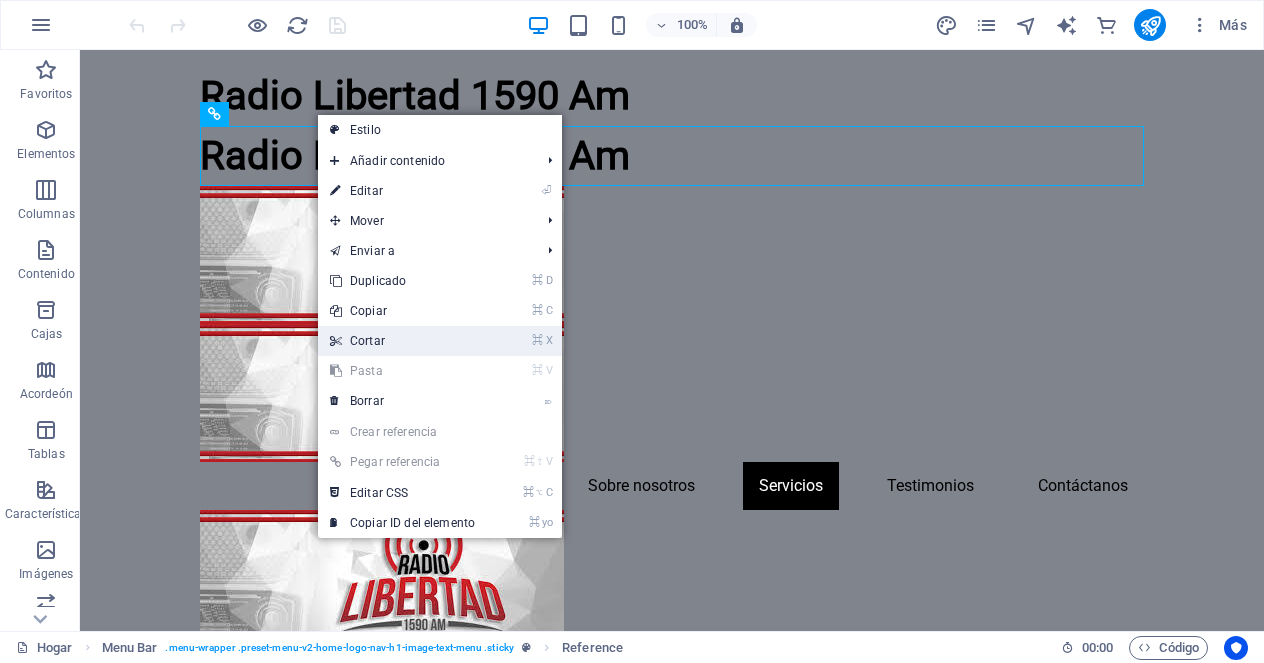 click on "⌘  X Cortar" at bounding box center (402, 341) 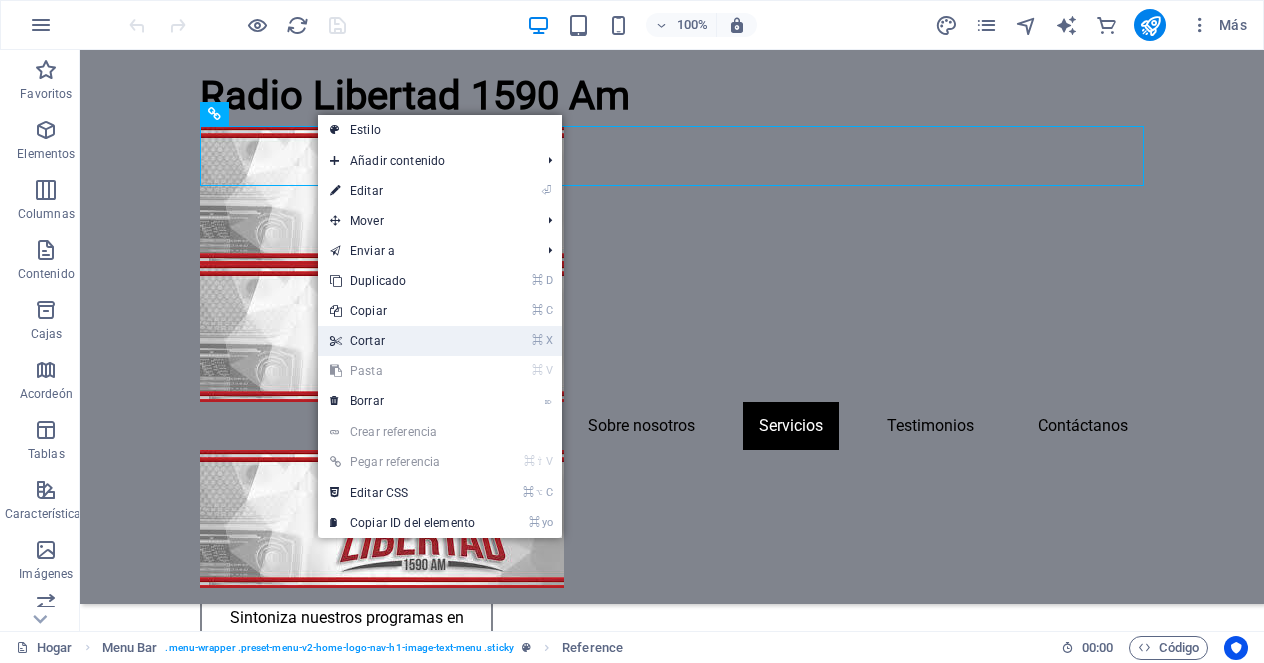 scroll, scrollTop: 26860, scrollLeft: 0, axis: vertical 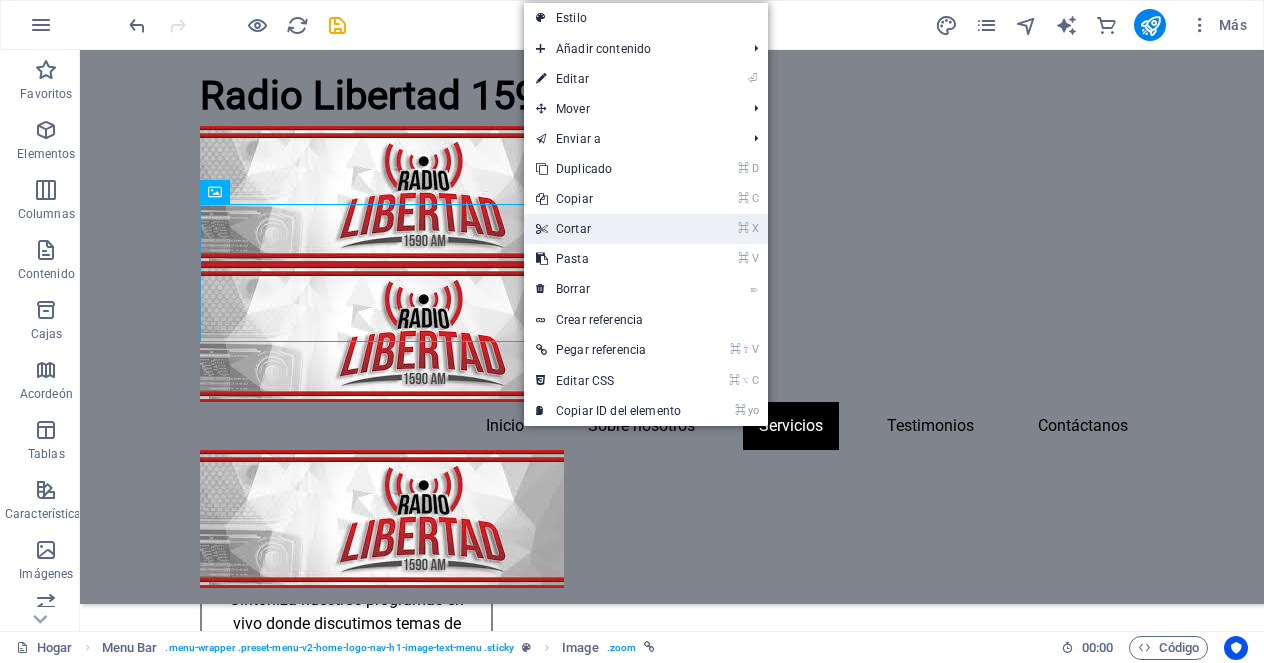 click on "⌘  X Cortar" at bounding box center [608, 229] 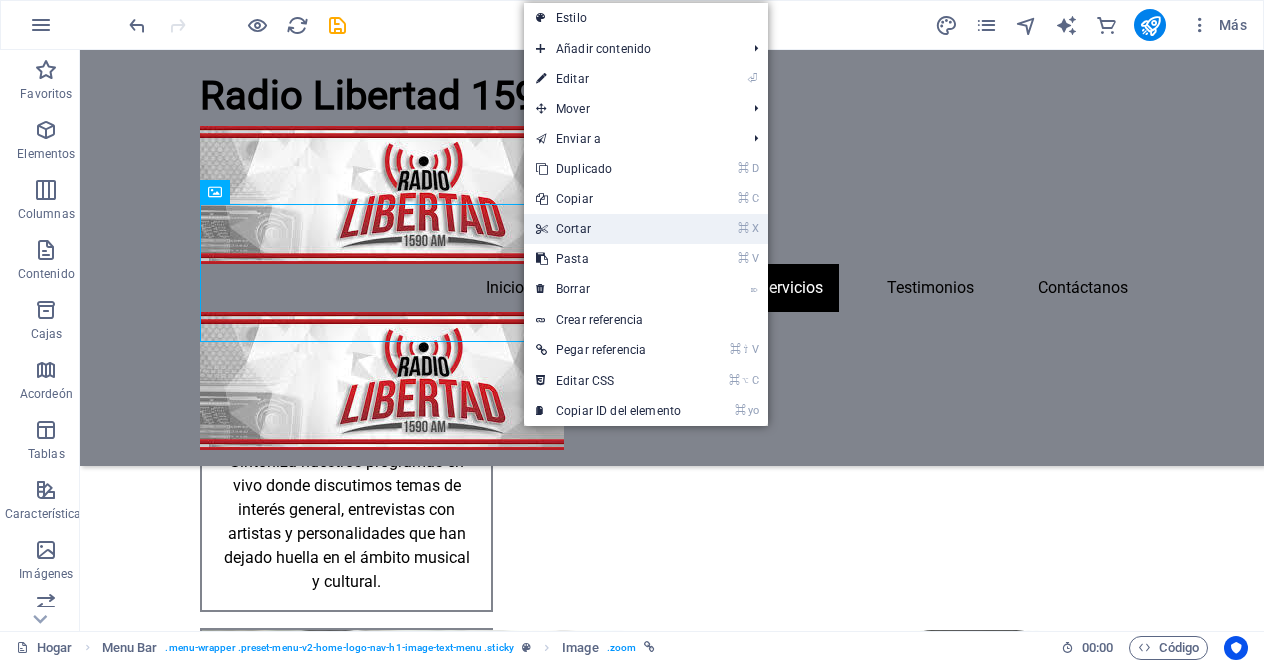 scroll, scrollTop: 26722, scrollLeft: 0, axis: vertical 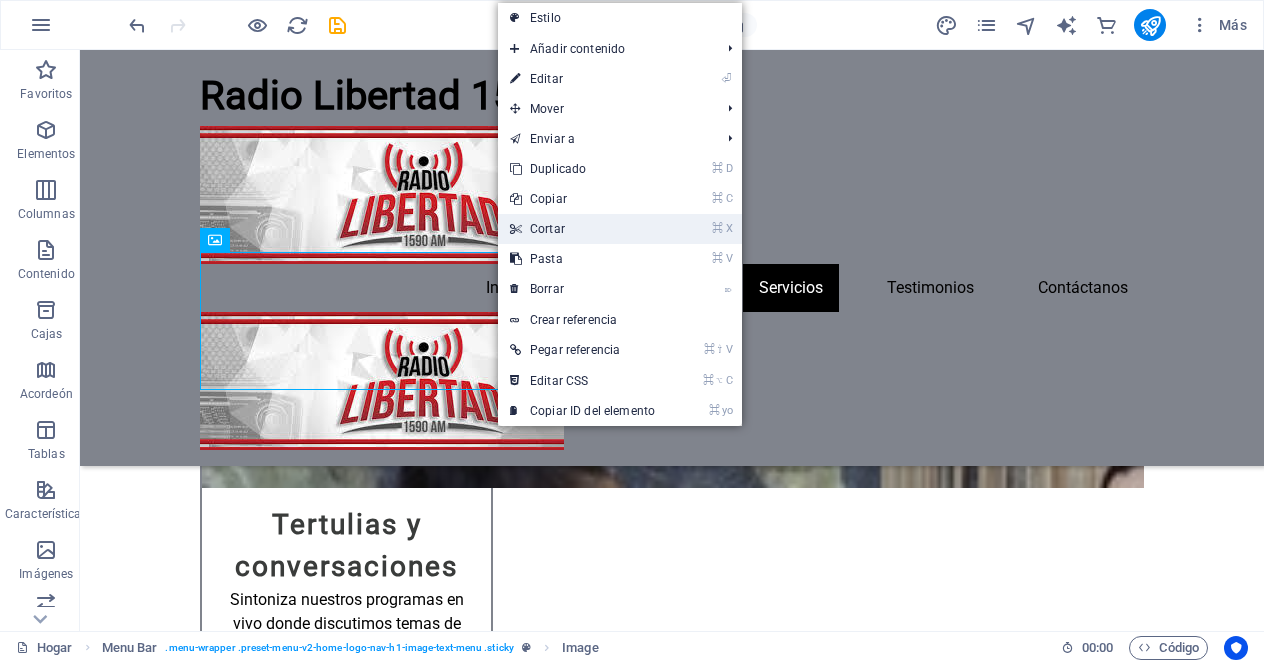 click on "⌘  X Cortar" at bounding box center (582, 229) 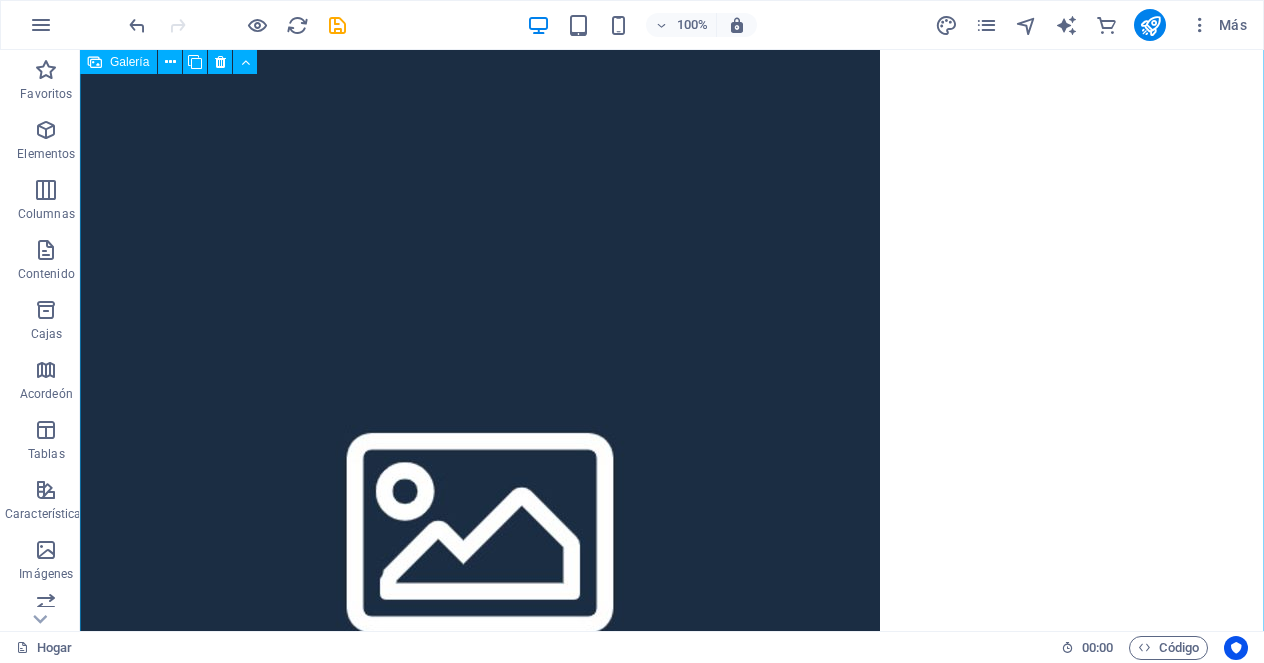 scroll, scrollTop: 22167, scrollLeft: 0, axis: vertical 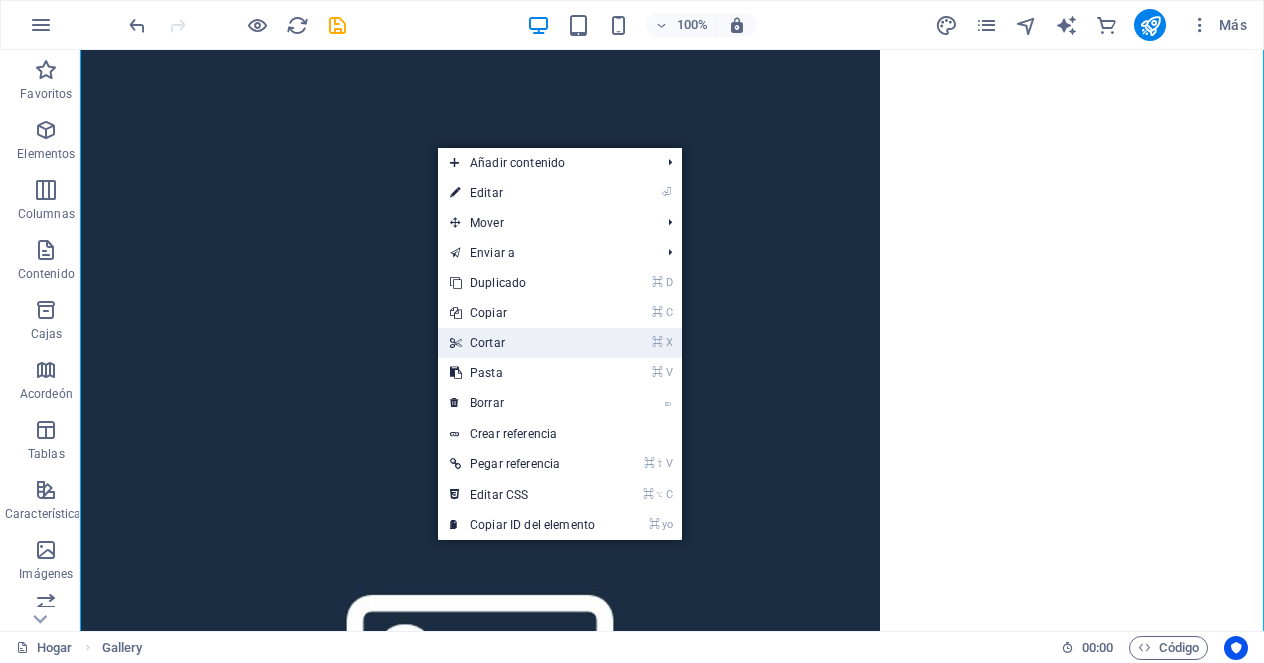 click on "Cortar" at bounding box center [487, 343] 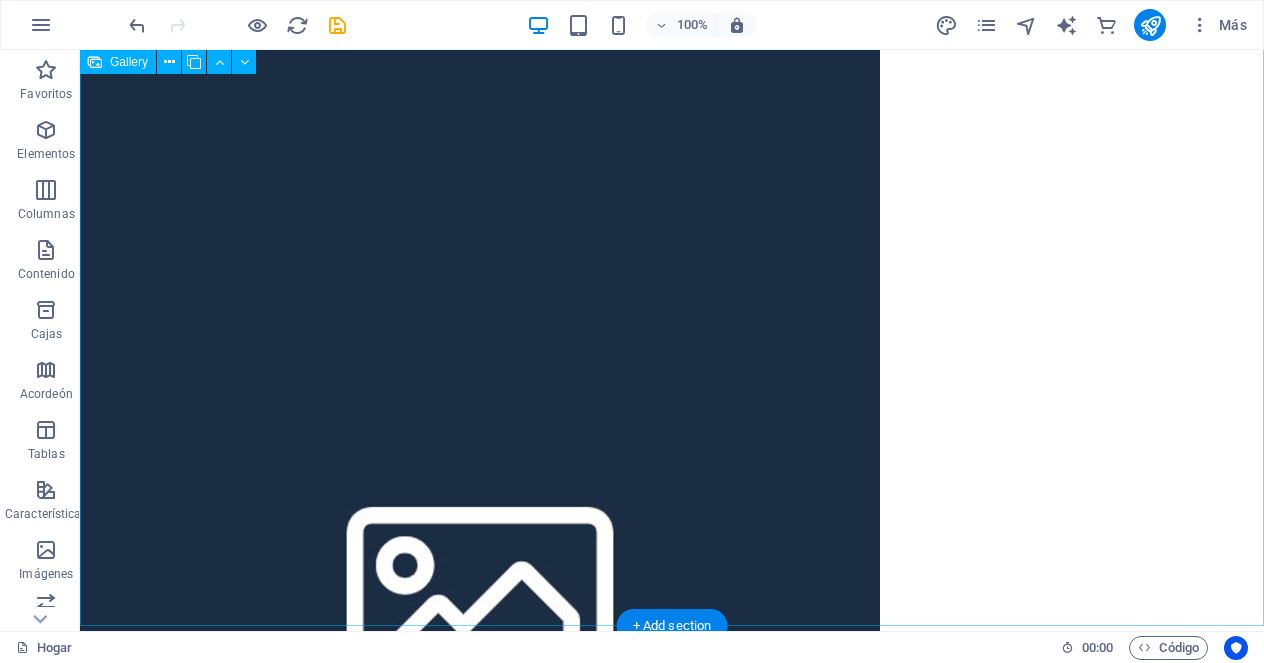 scroll, scrollTop: 15367, scrollLeft: 0, axis: vertical 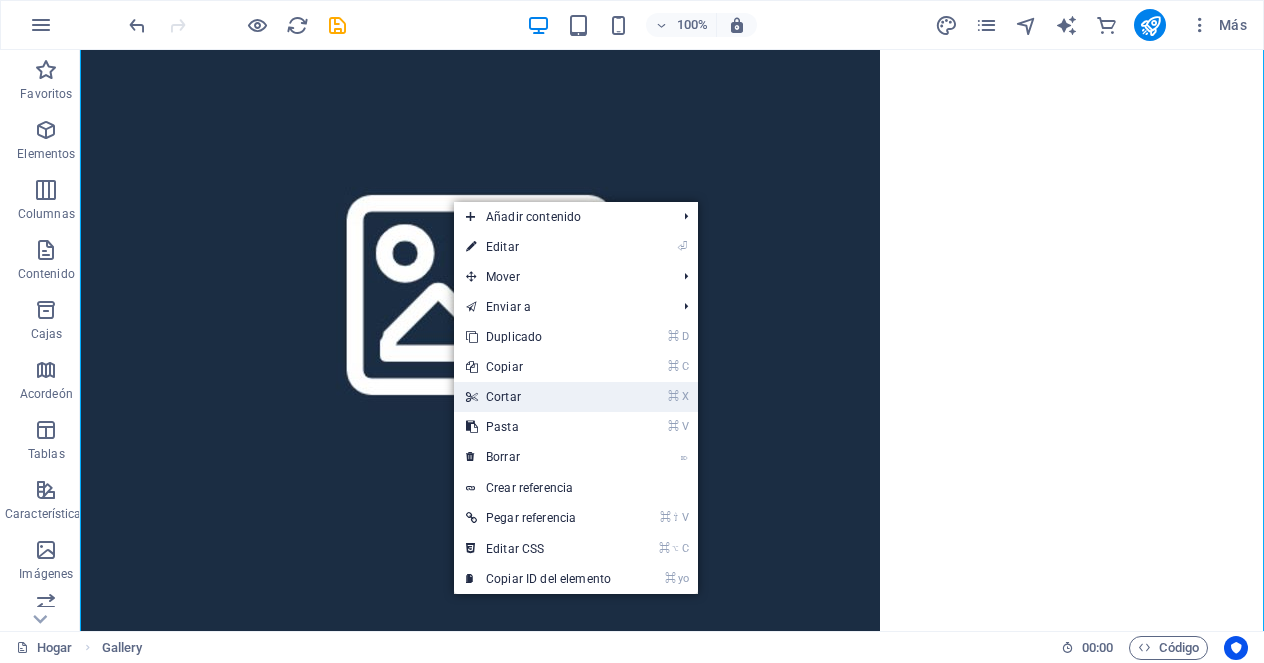 click on "⌘  X Cortar" at bounding box center [538, 397] 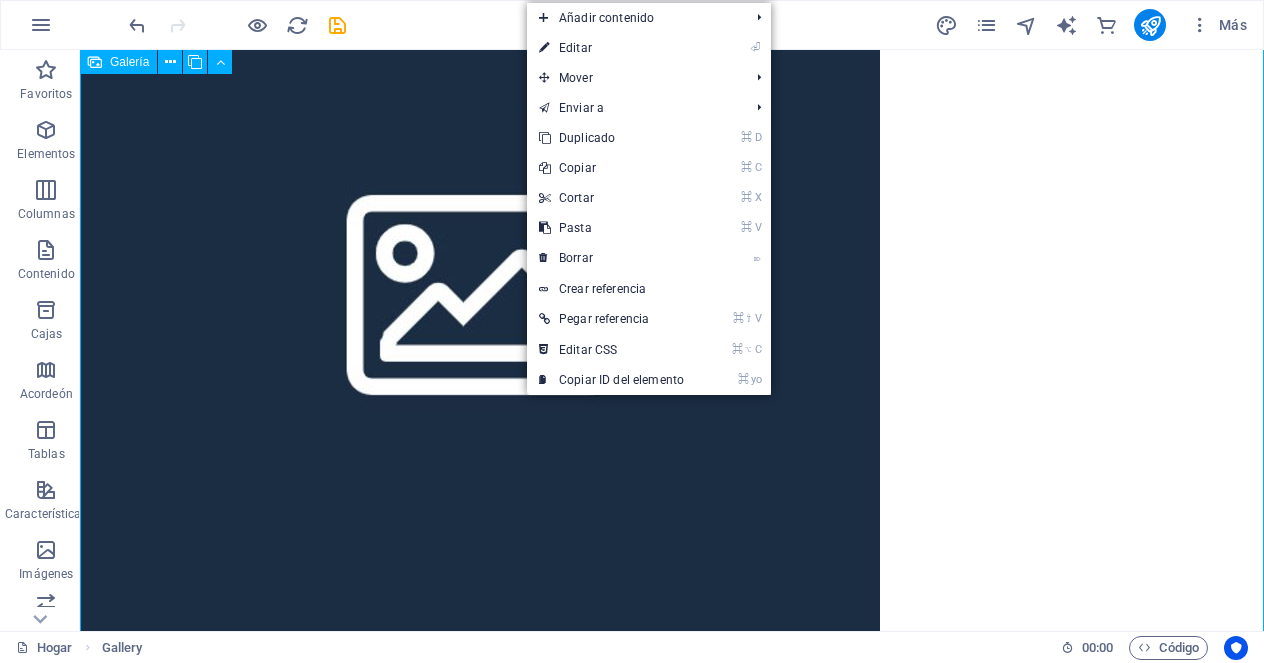 click at bounding box center [480, 283] 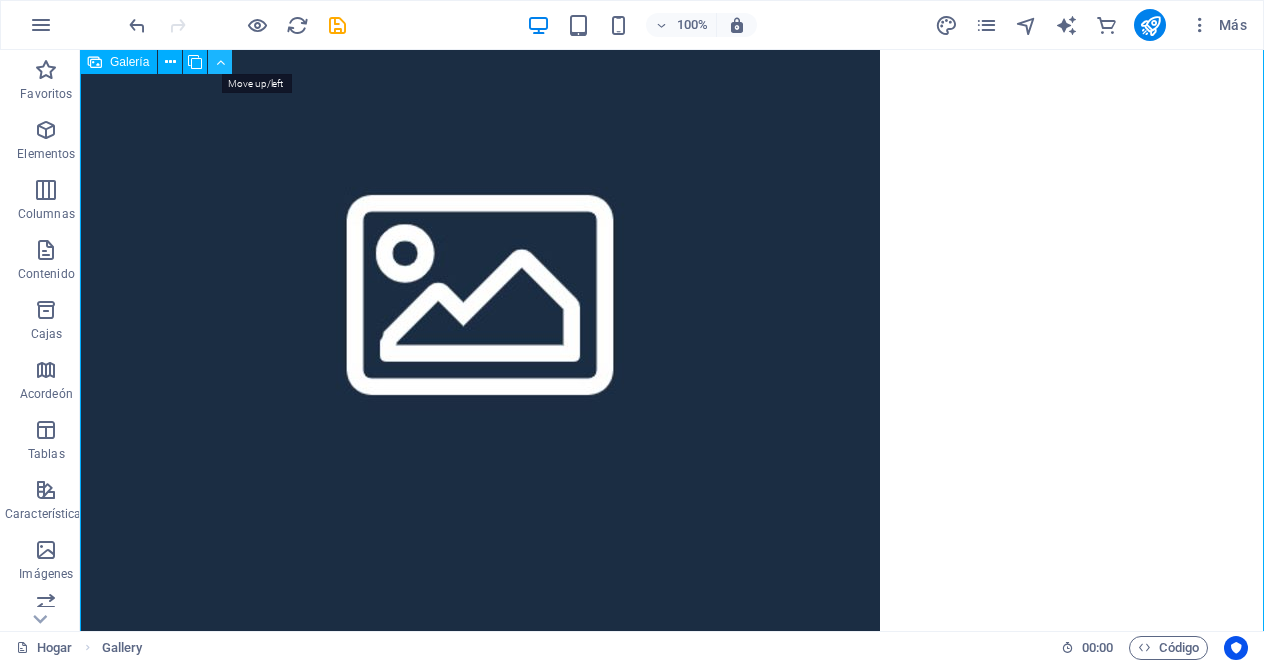 click at bounding box center (220, 62) 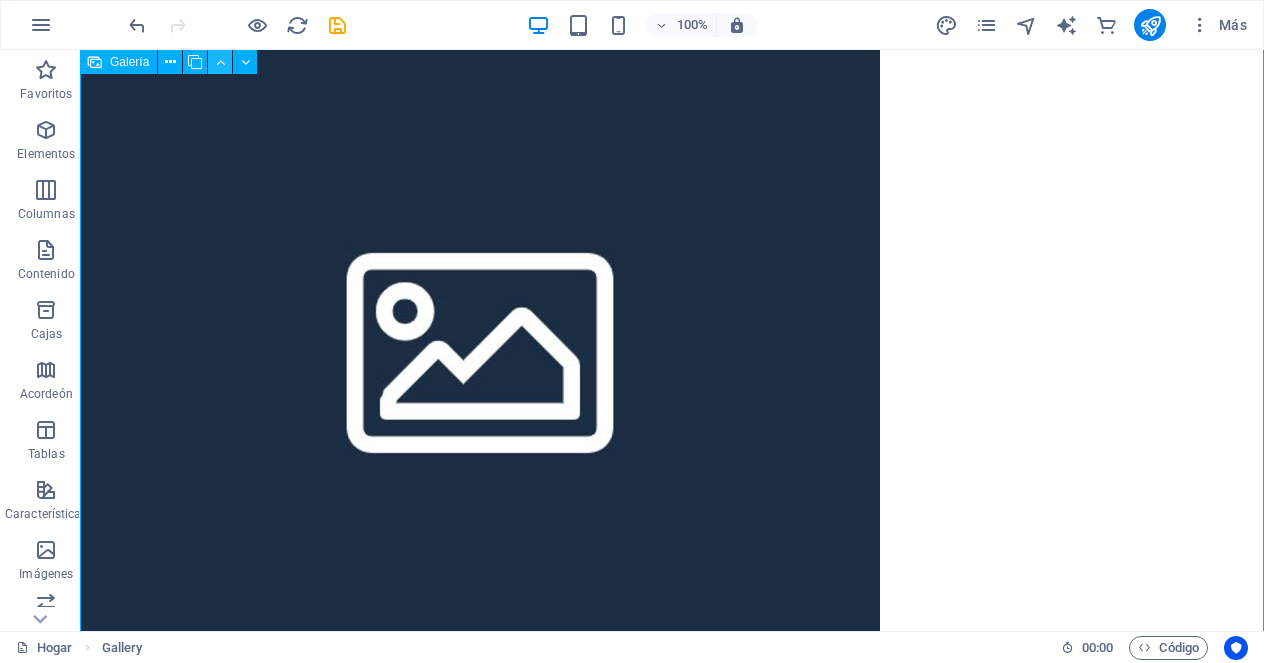 click at bounding box center [220, 62] 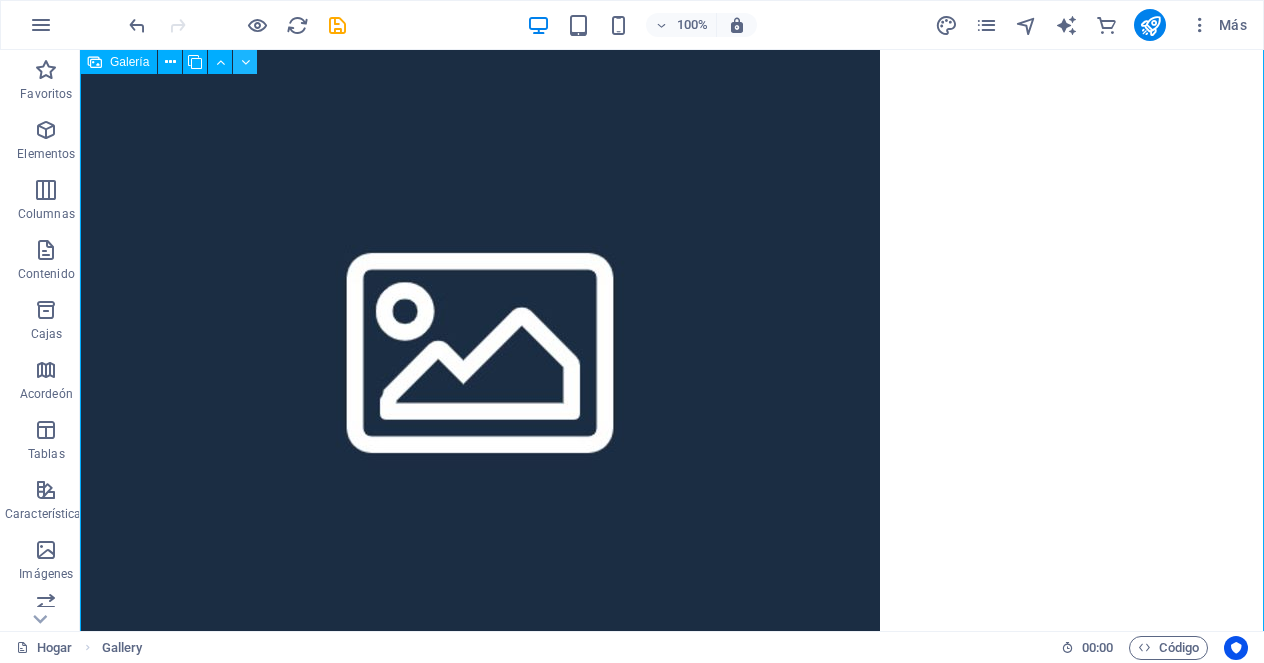 click at bounding box center [245, 62] 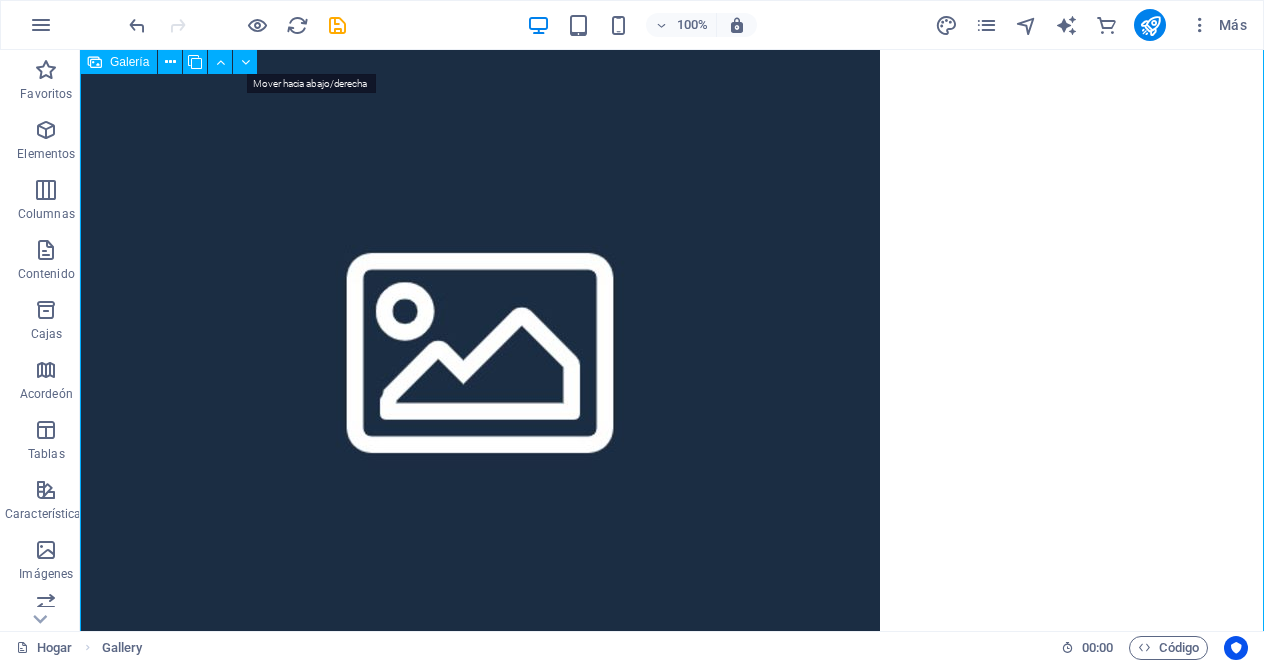 click at bounding box center (245, 62) 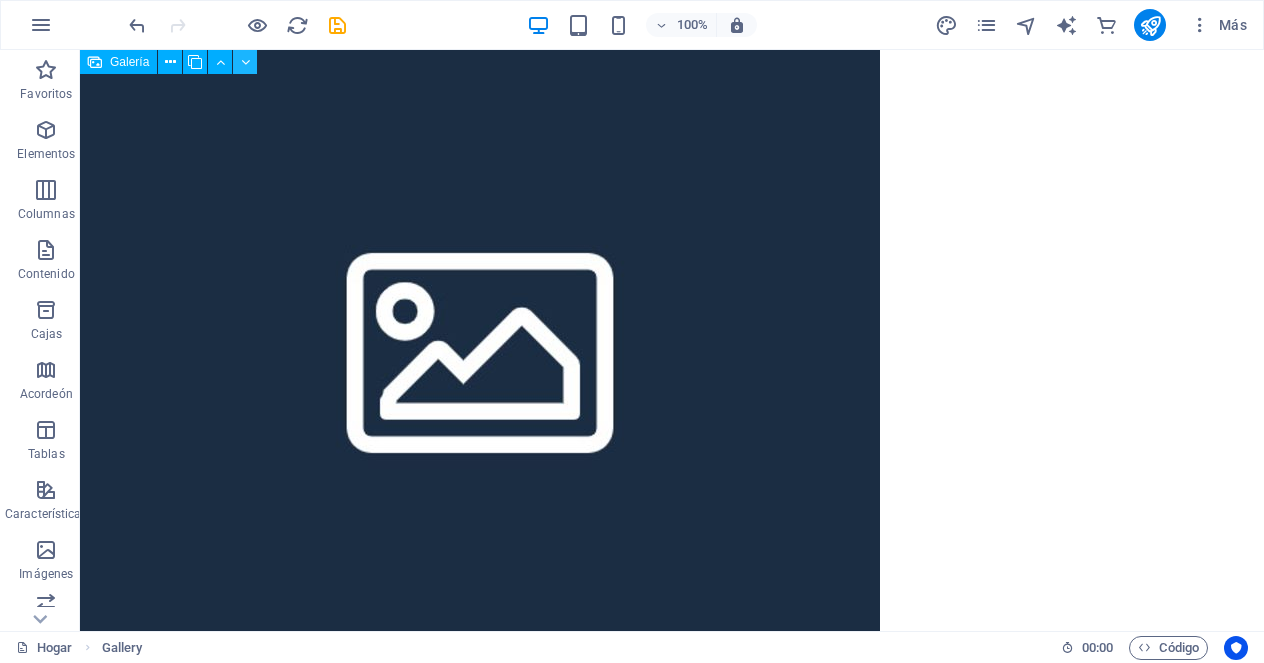click at bounding box center (245, 62) 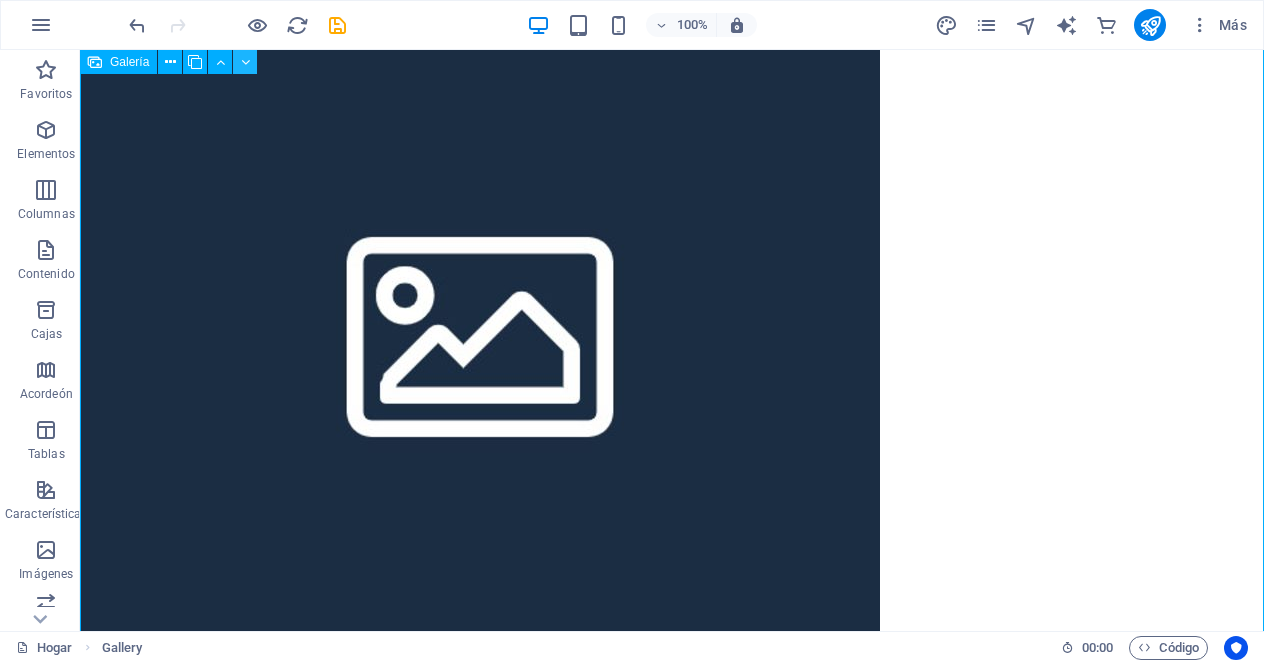click at bounding box center (0, 0) 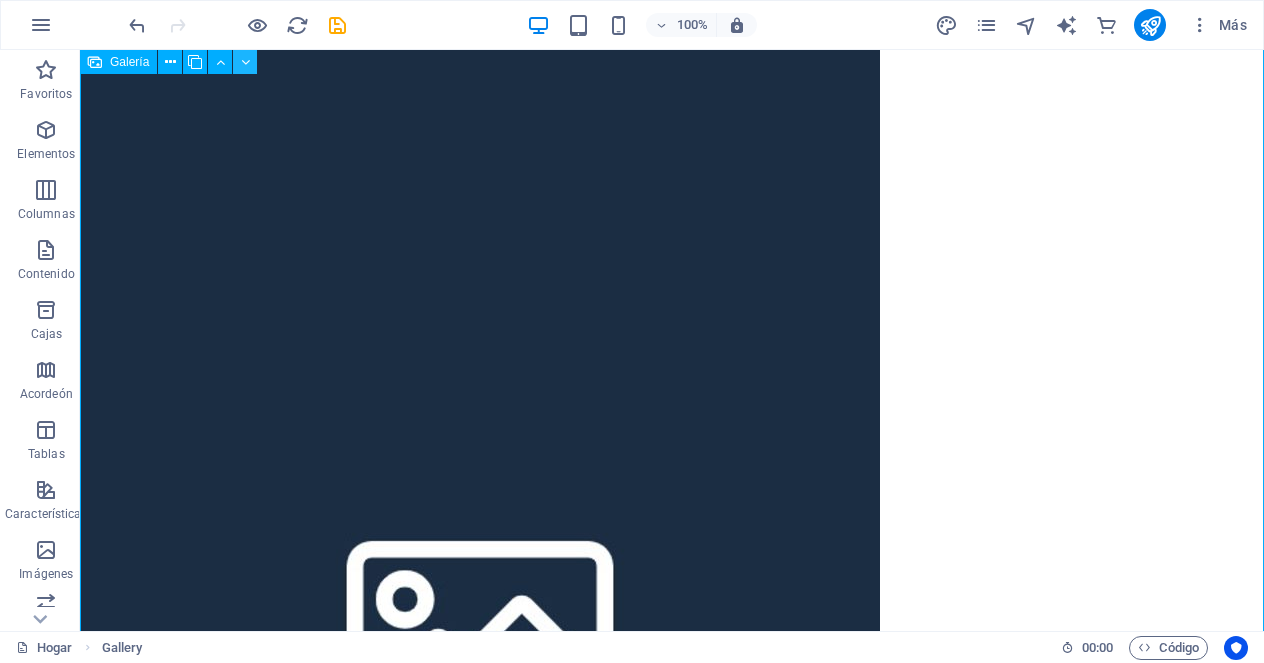click at bounding box center (245, 62) 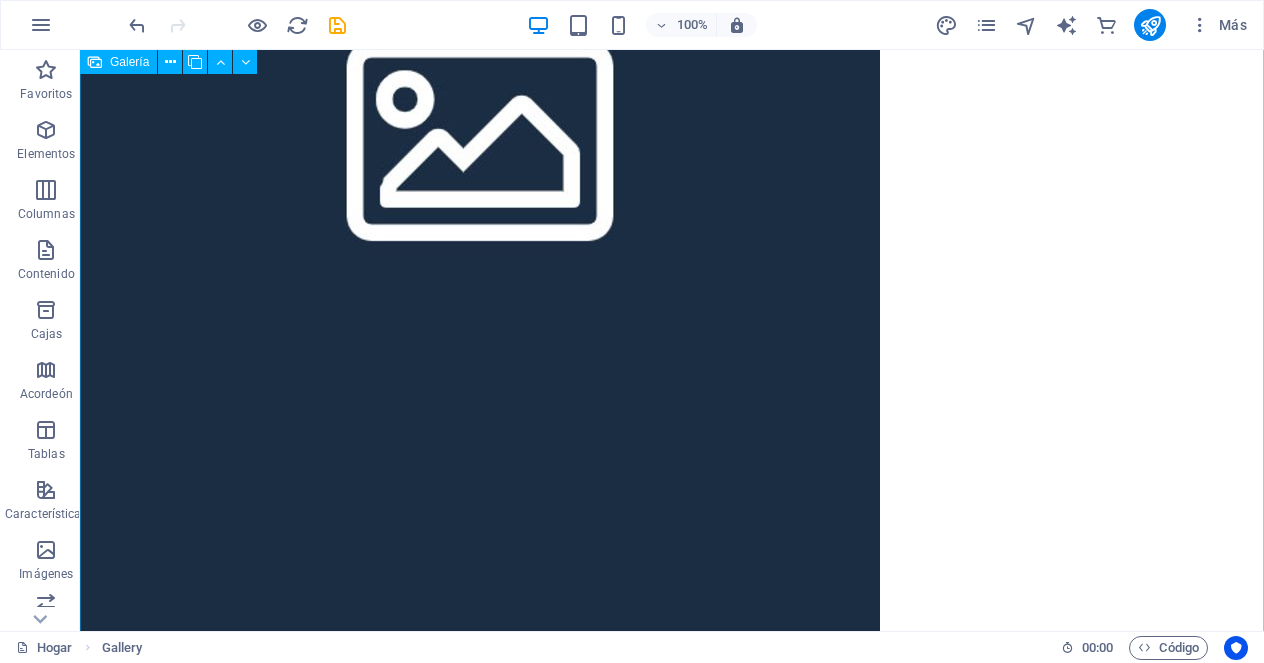 click at bounding box center [245, 62] 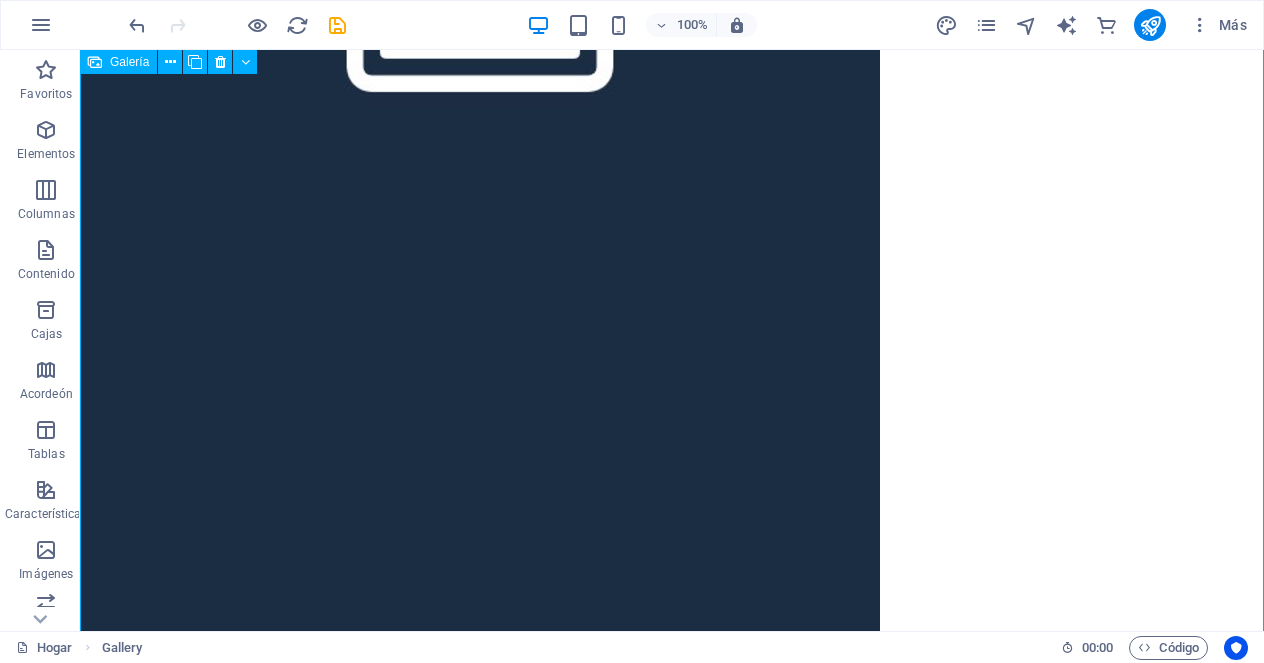 click at bounding box center [245, 62] 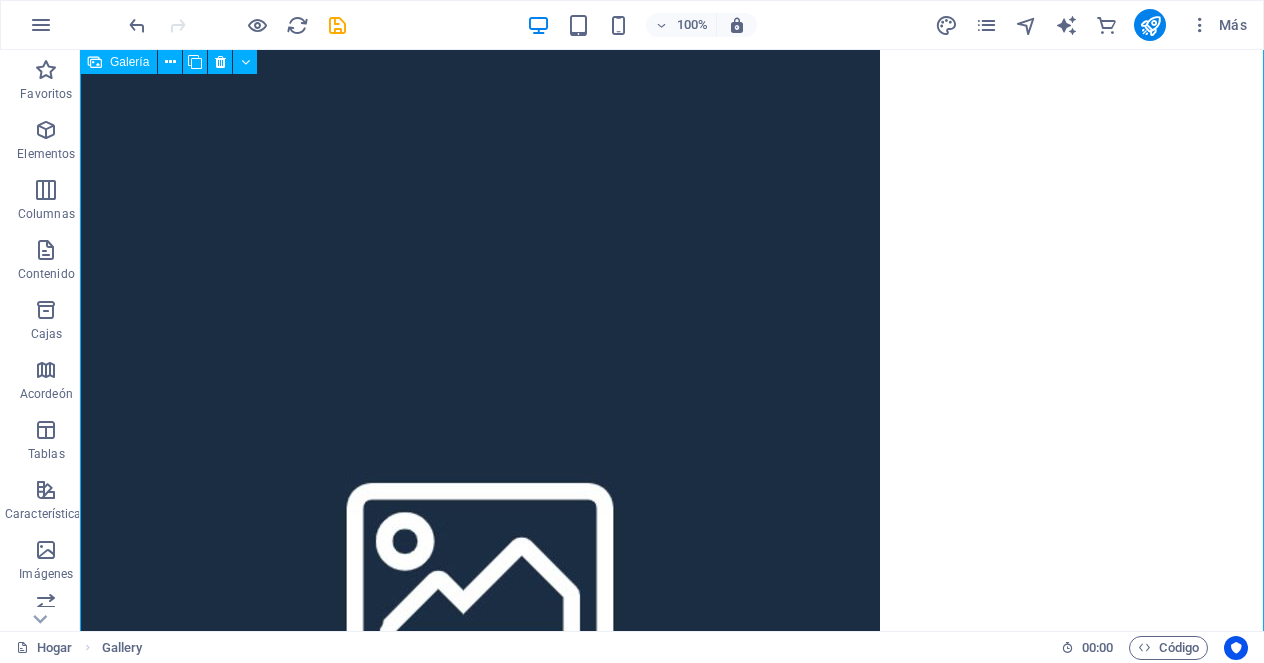 scroll, scrollTop: 9709, scrollLeft: 0, axis: vertical 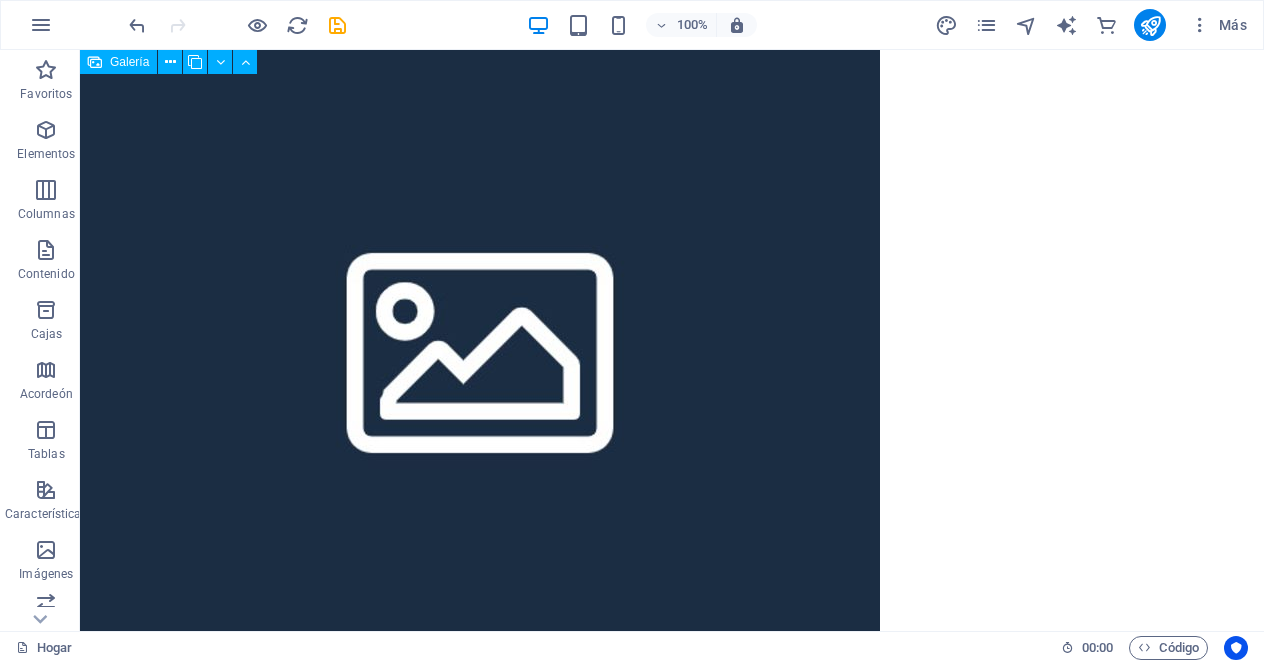 click on "Galería" at bounding box center (118, 62) 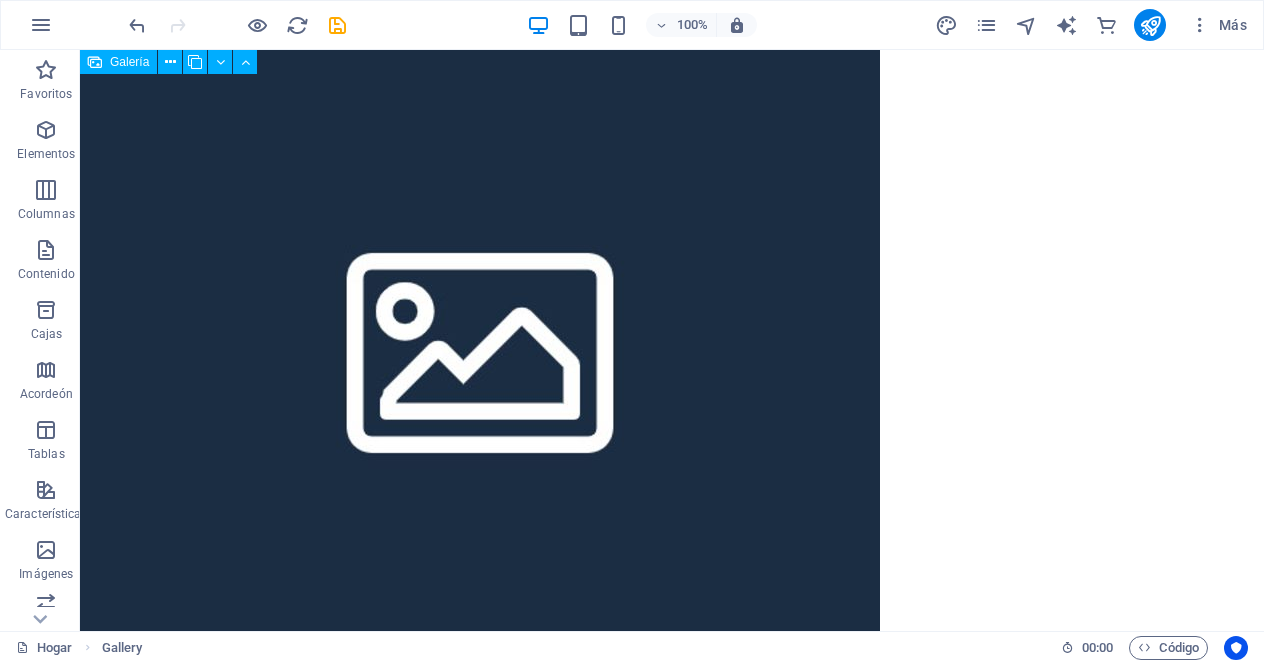 click on "Galería" at bounding box center [129, 62] 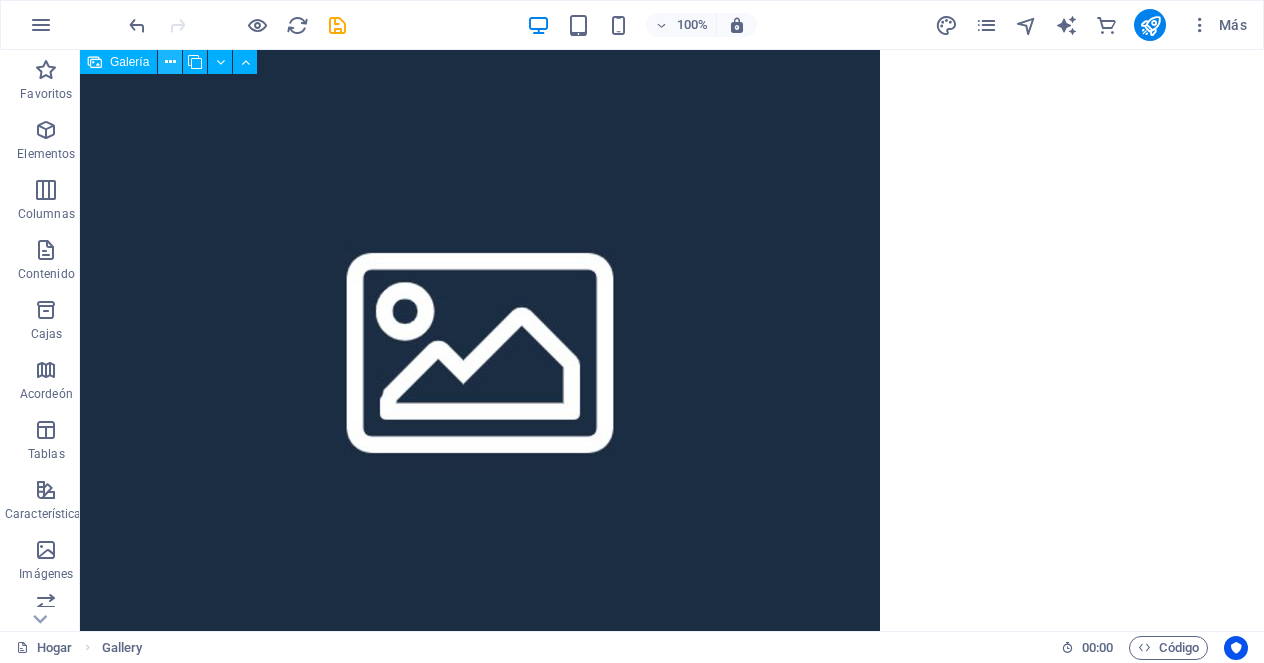 click at bounding box center [170, 62] 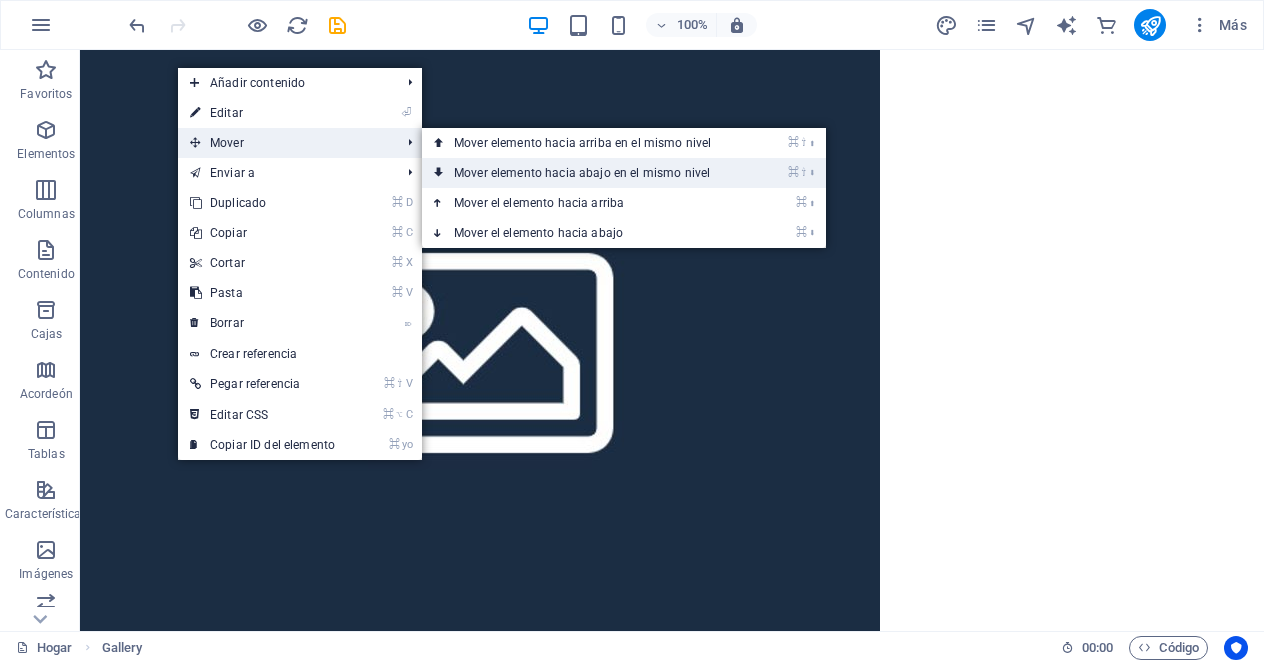 click on "Mover elemento hacia abajo en el mismo nivel" at bounding box center [582, 173] 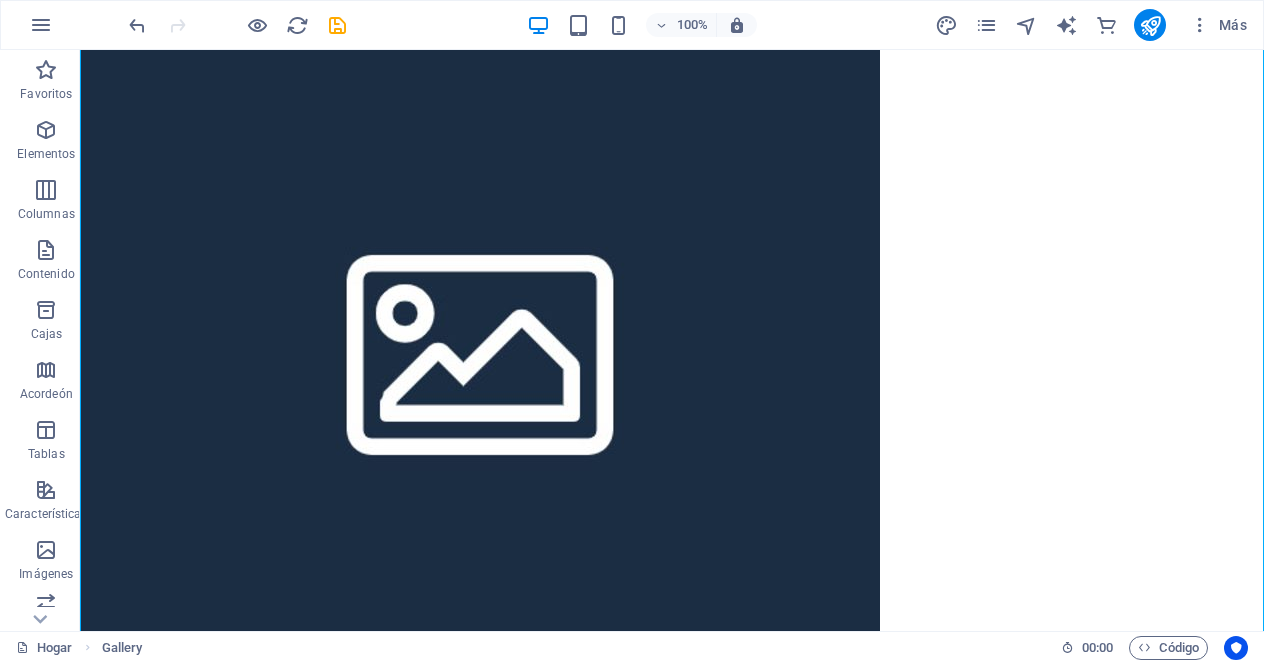 scroll, scrollTop: 9709, scrollLeft: 0, axis: vertical 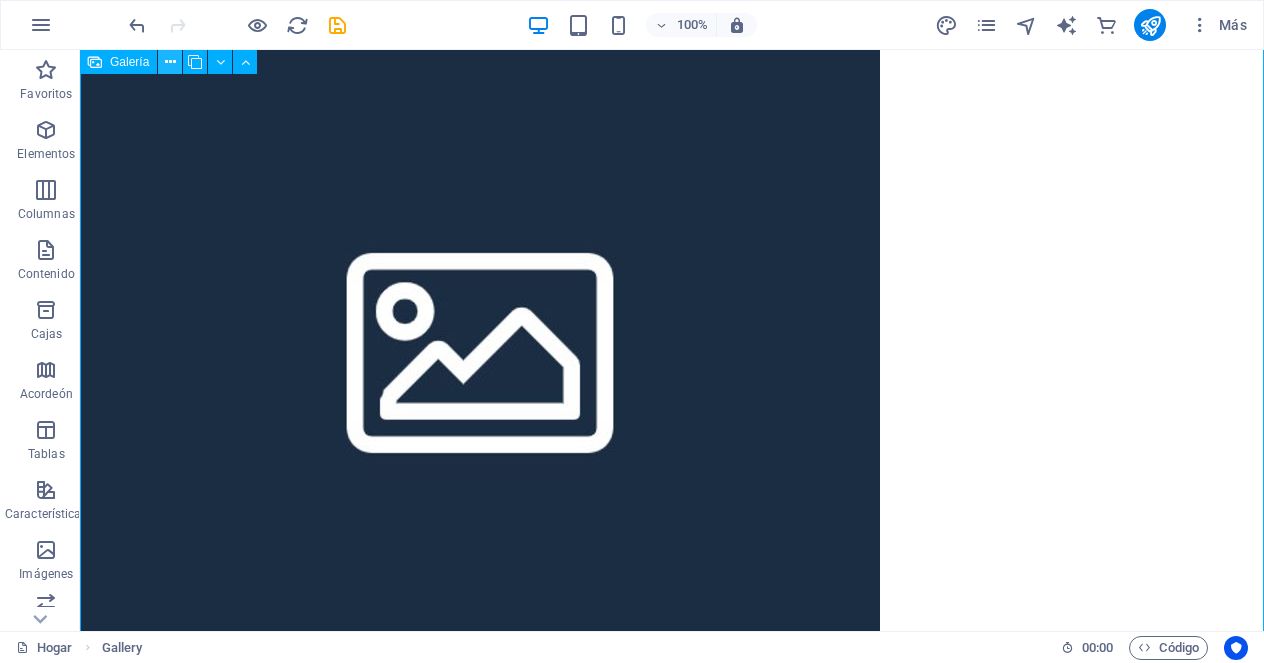 click at bounding box center (170, 62) 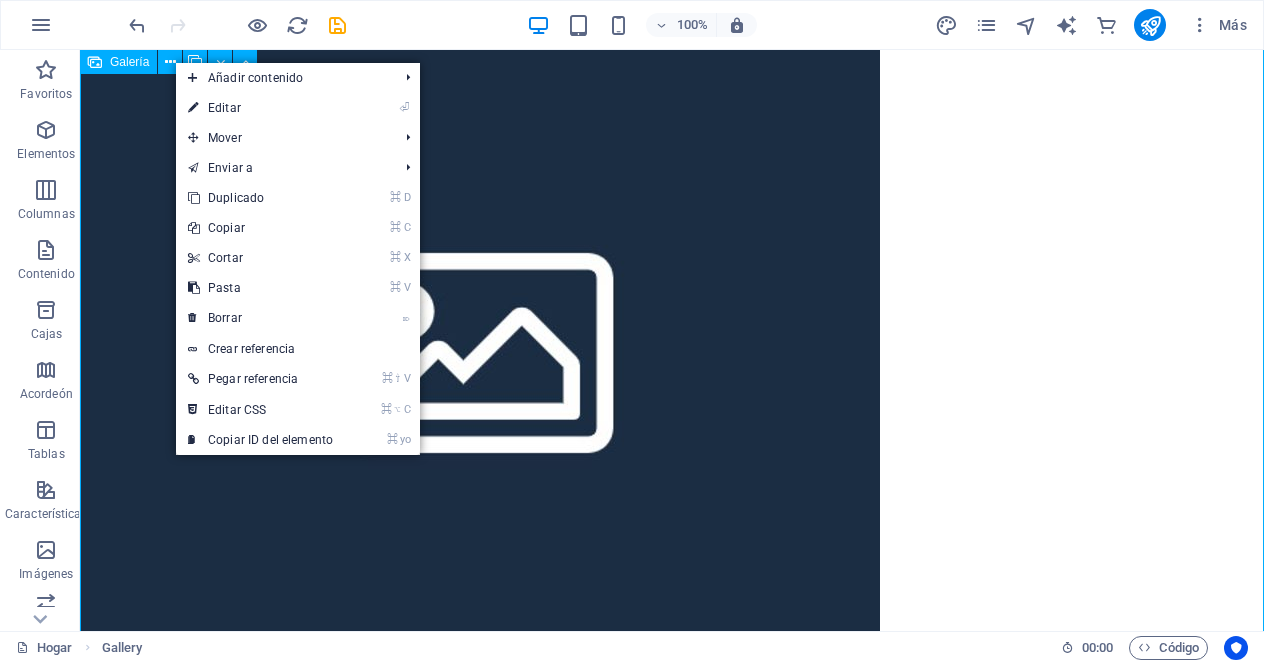 click on "Galería" at bounding box center [129, 62] 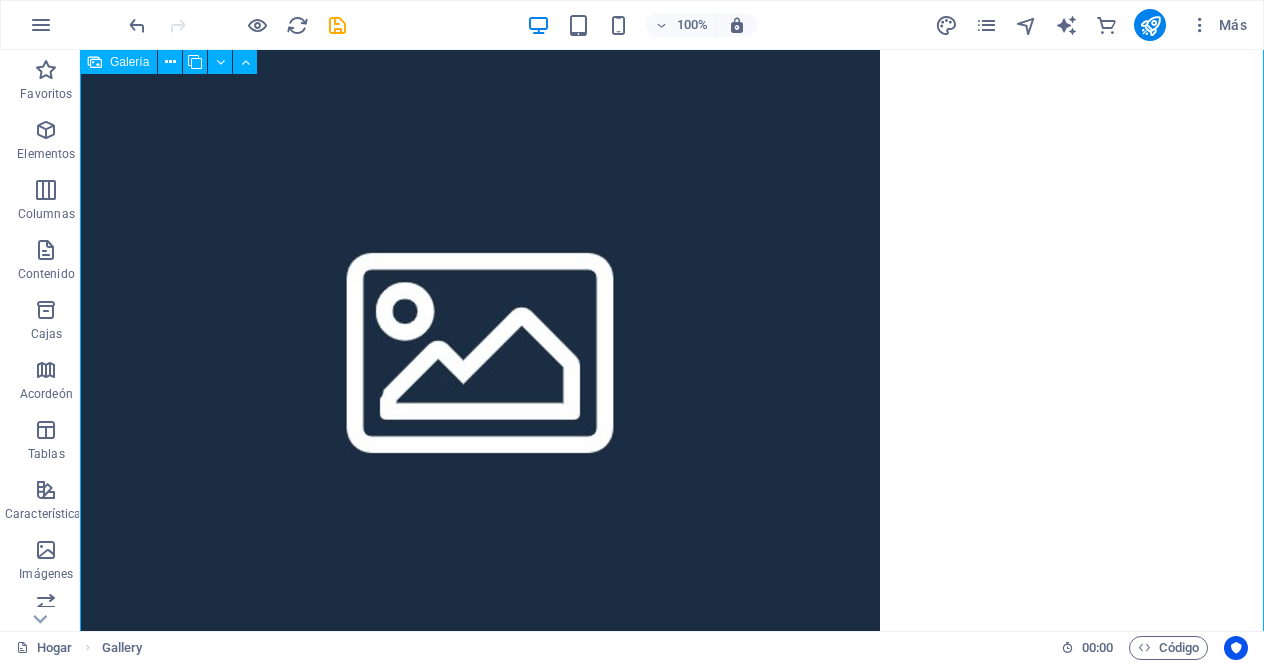click on "Galería" at bounding box center [129, 62] 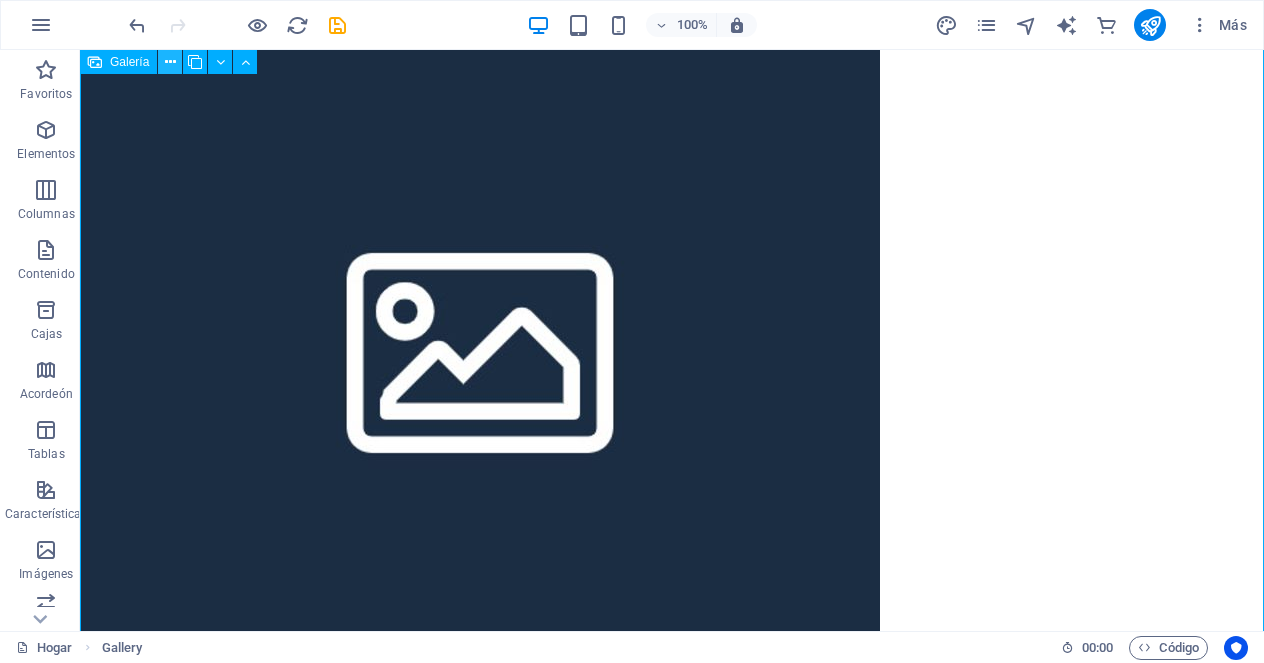 click at bounding box center (170, 62) 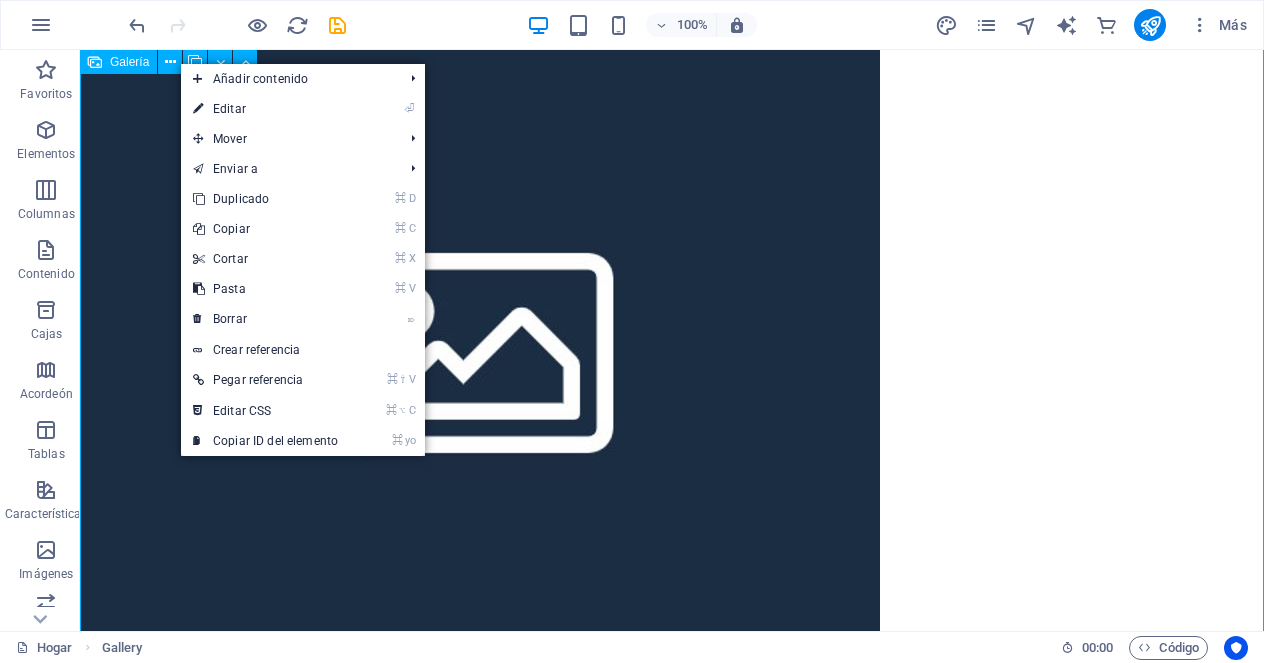 click at bounding box center [480, 341] 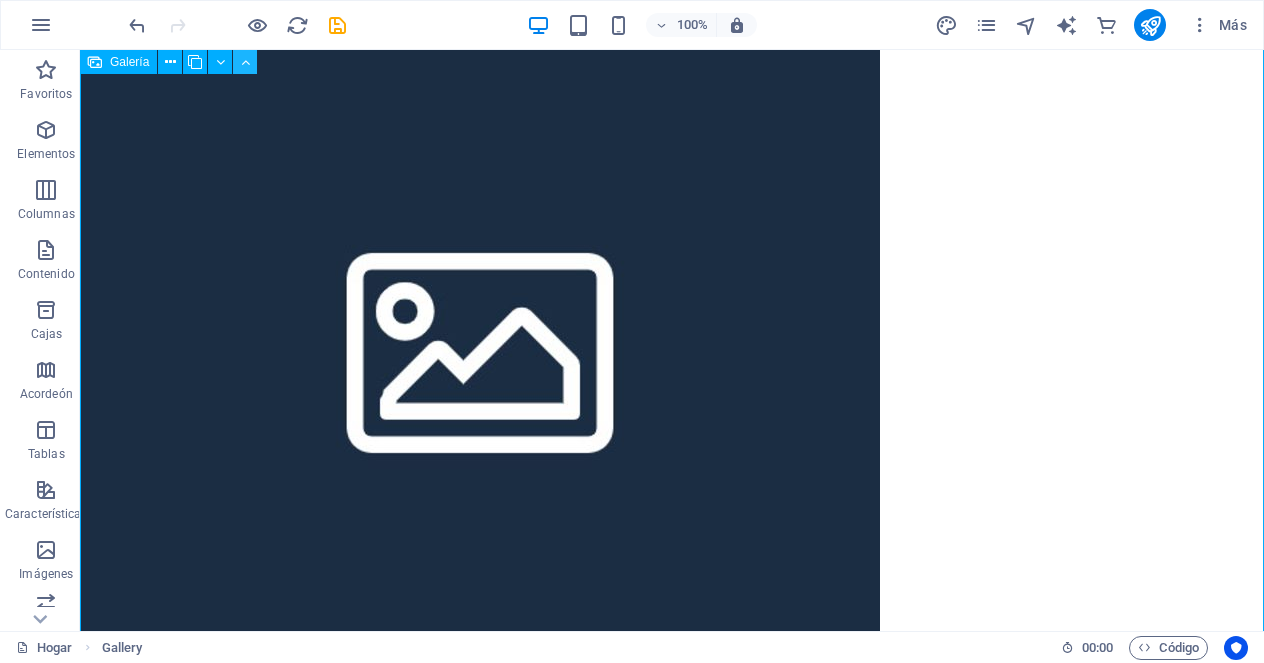 click at bounding box center (245, 62) 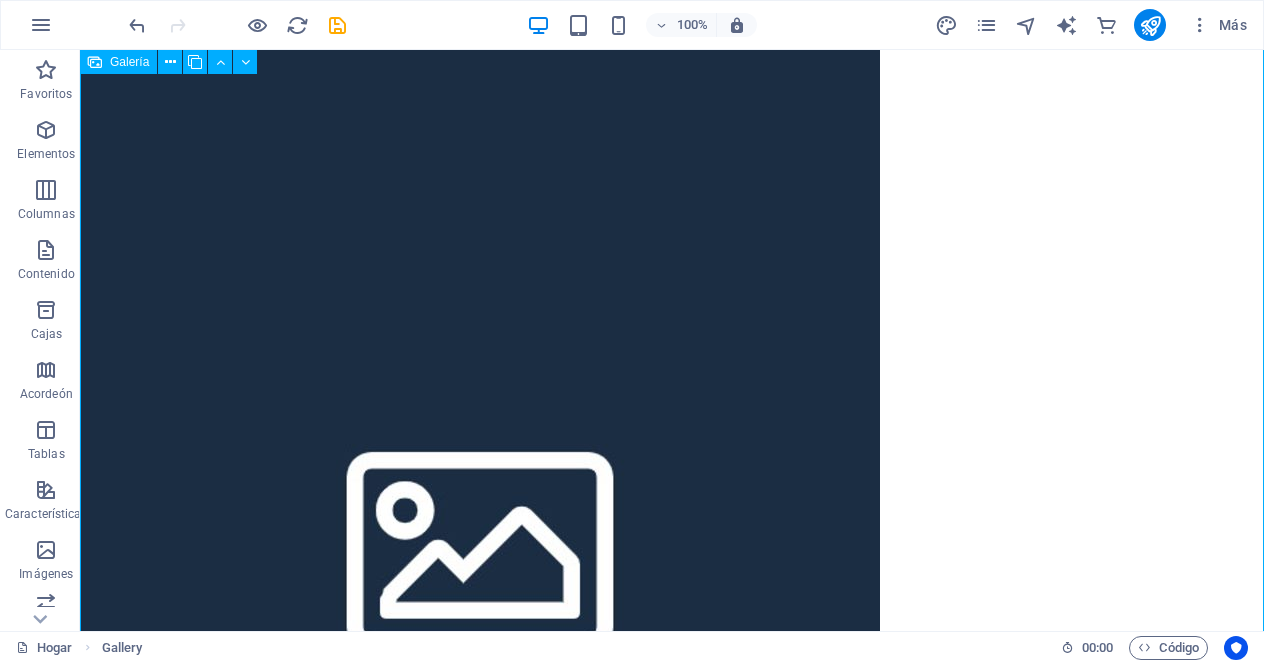 scroll, scrollTop: 1709, scrollLeft: 0, axis: vertical 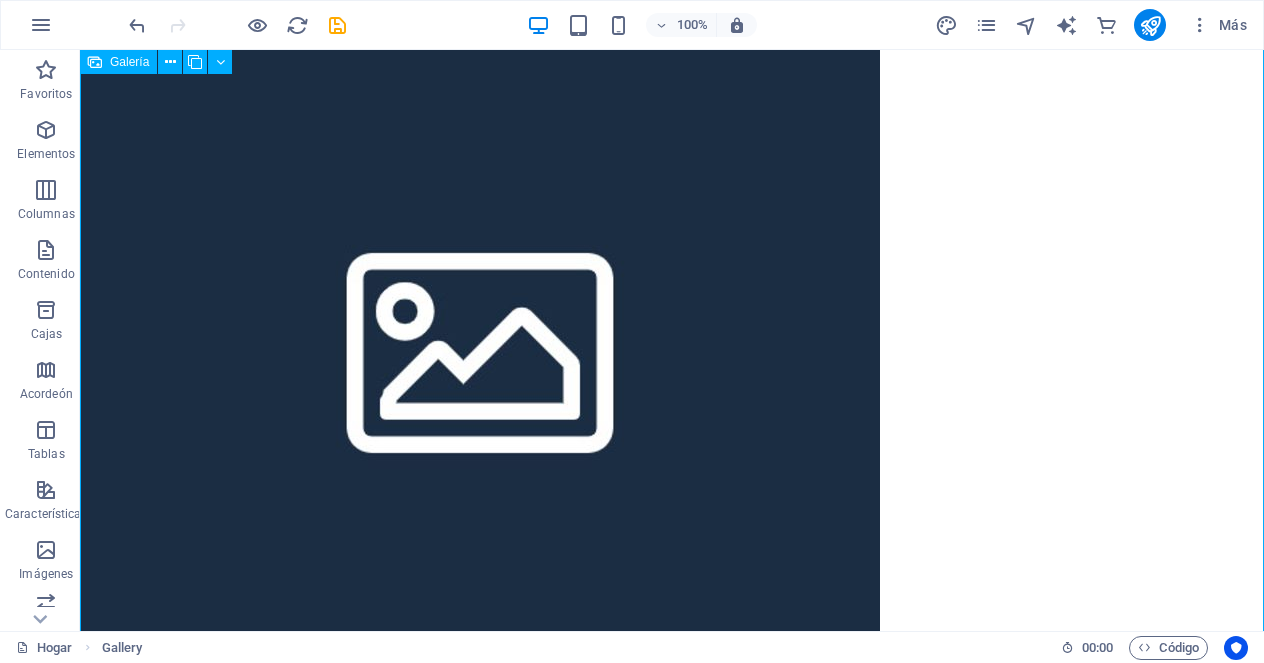 click at bounding box center (480, 341) 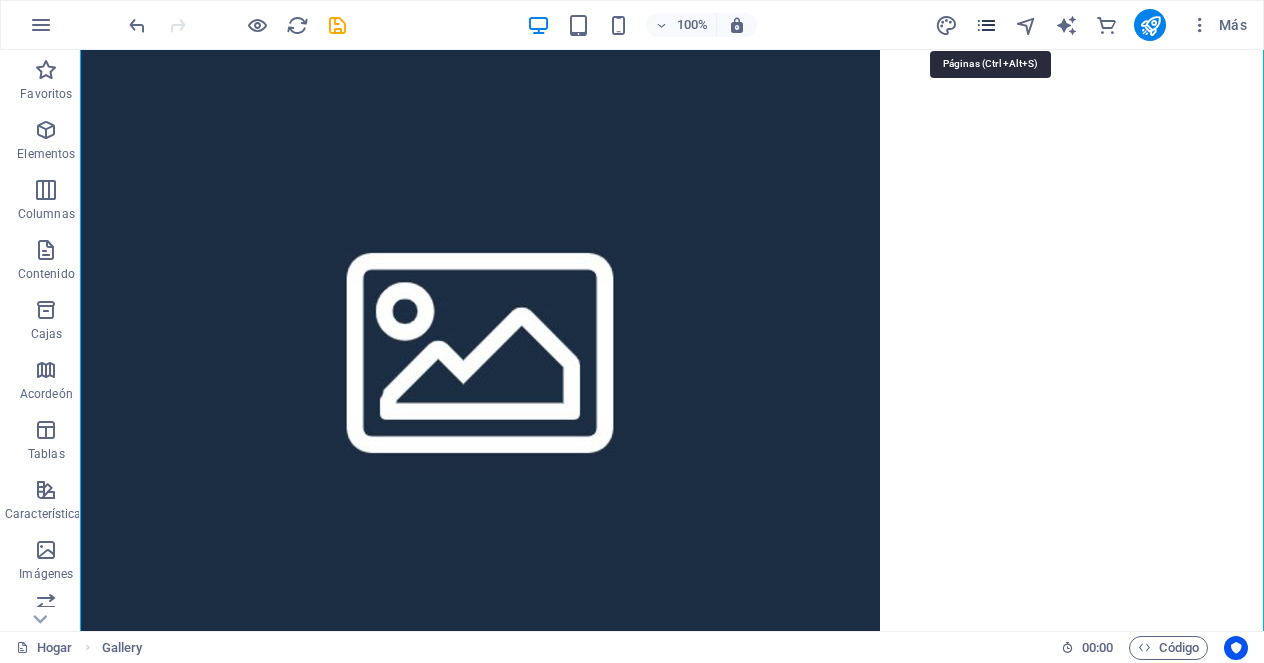 click at bounding box center (986, 25) 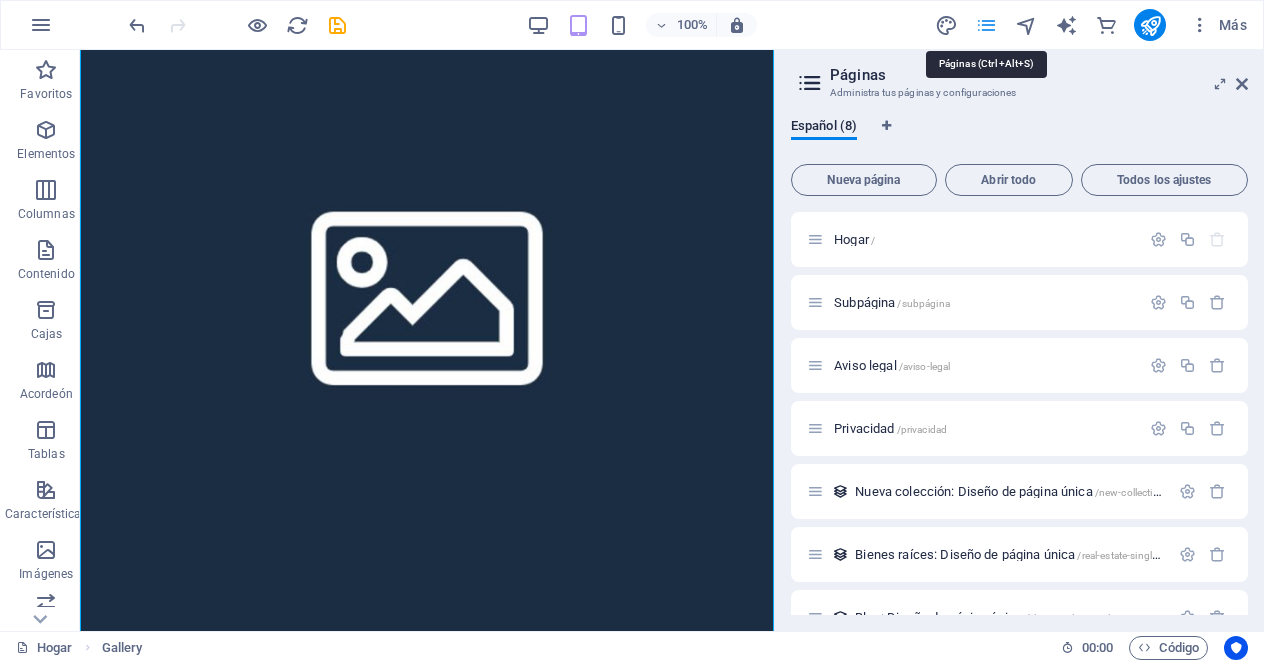 click at bounding box center (986, 25) 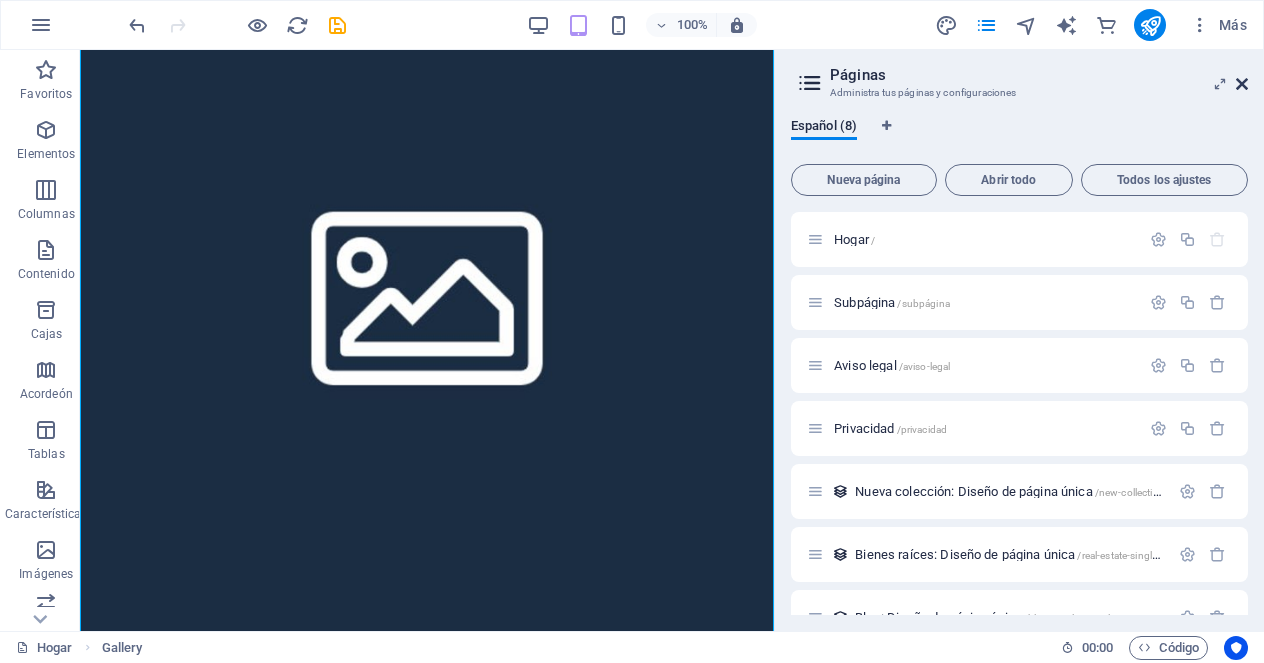 click at bounding box center [1242, 84] 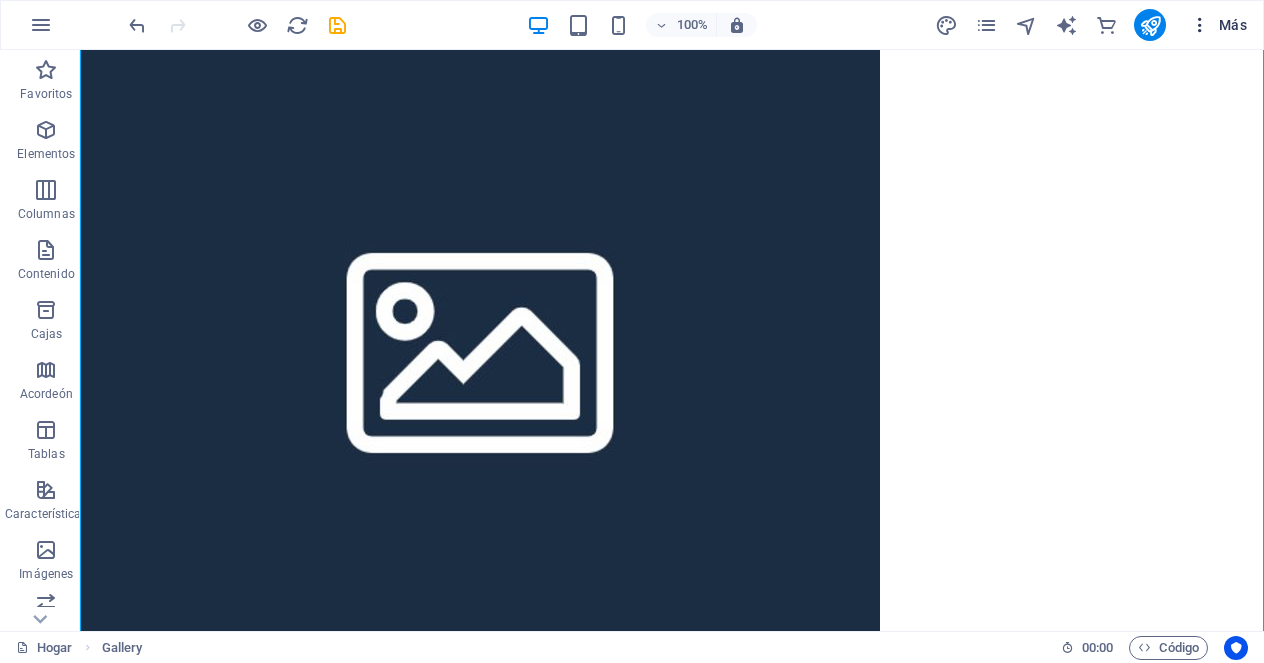 click on "Más" at bounding box center [1233, 25] 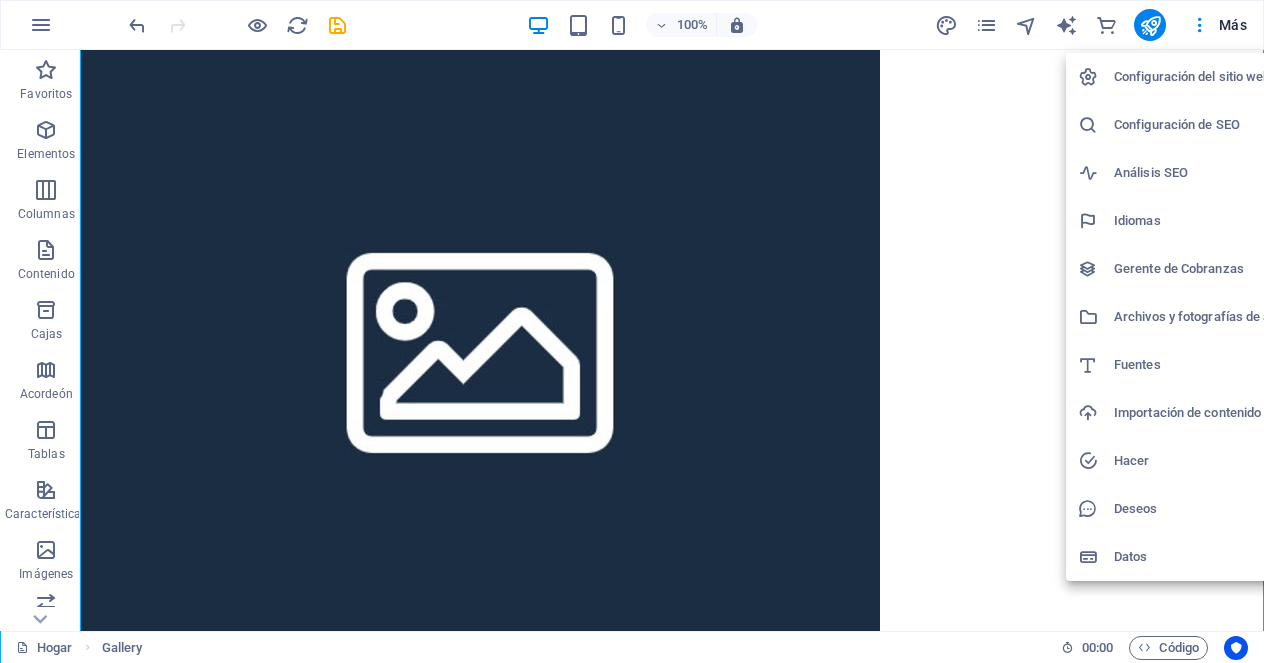 click on "Configuración del sitio web" at bounding box center [1210, 77] 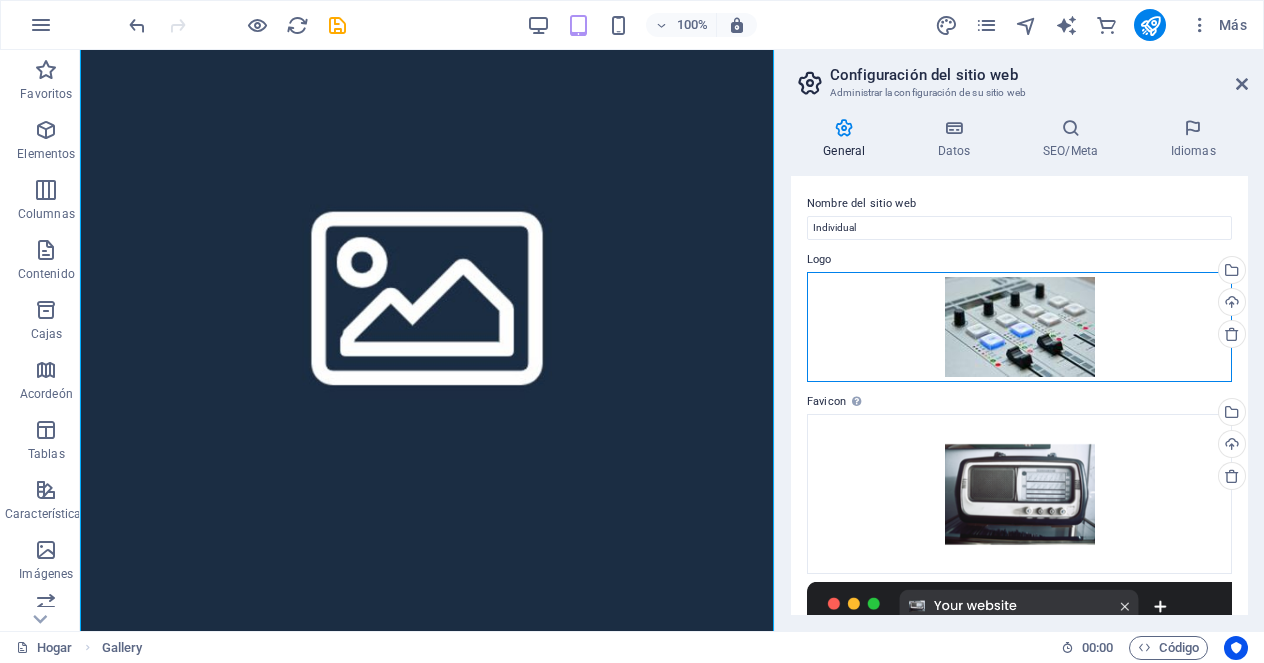 click on "Arrastre los archivos aquí, haga clic para elegir archivos o  seleccione archivos de Archivos o de nuestras fotos y videos de archivo gratuitos" at bounding box center [1019, 327] 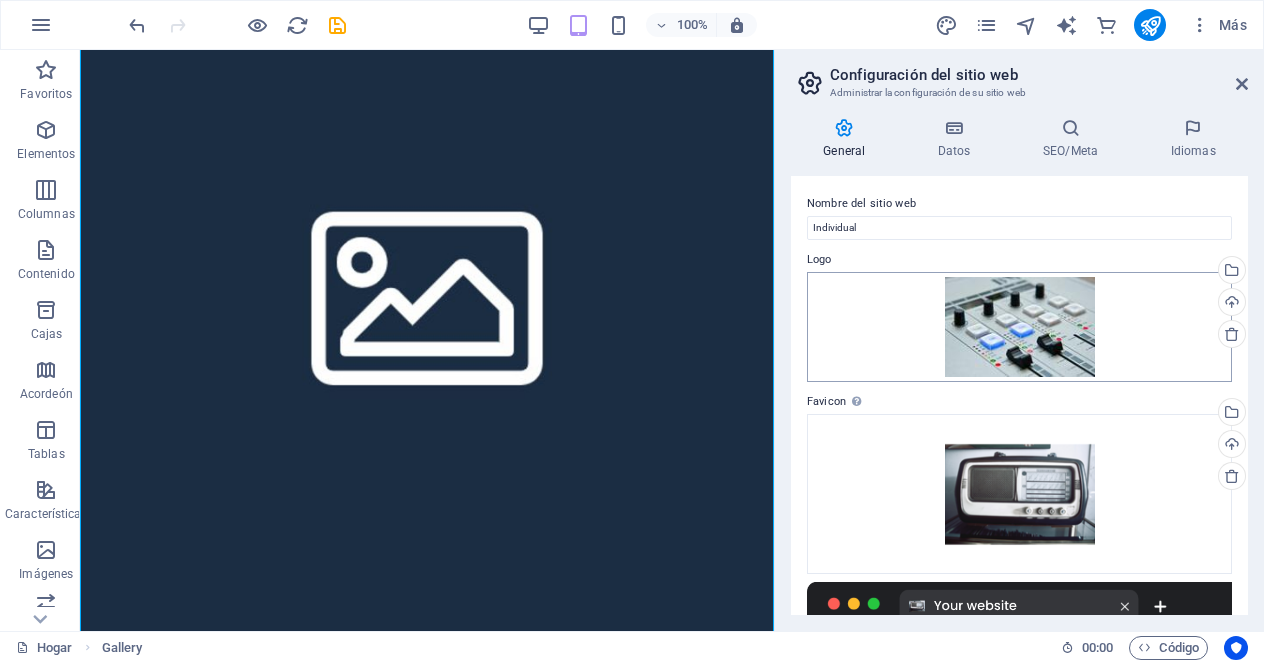 scroll, scrollTop: 517, scrollLeft: 0, axis: vertical 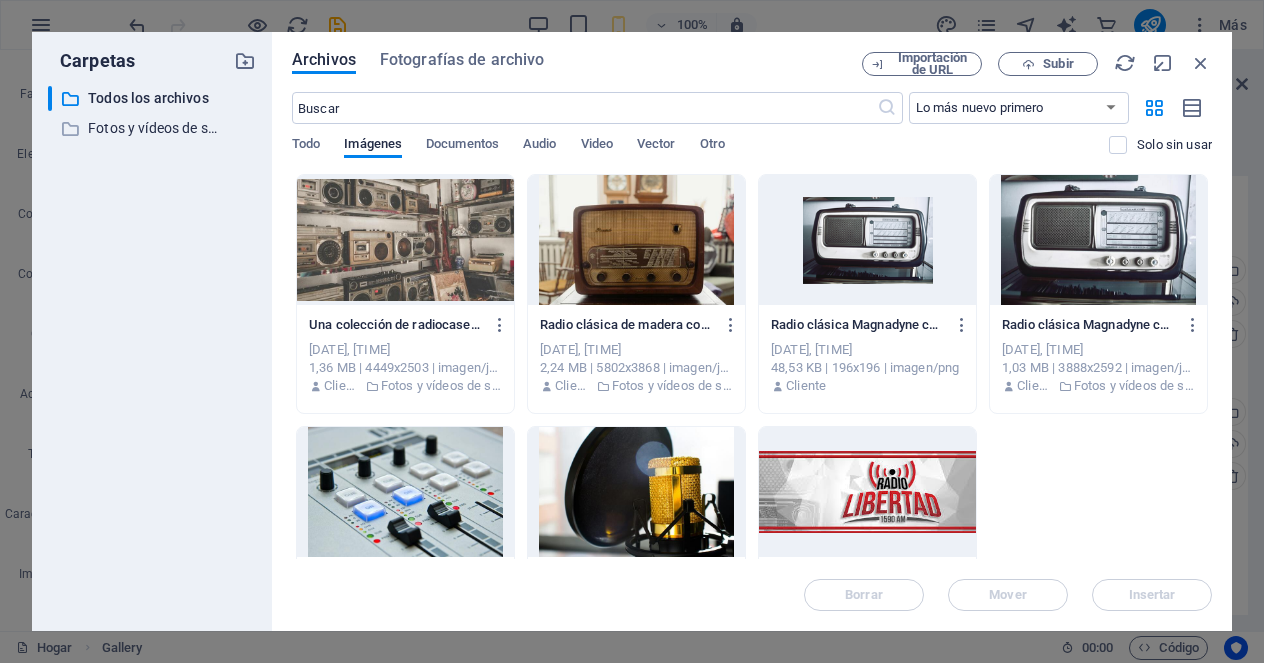 click at bounding box center (636, 240) 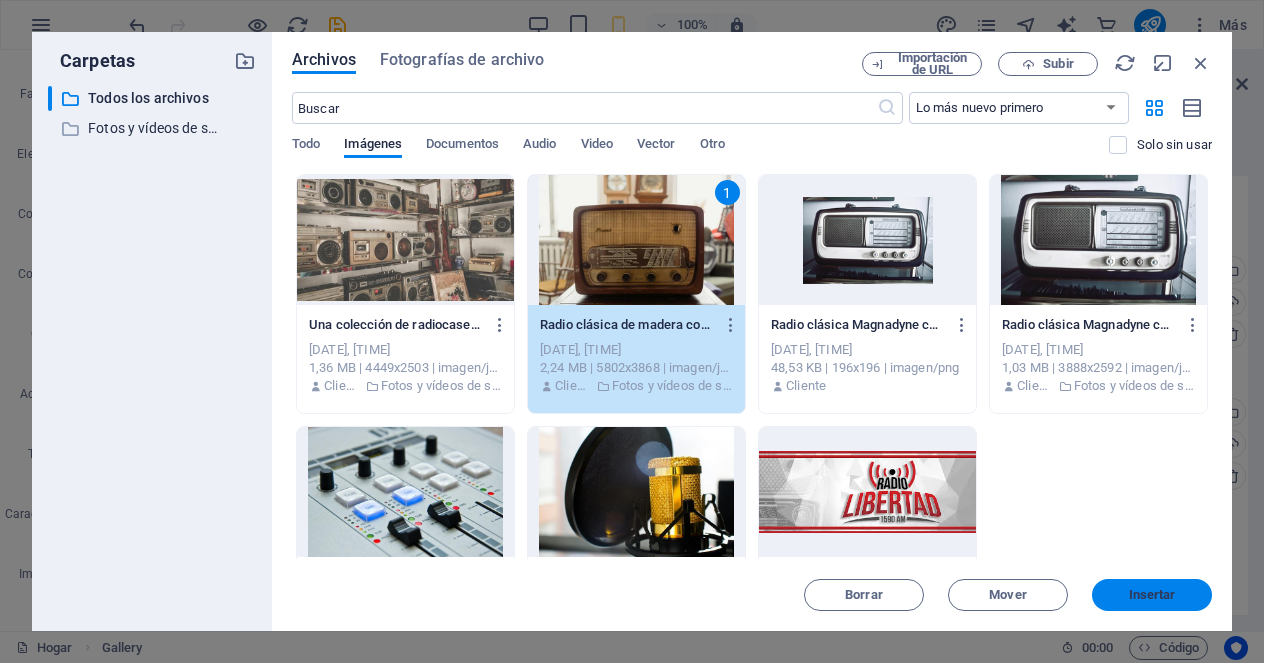 click on "Insertar" at bounding box center [1152, 595] 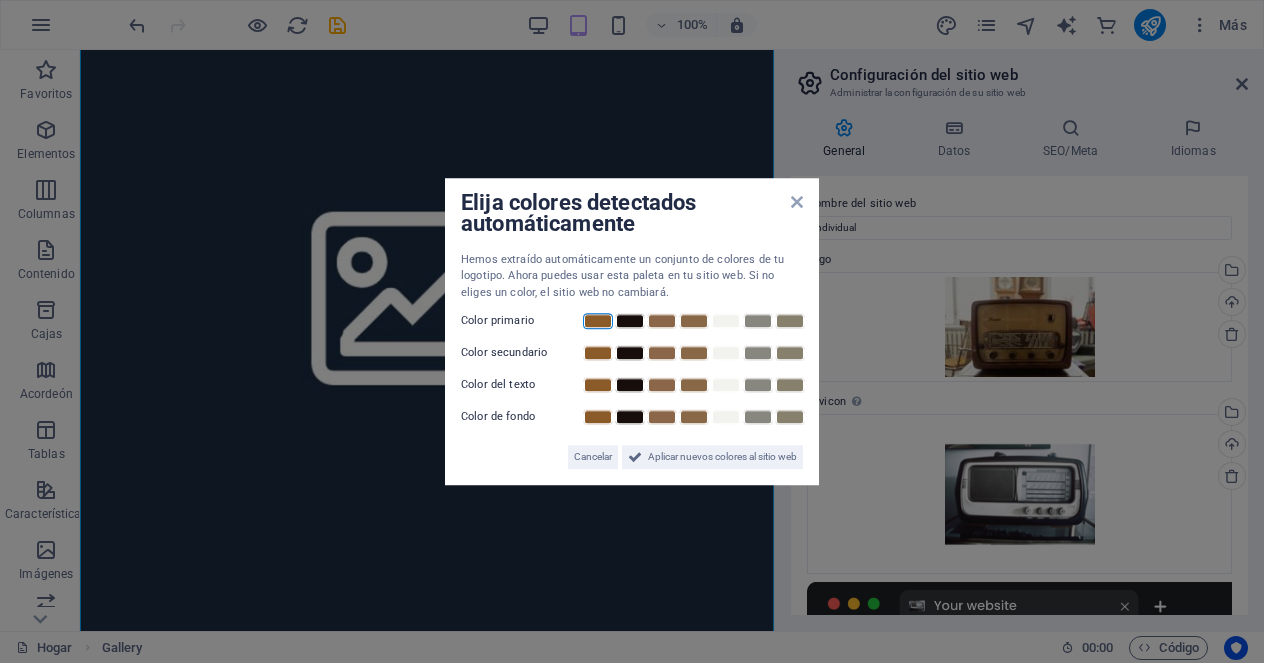 click at bounding box center (598, 321) 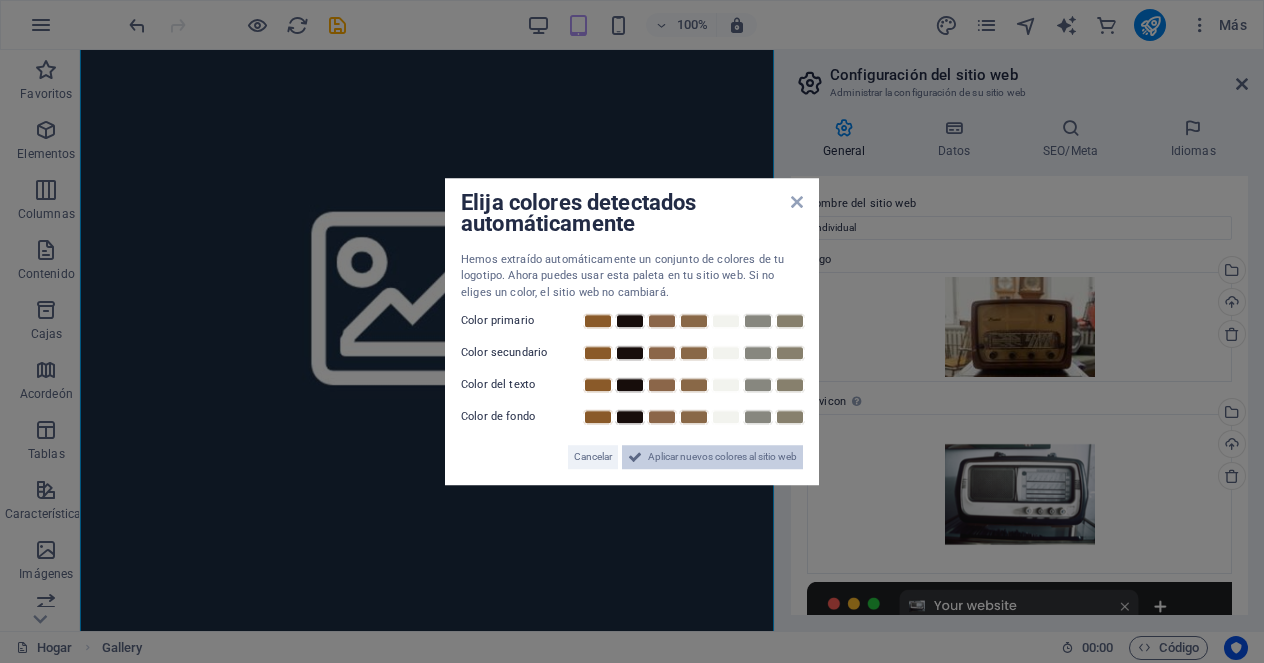 click on "Aplicar nuevos colores al sitio web" at bounding box center [722, 456] 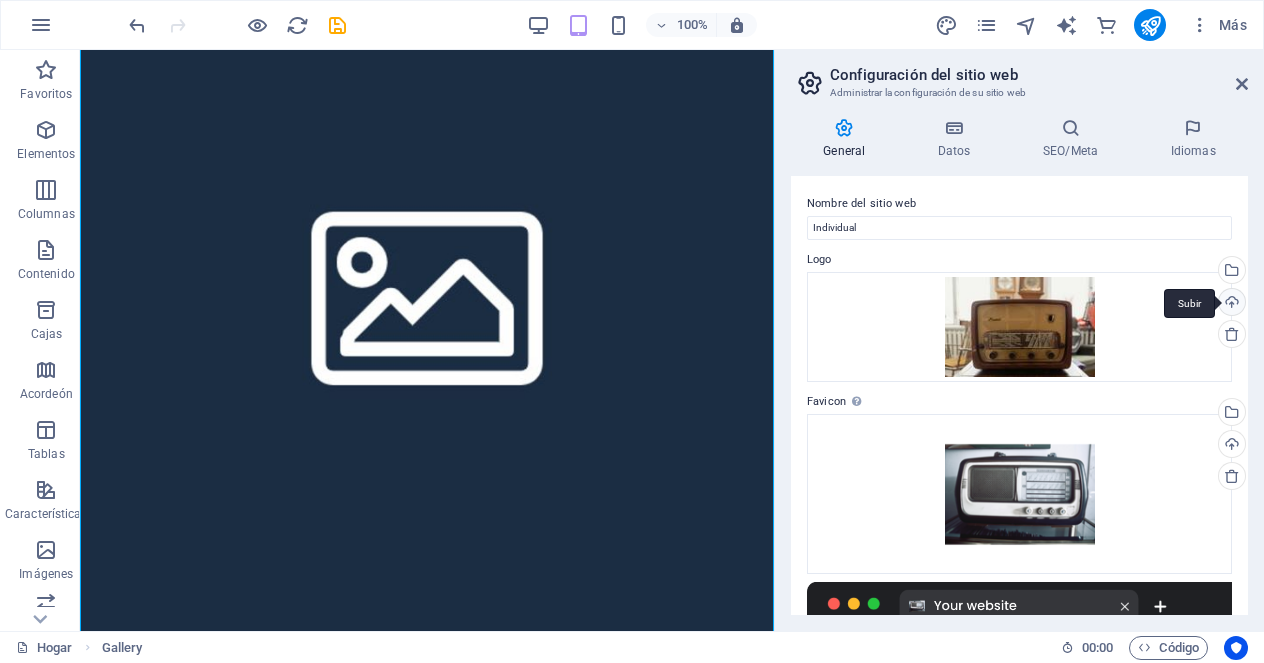 click on "Subir" at bounding box center (1230, 304) 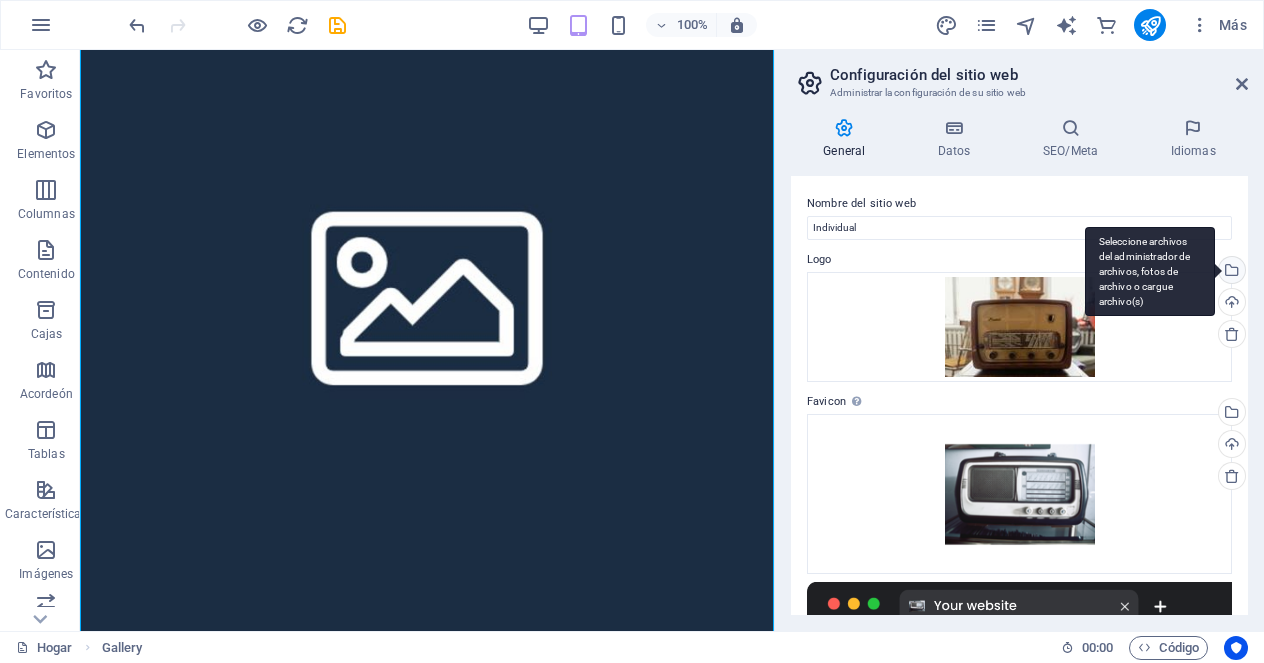 click on "Seleccione archivos del administrador de archivos, fotos de archivo o cargue archivo(s)" at bounding box center (1230, 272) 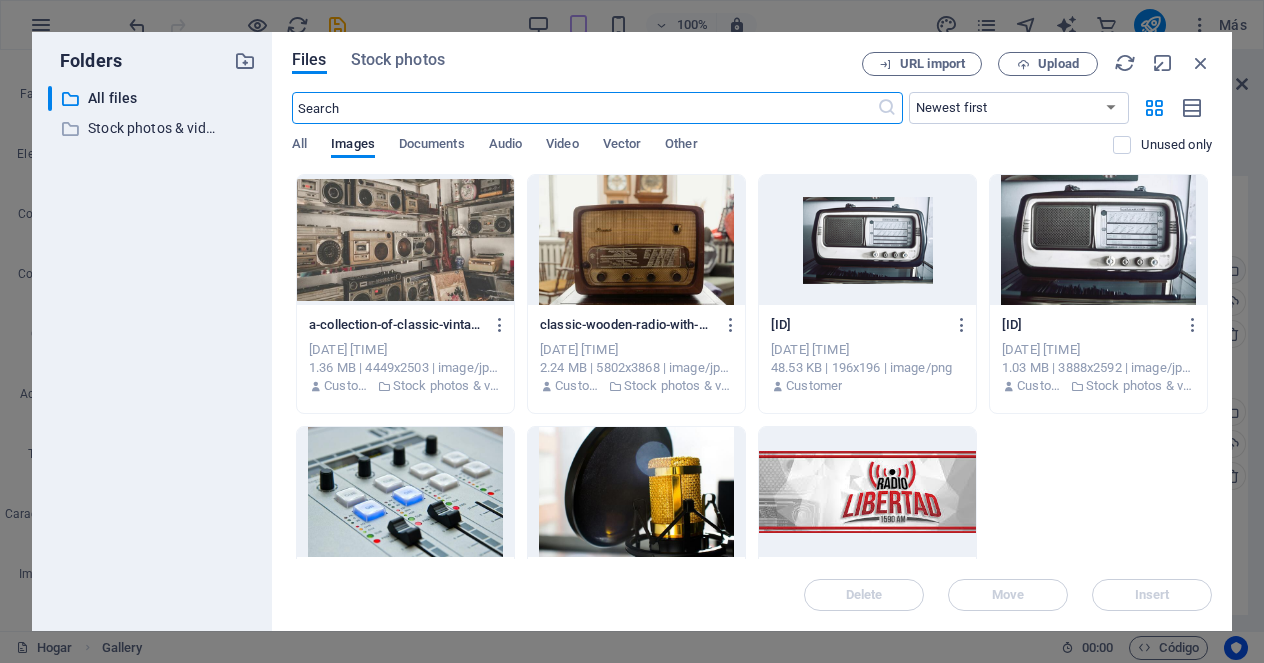 scroll, scrollTop: 517, scrollLeft: 0, axis: vertical 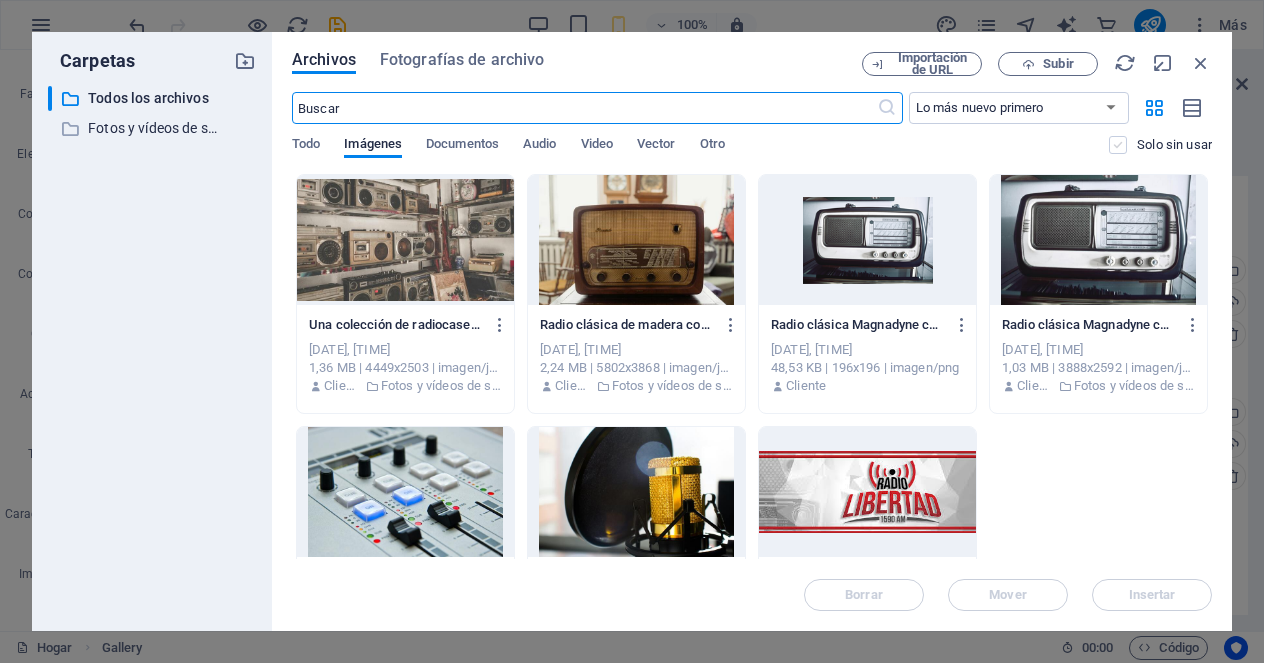 click at bounding box center (1118, 145) 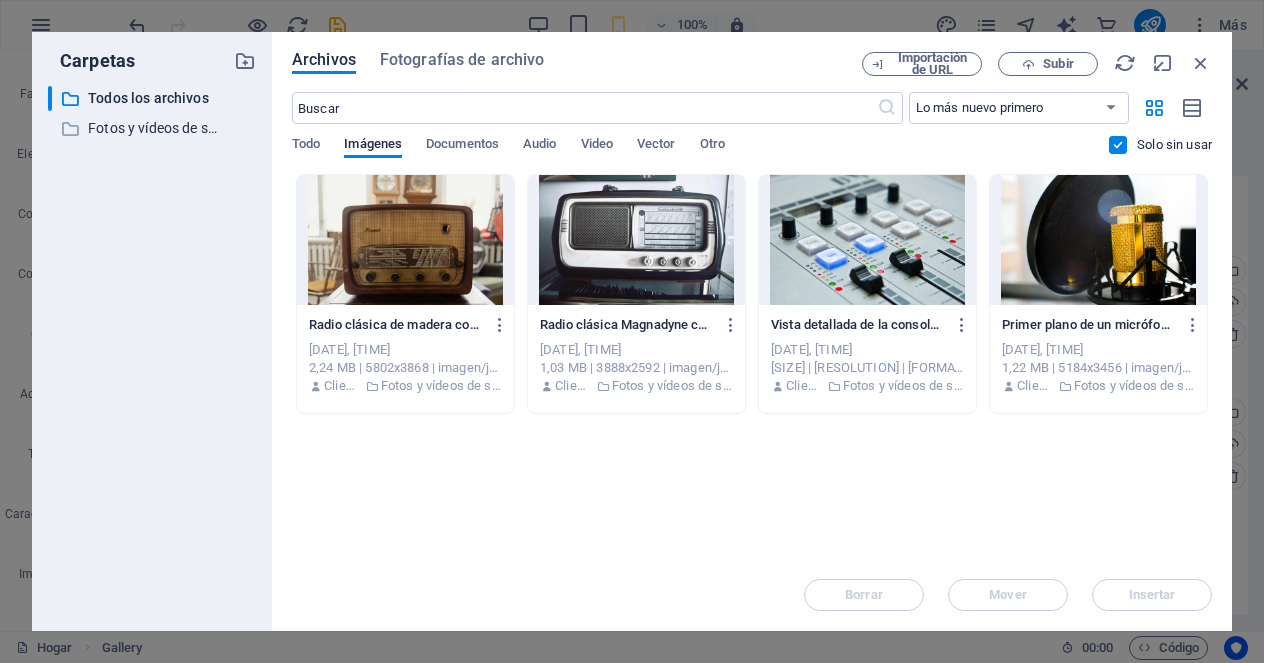 click at bounding box center (1118, 145) 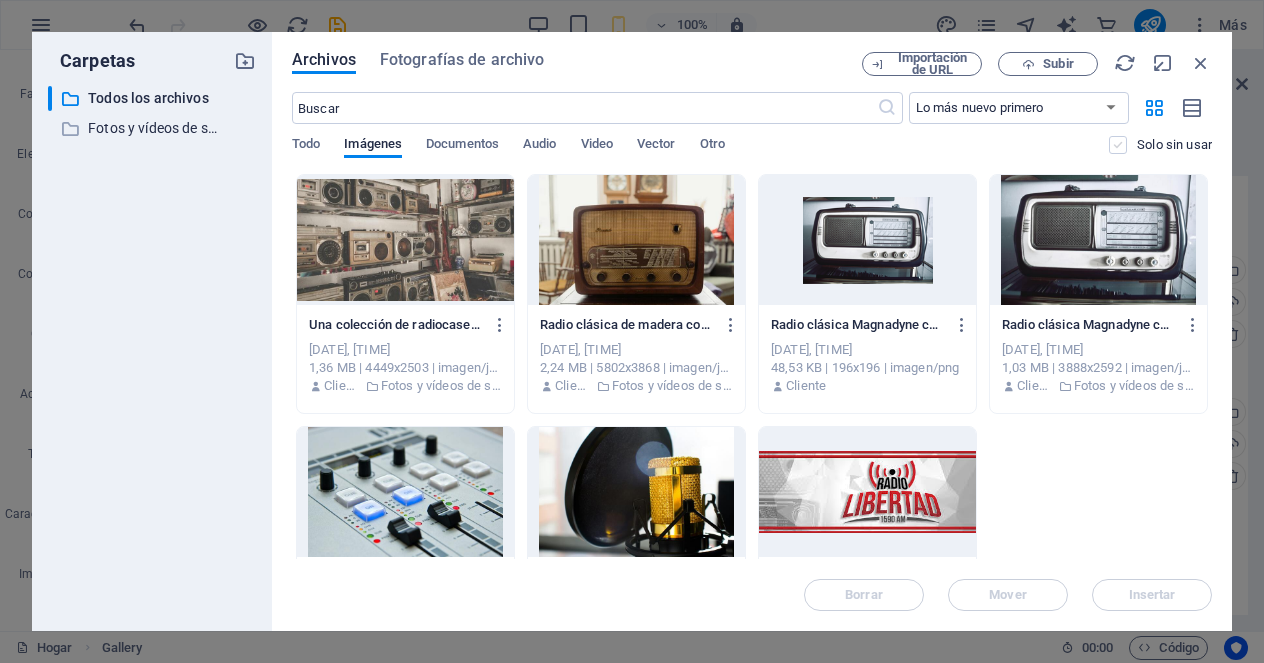 click at bounding box center (1118, 145) 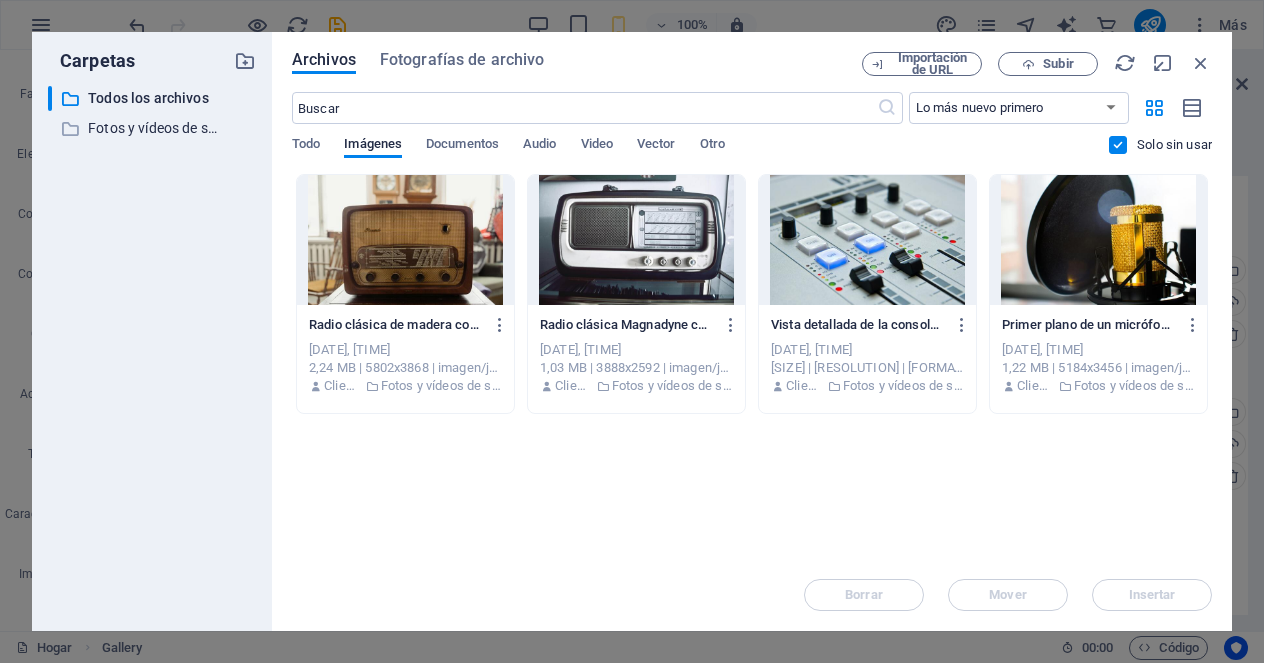 click at bounding box center (1118, 145) 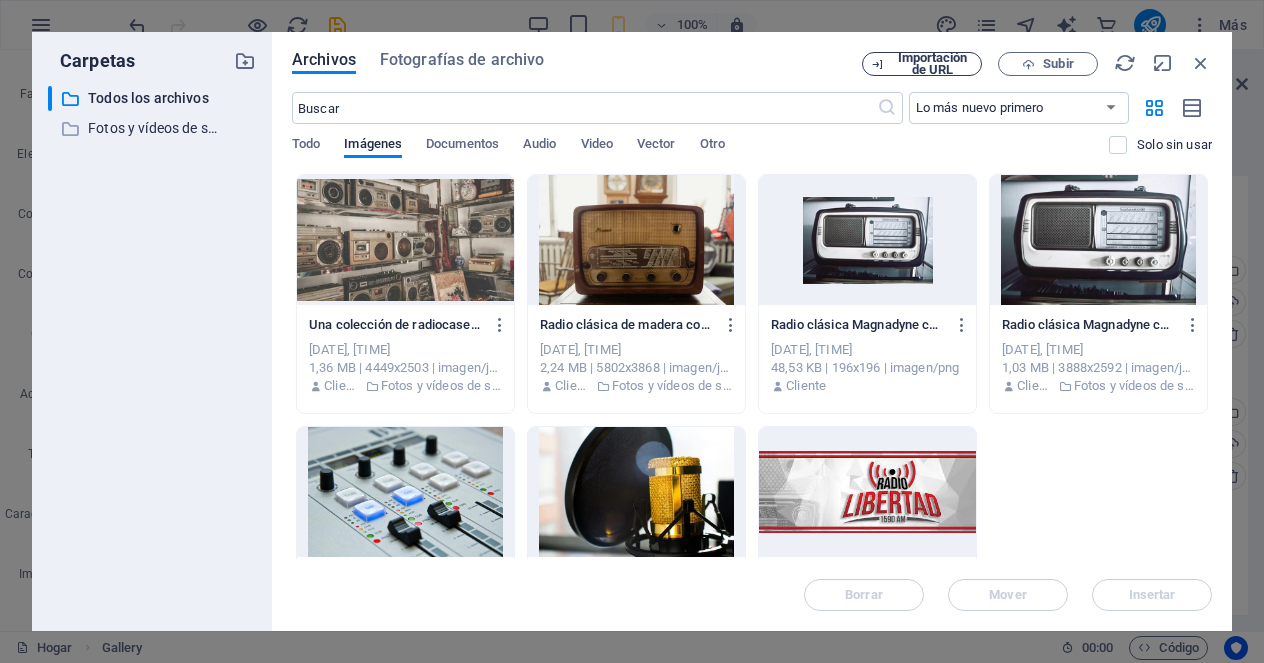 click on "Importación de URL" at bounding box center [932, 64] 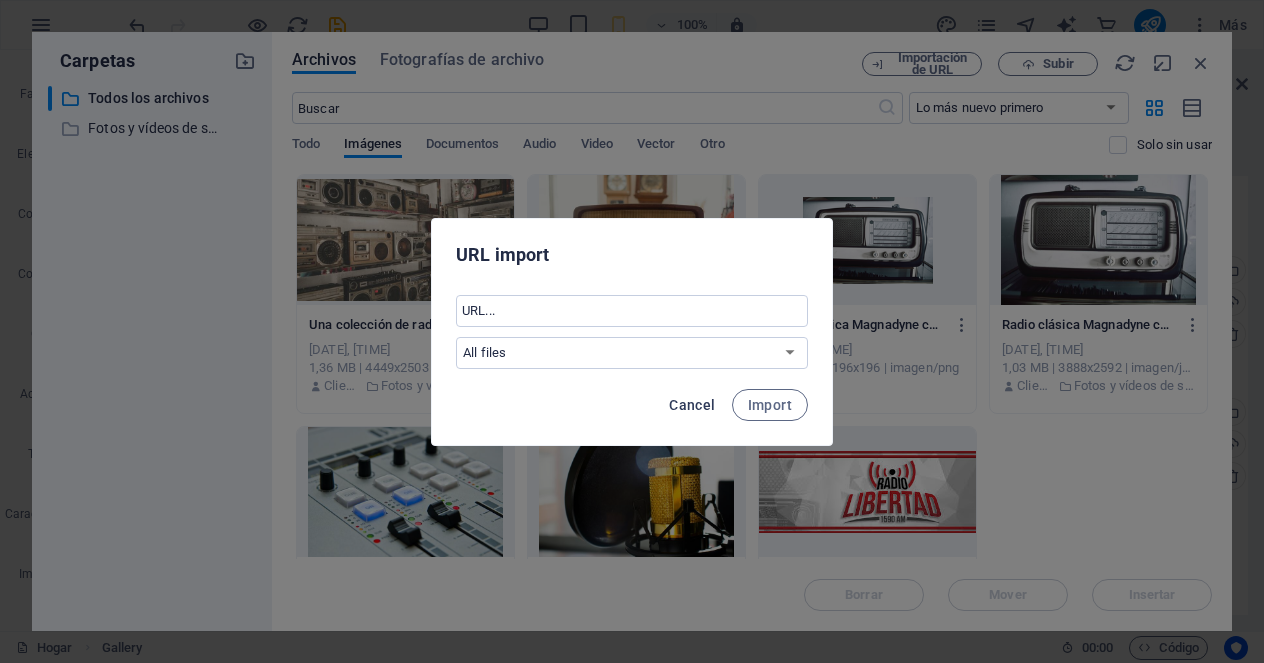 click on "Cancel" at bounding box center (692, 405) 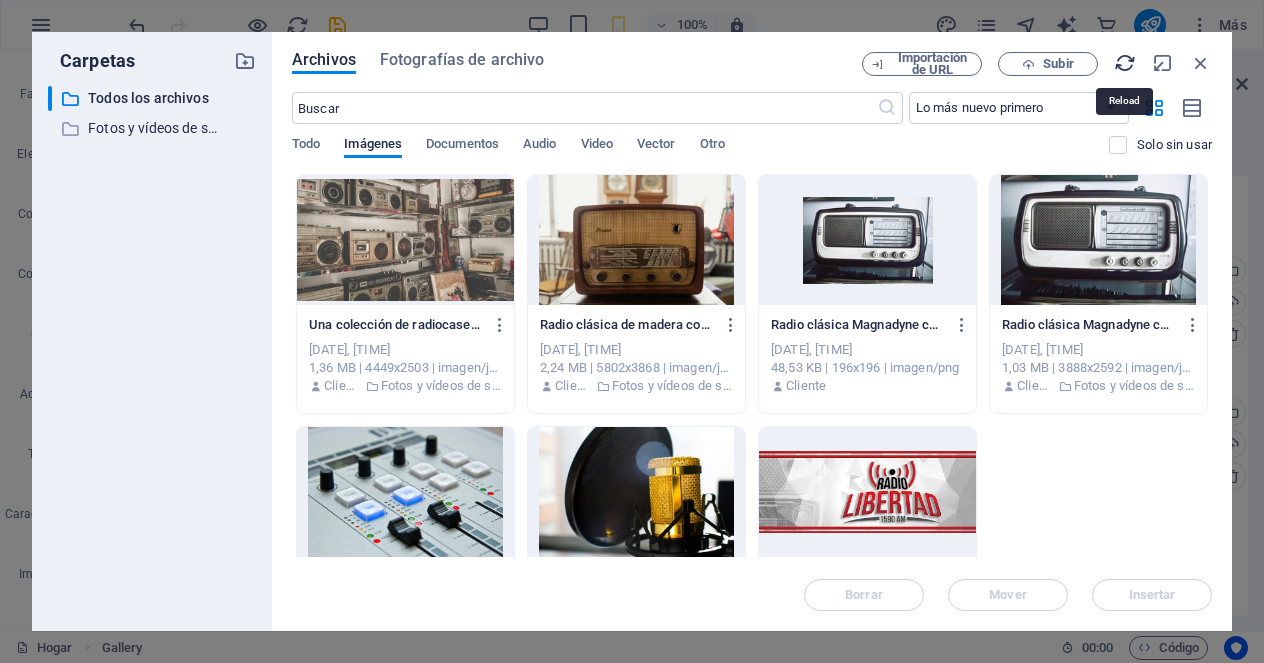 click at bounding box center [1125, 63] 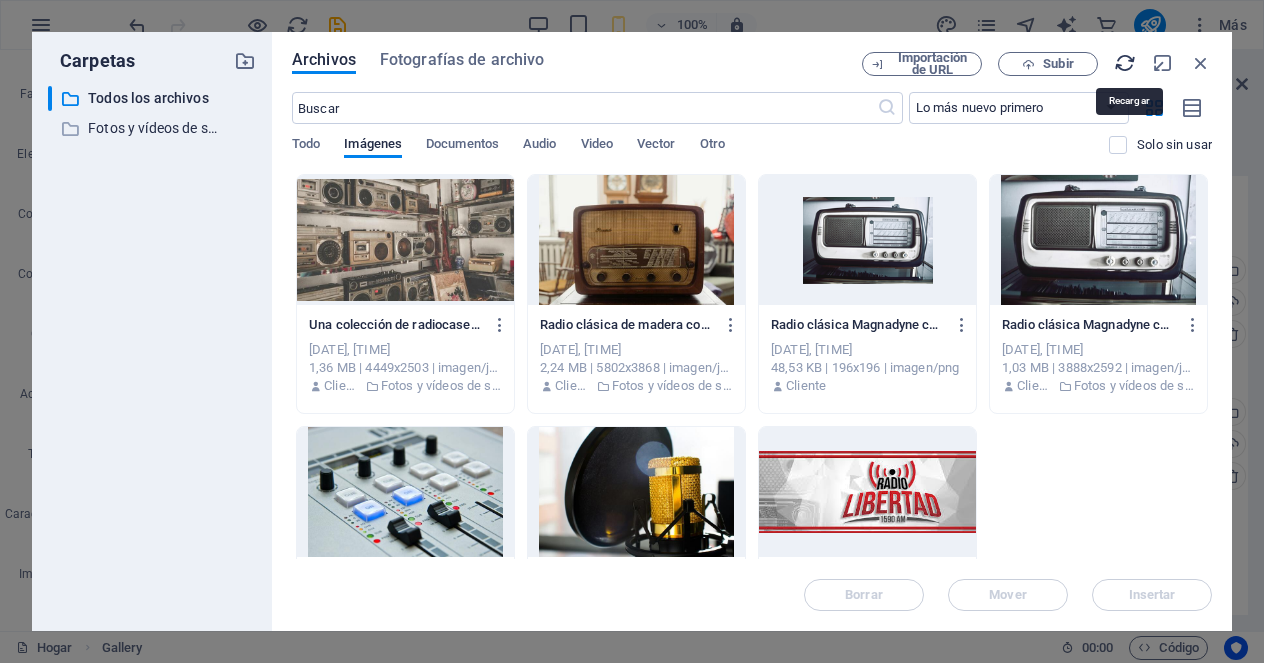 click at bounding box center (1125, 63) 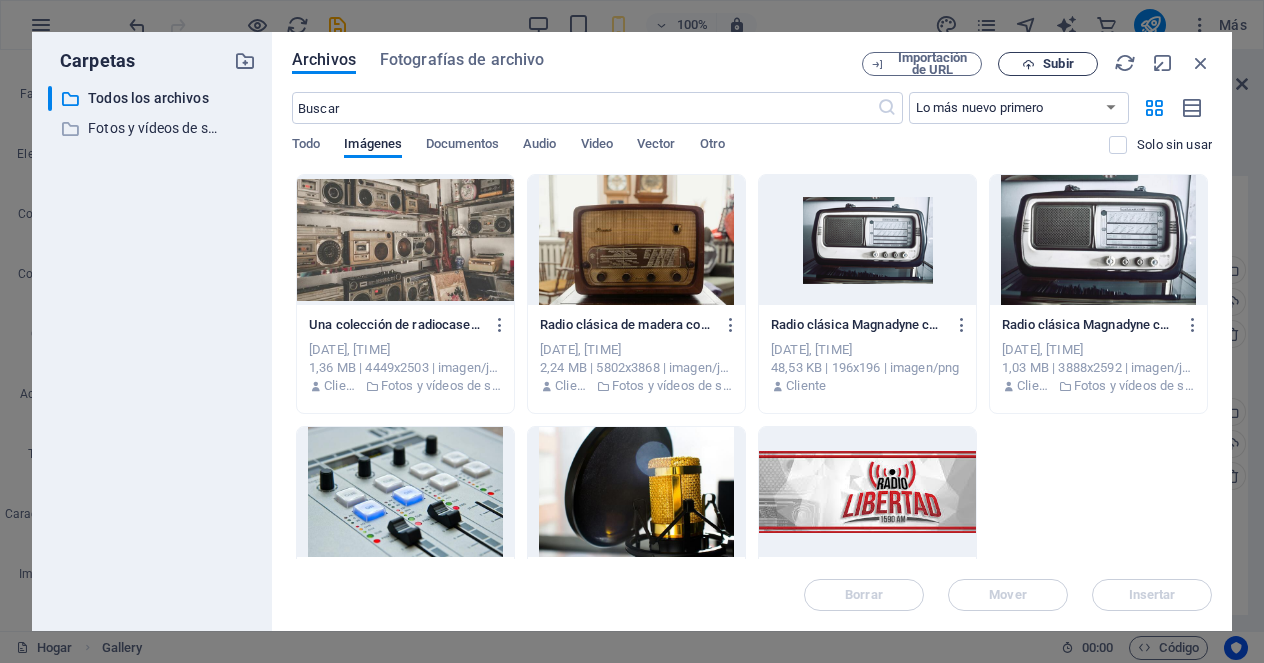 click on "Subir" at bounding box center (1048, 64) 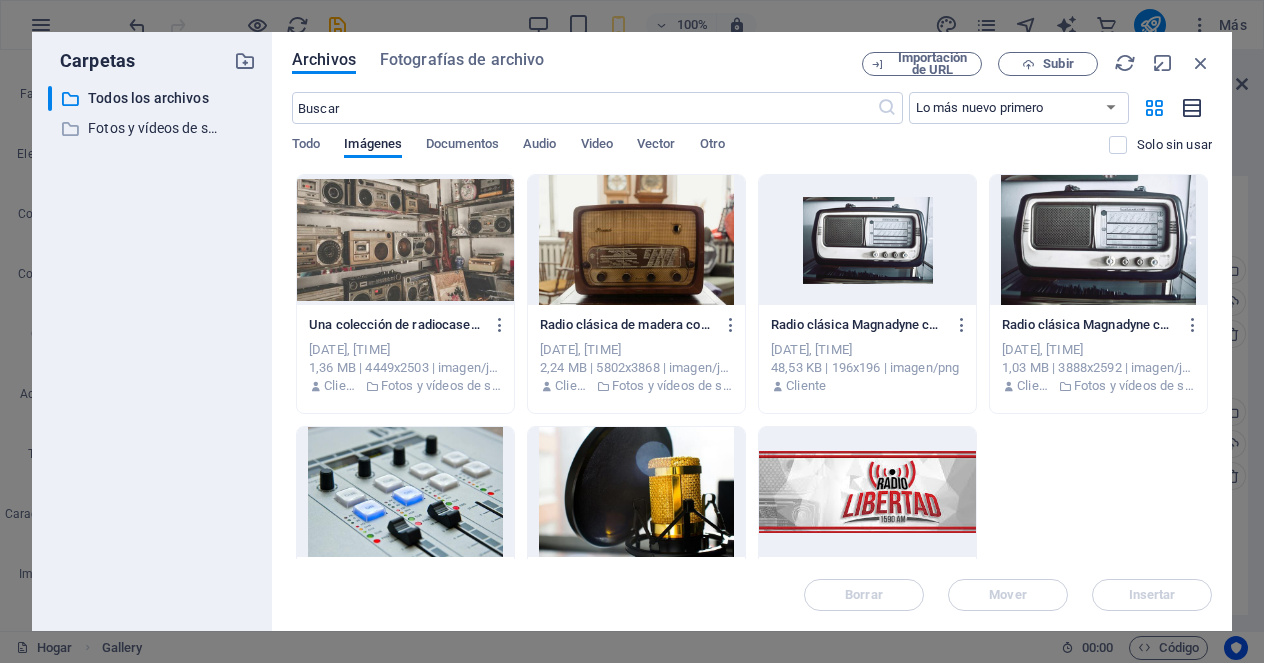 click at bounding box center [1193, 108] 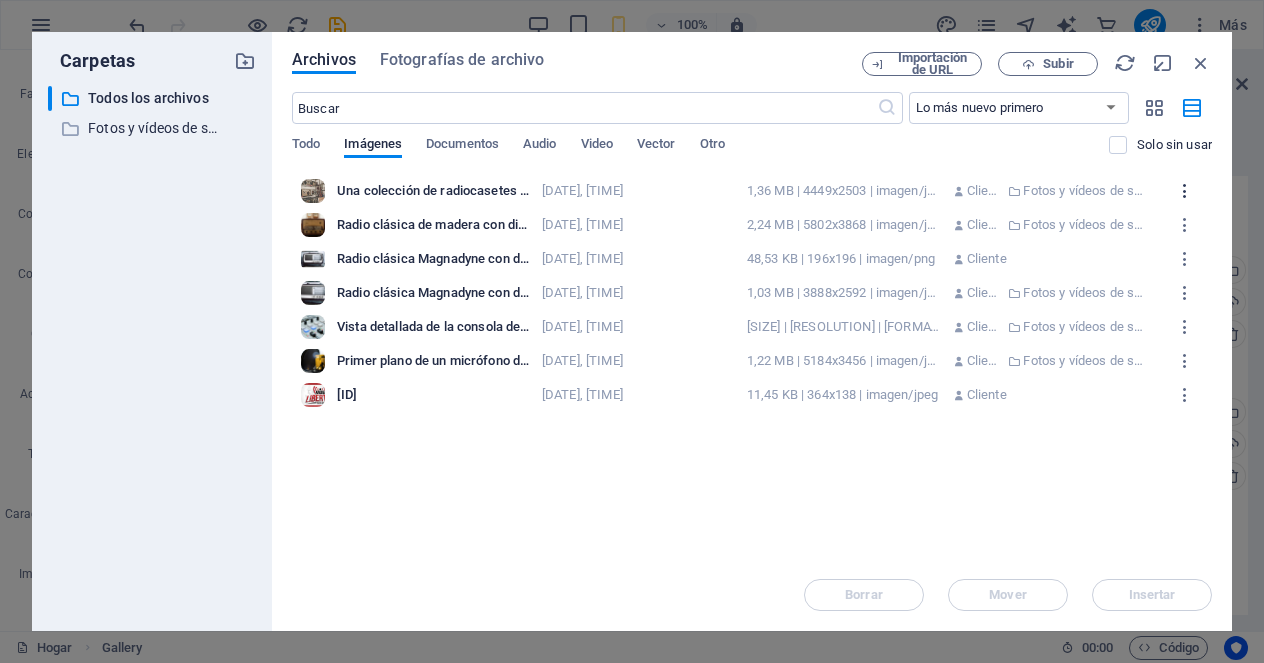 click at bounding box center [1185, 191] 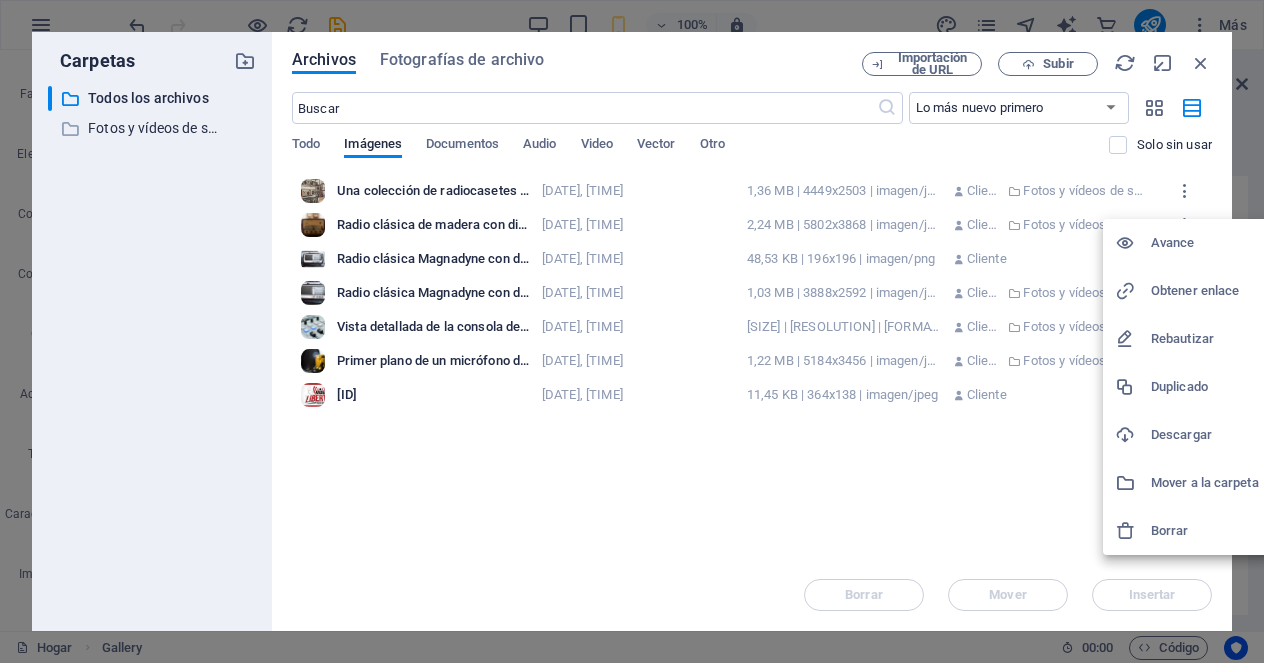 click on "Descargar" at bounding box center (1205, 435) 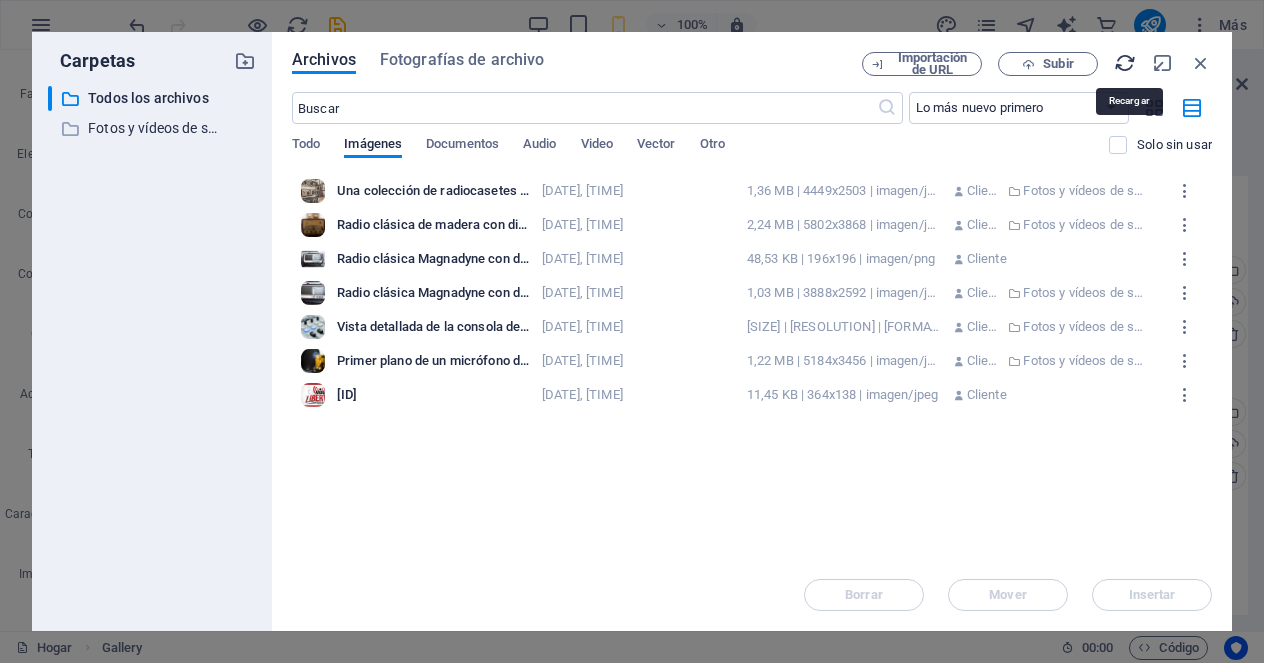 click at bounding box center (1125, 63) 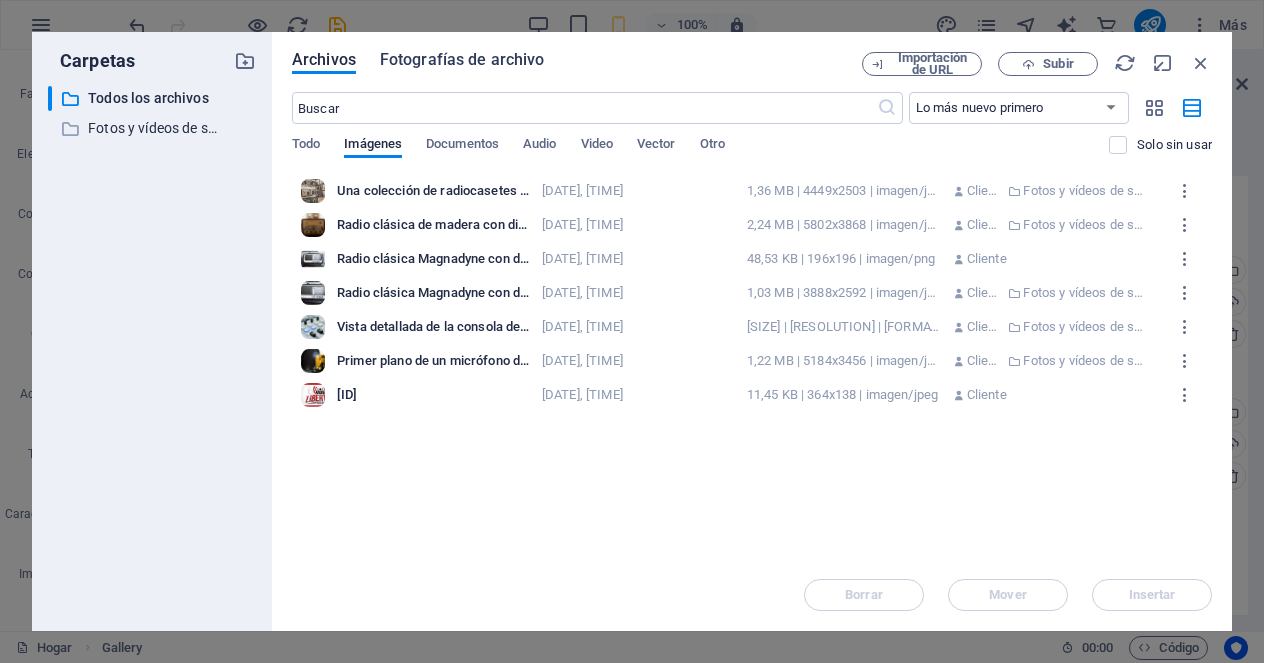 click on "Fotografías de archivo" at bounding box center (462, 59) 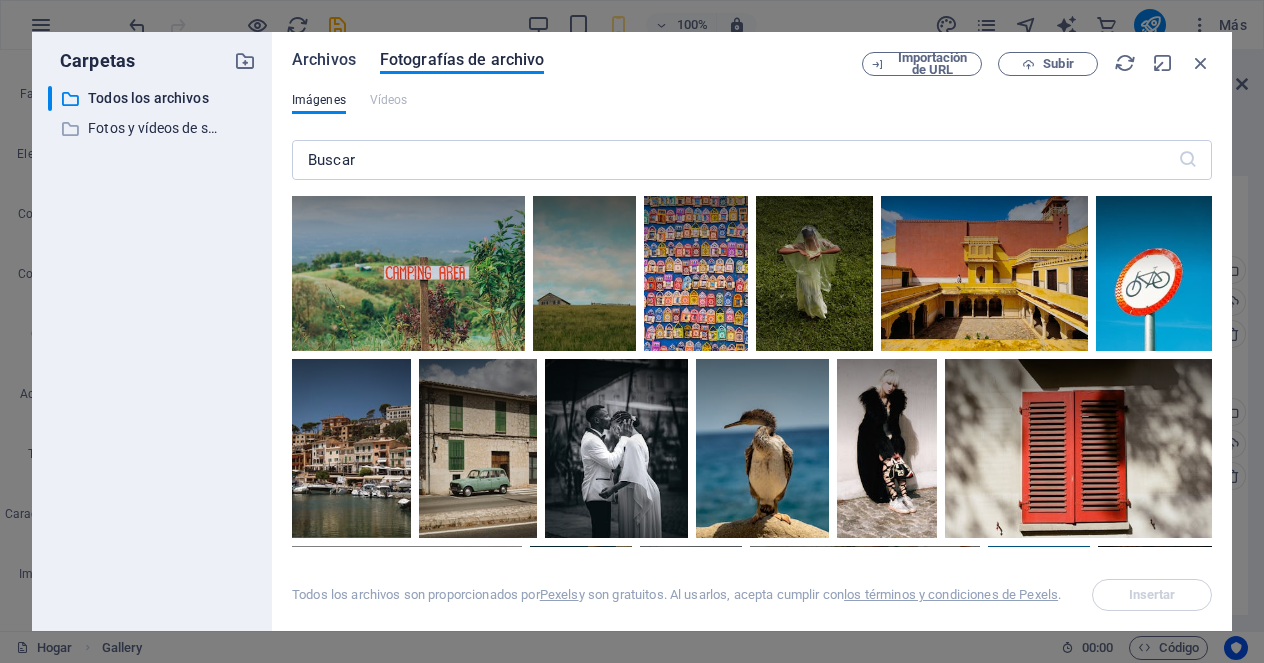 click on "Archivos" at bounding box center (324, 59) 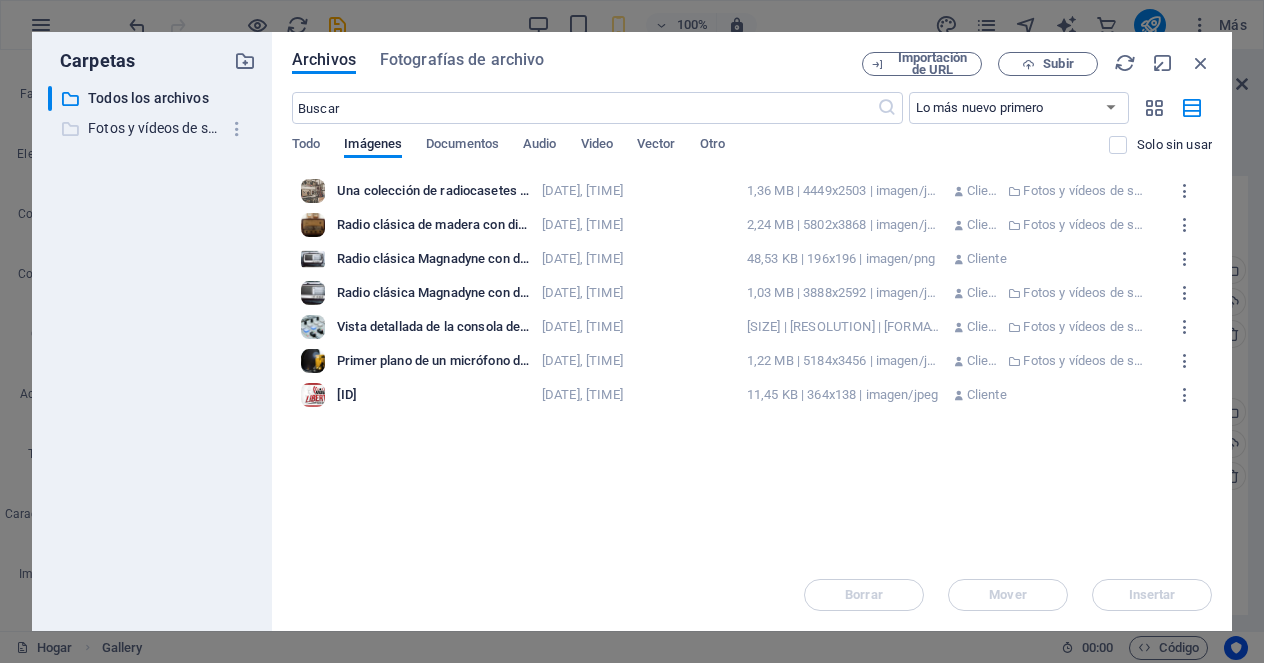 click on "Fotos y vídeos de stock" at bounding box center (161, 128) 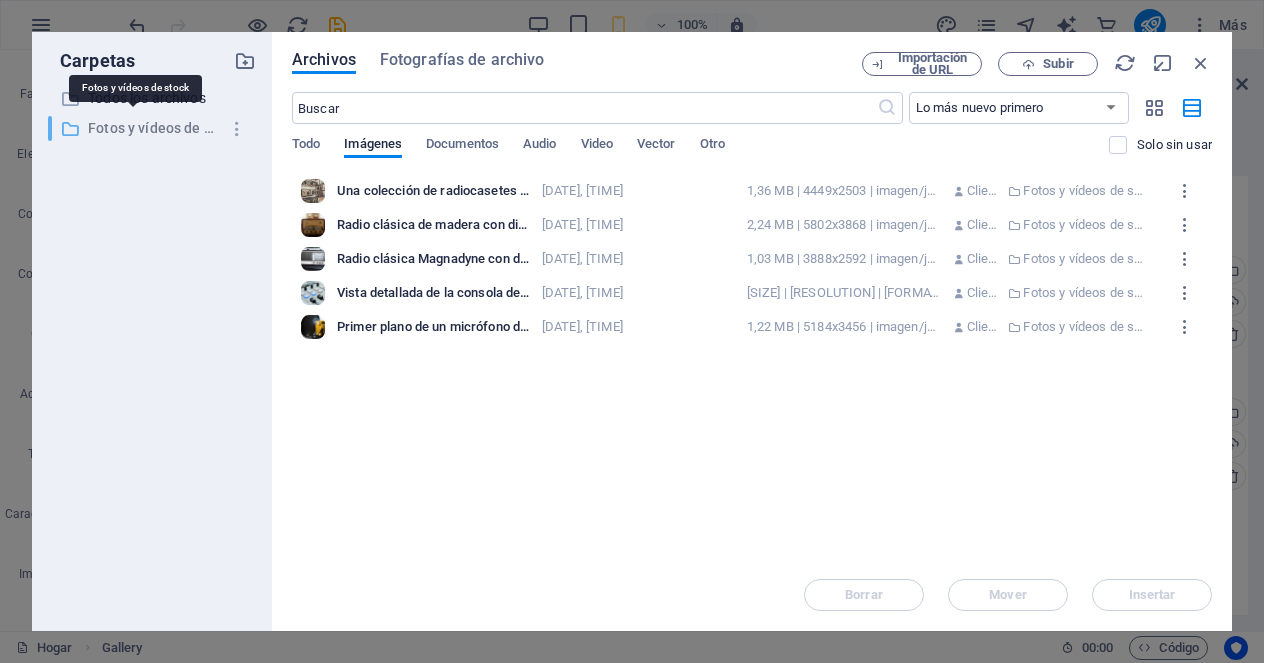 click on "Fotos y vídeos de stock" at bounding box center (163, 128) 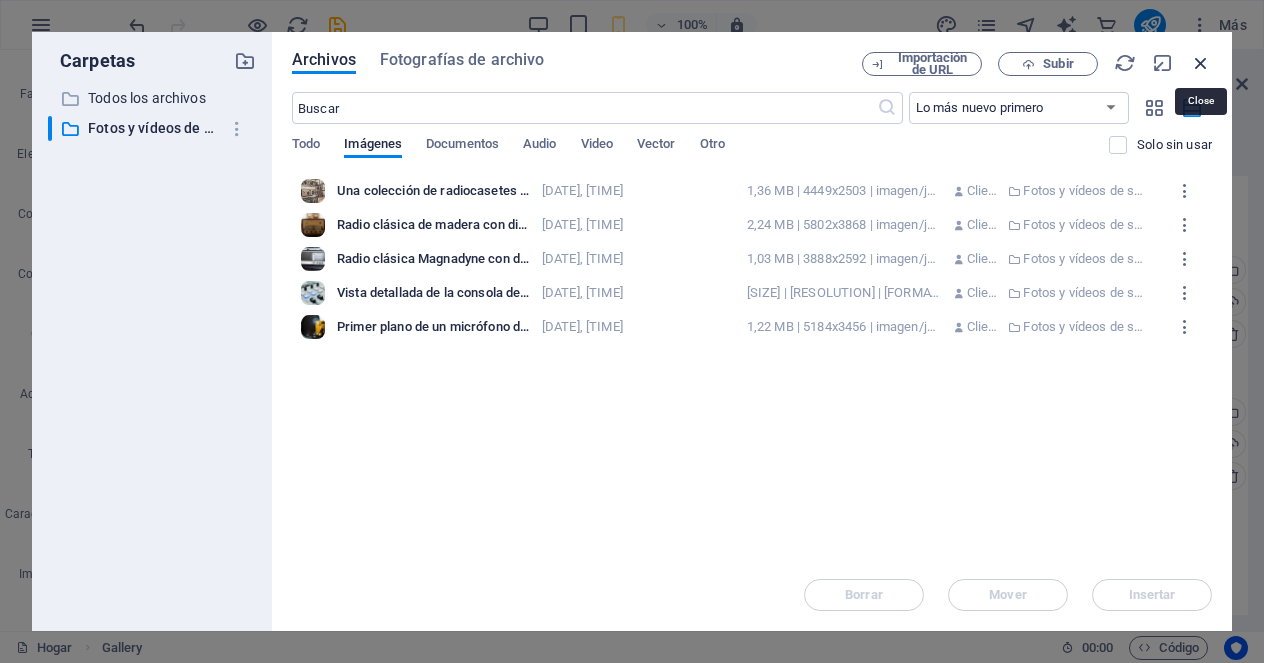 click at bounding box center [1201, 63] 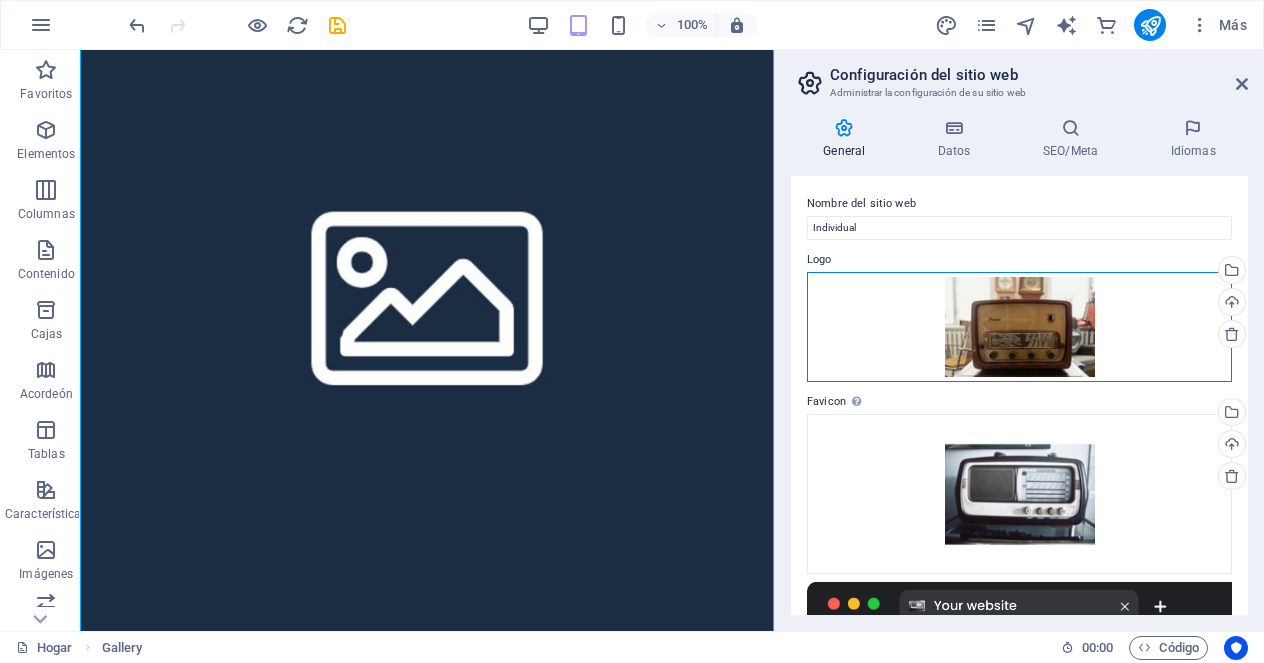 click on "Arrastre los archivos aquí, haga clic para elegir archivos o  seleccione archivos de Archivos o de nuestras fotos y videos de archivo gratuitos" at bounding box center (1019, 327) 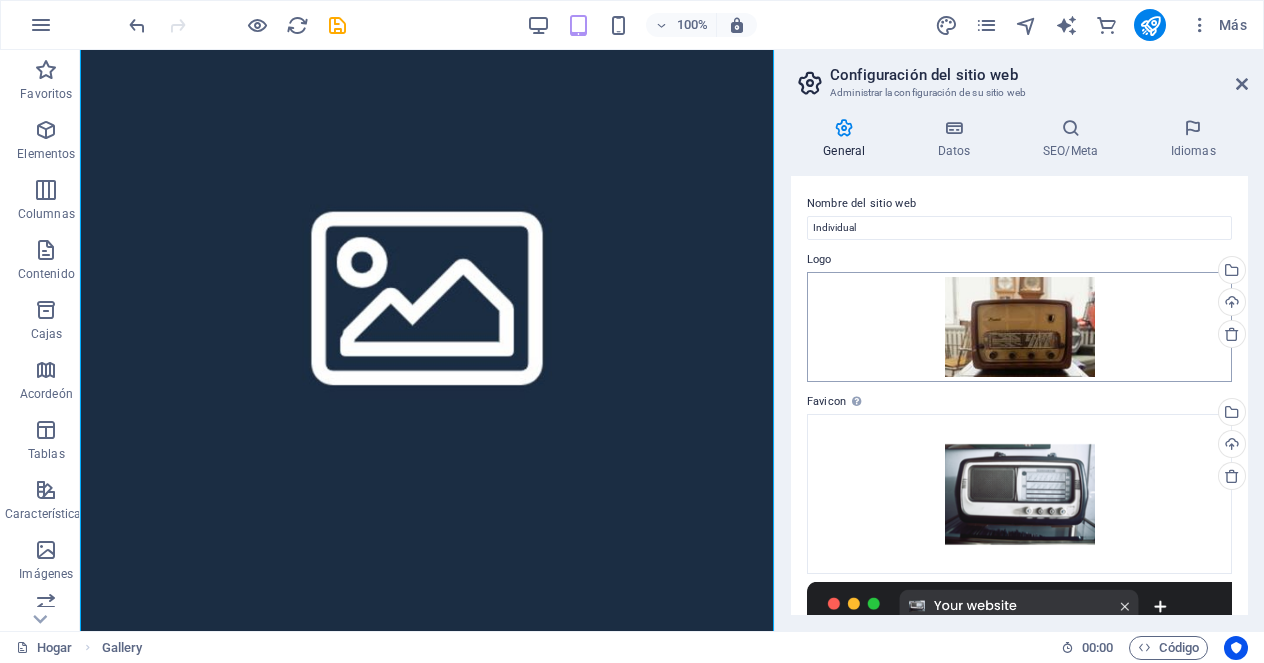 scroll, scrollTop: 517, scrollLeft: 0, axis: vertical 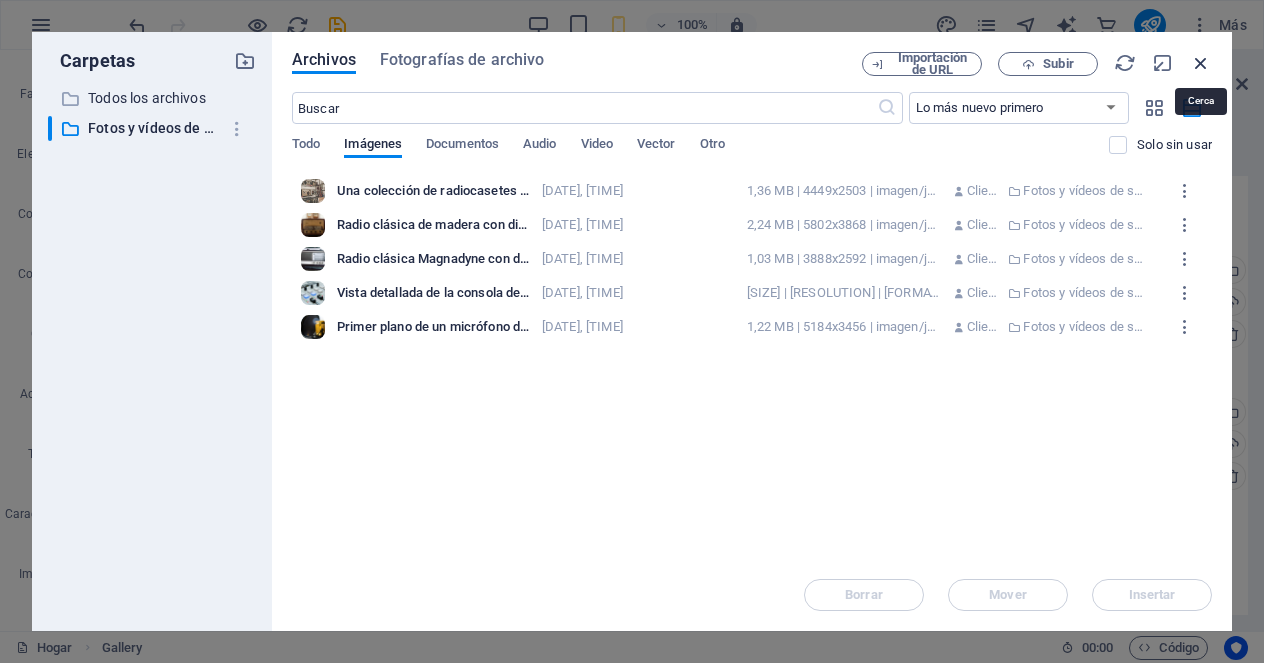 click at bounding box center (1201, 63) 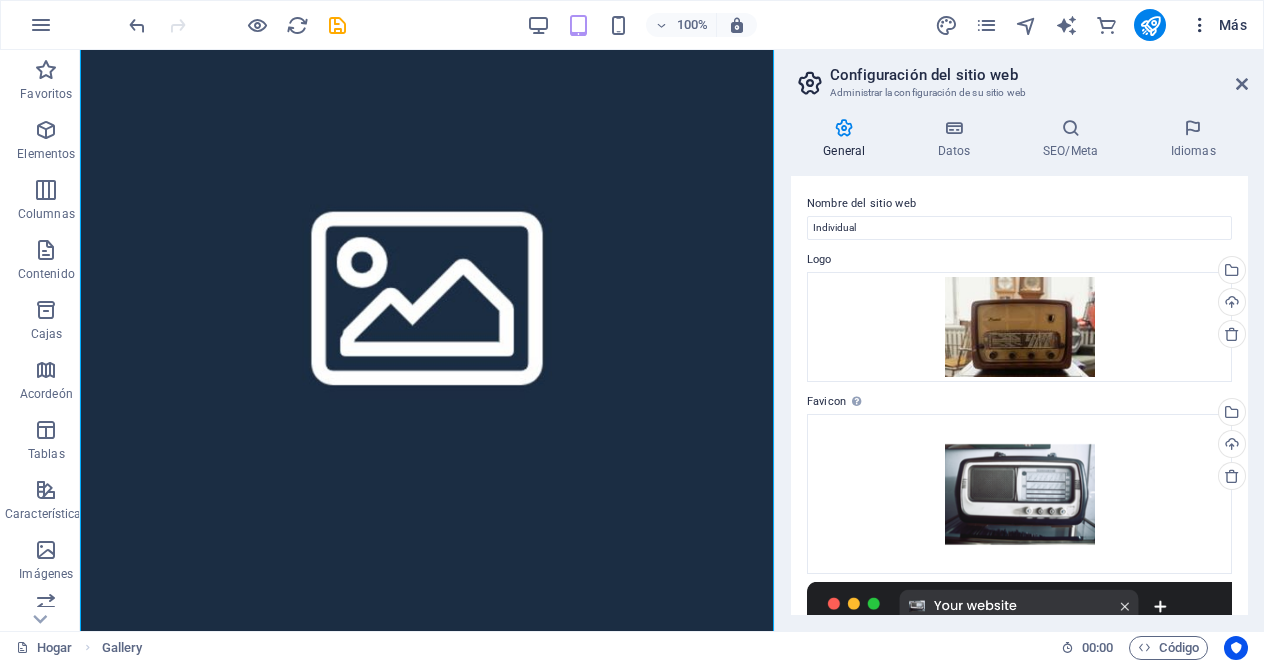 click at bounding box center (1200, 25) 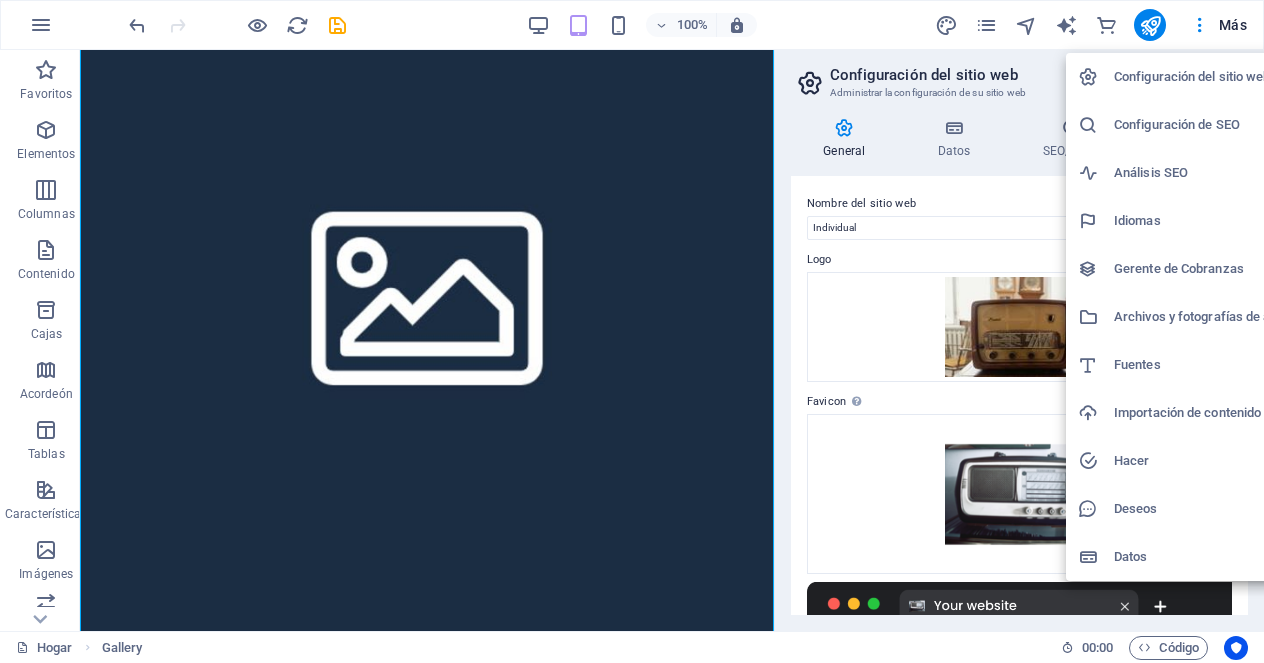 click on "Datos" at bounding box center (1130, 556) 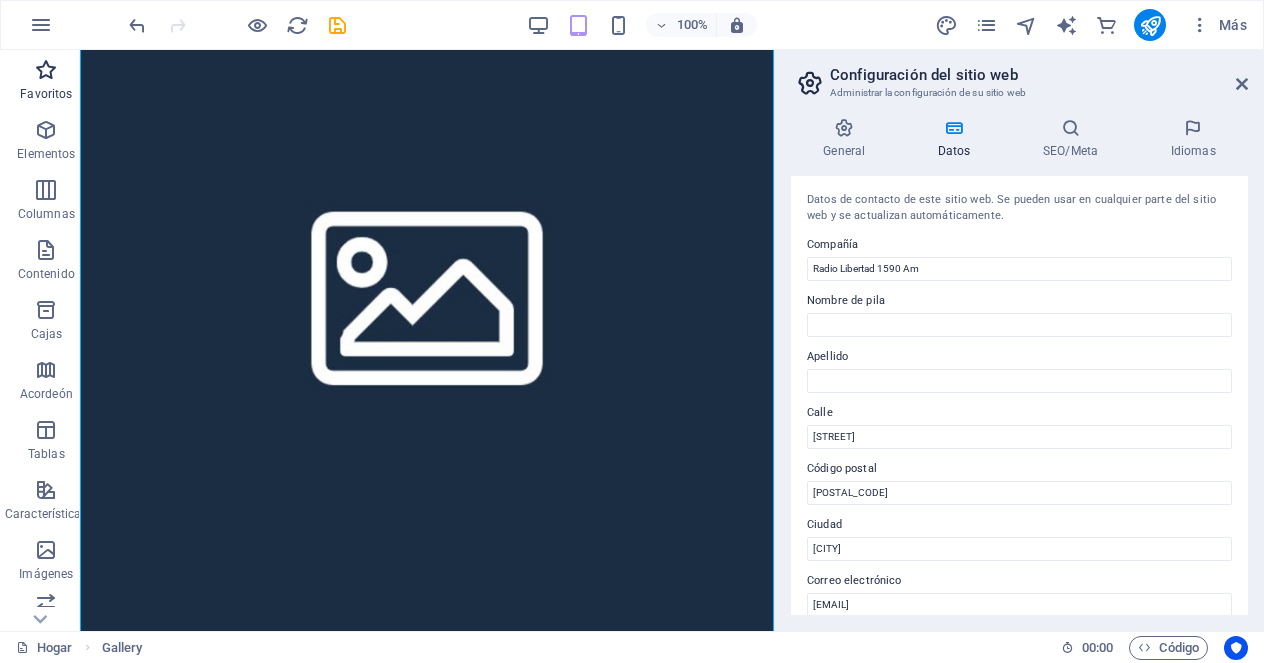 click at bounding box center [46, 70] 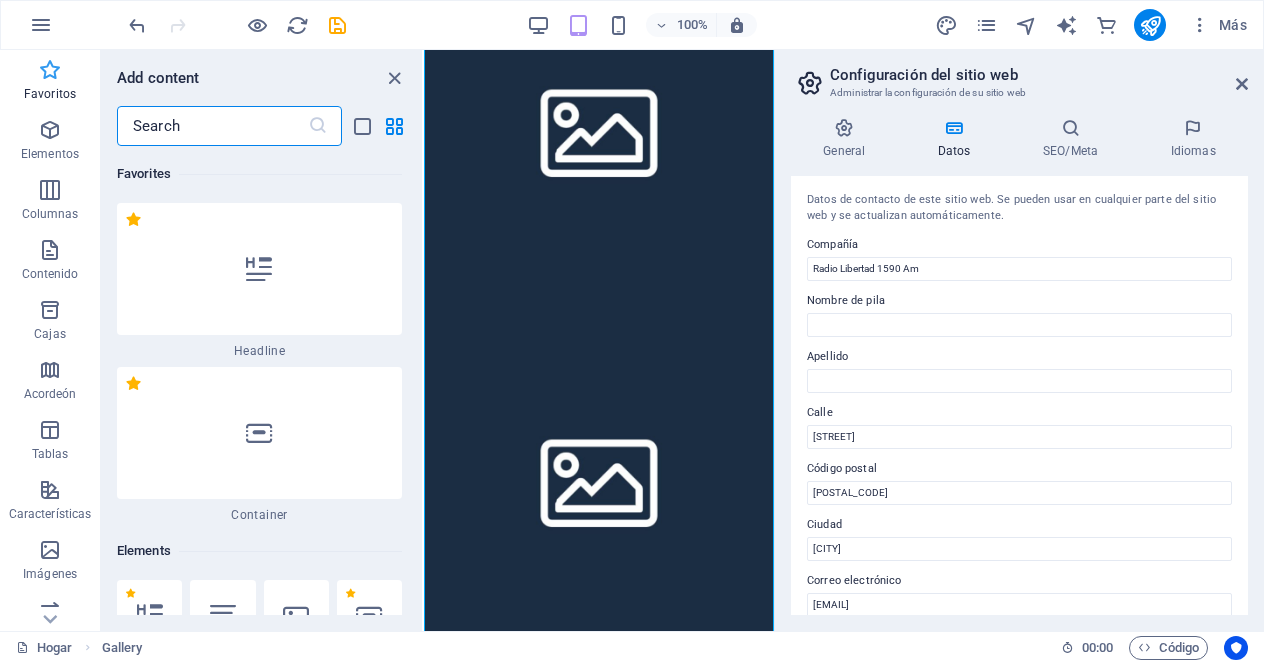 scroll, scrollTop: 809, scrollLeft: 0, axis: vertical 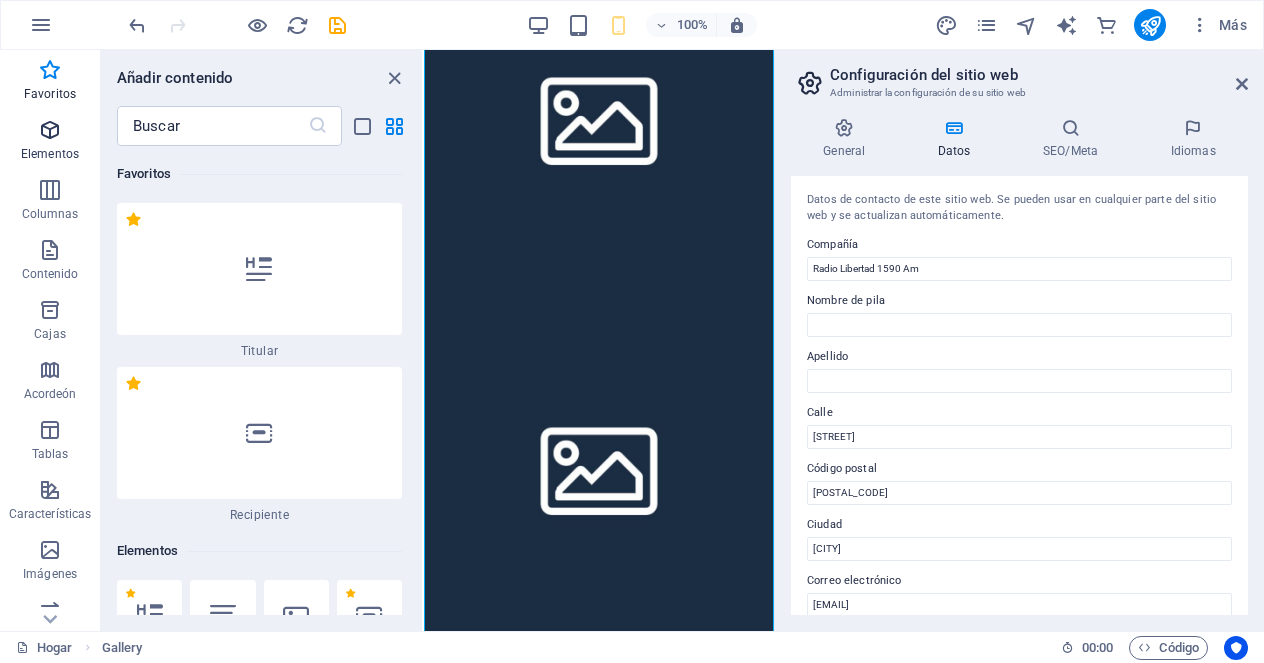click at bounding box center [50, 130] 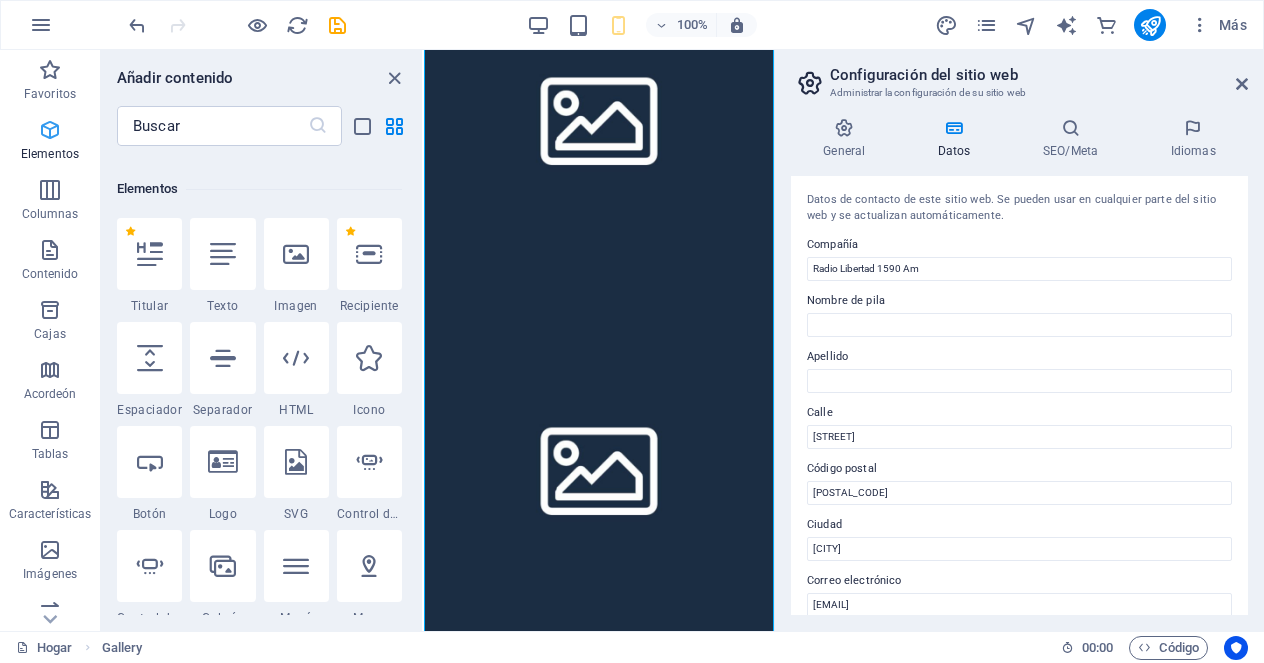 scroll, scrollTop: 377, scrollLeft: 0, axis: vertical 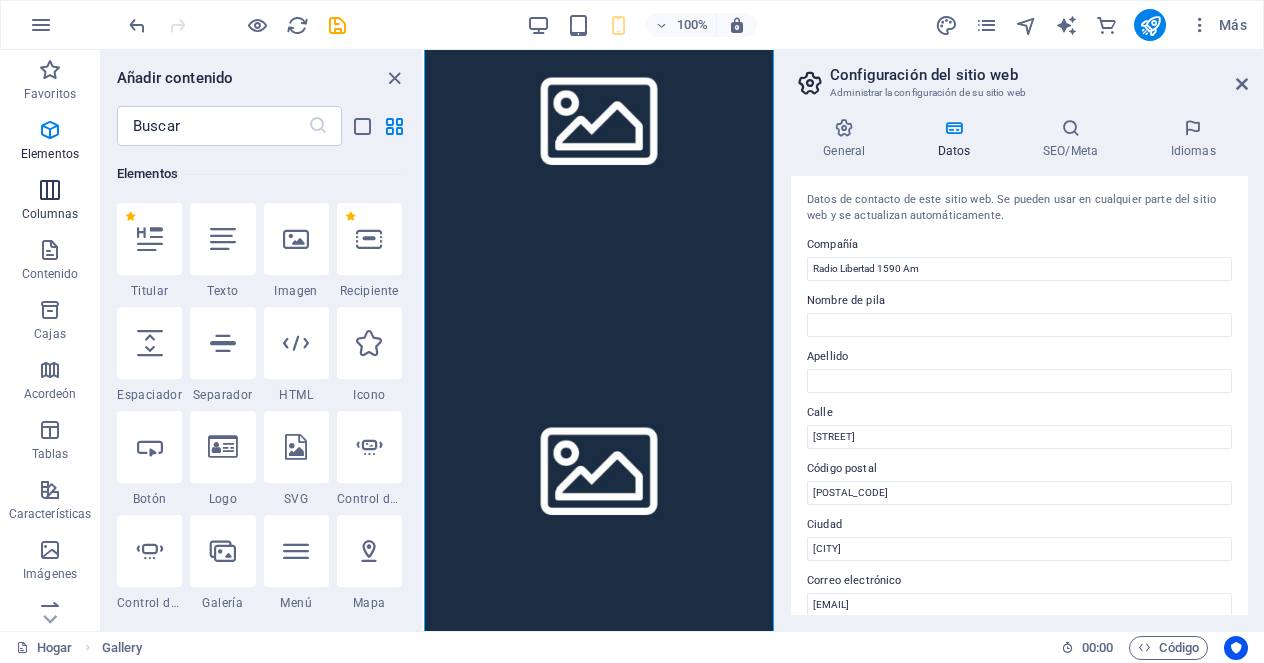 click at bounding box center [50, 190] 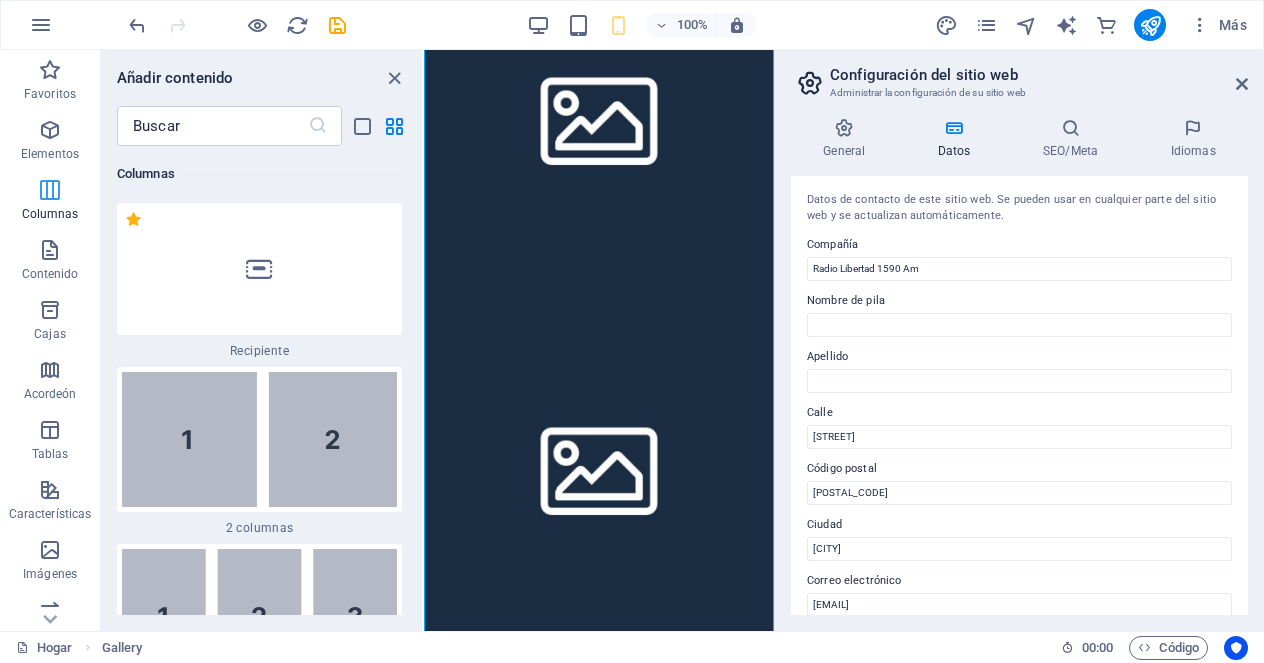scroll, scrollTop: 1154, scrollLeft: 0, axis: vertical 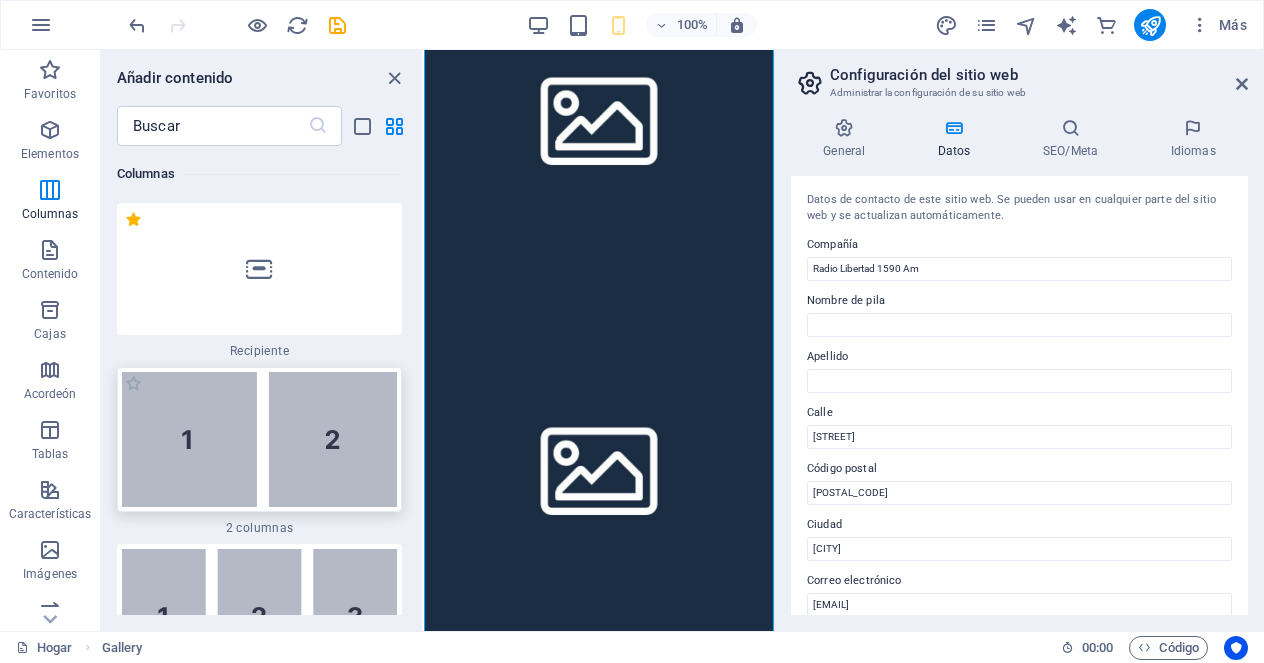 click at bounding box center (259, 439) 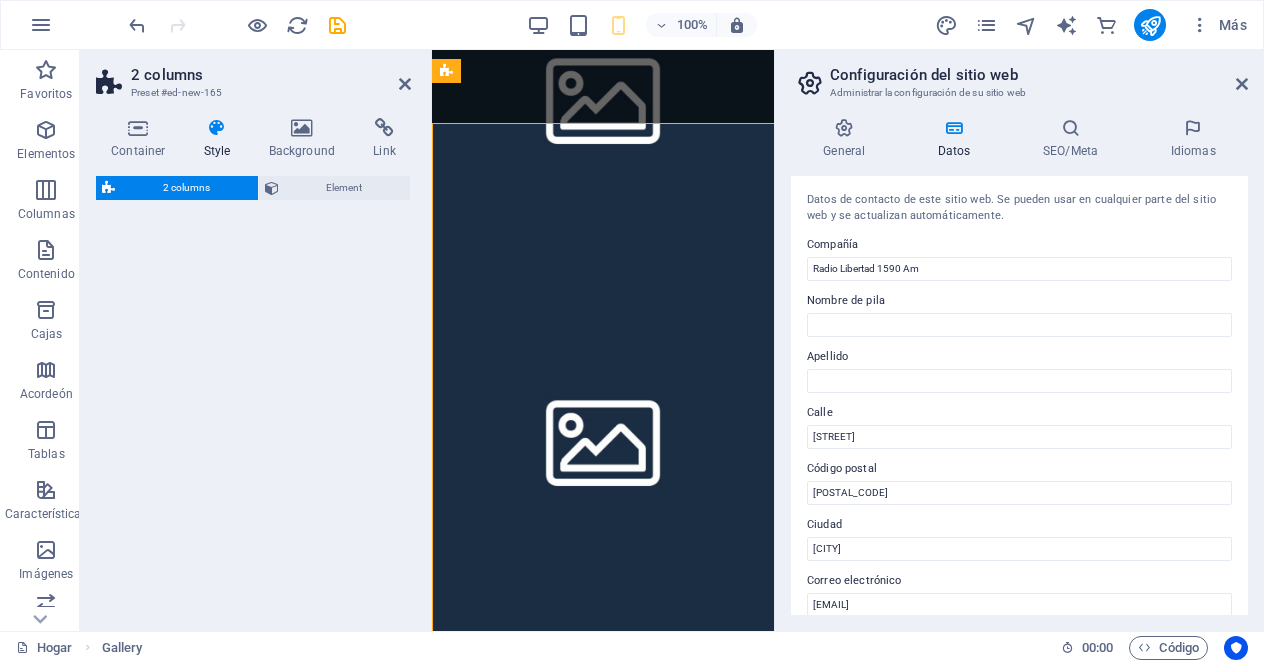 scroll, scrollTop: 1677, scrollLeft: 0, axis: vertical 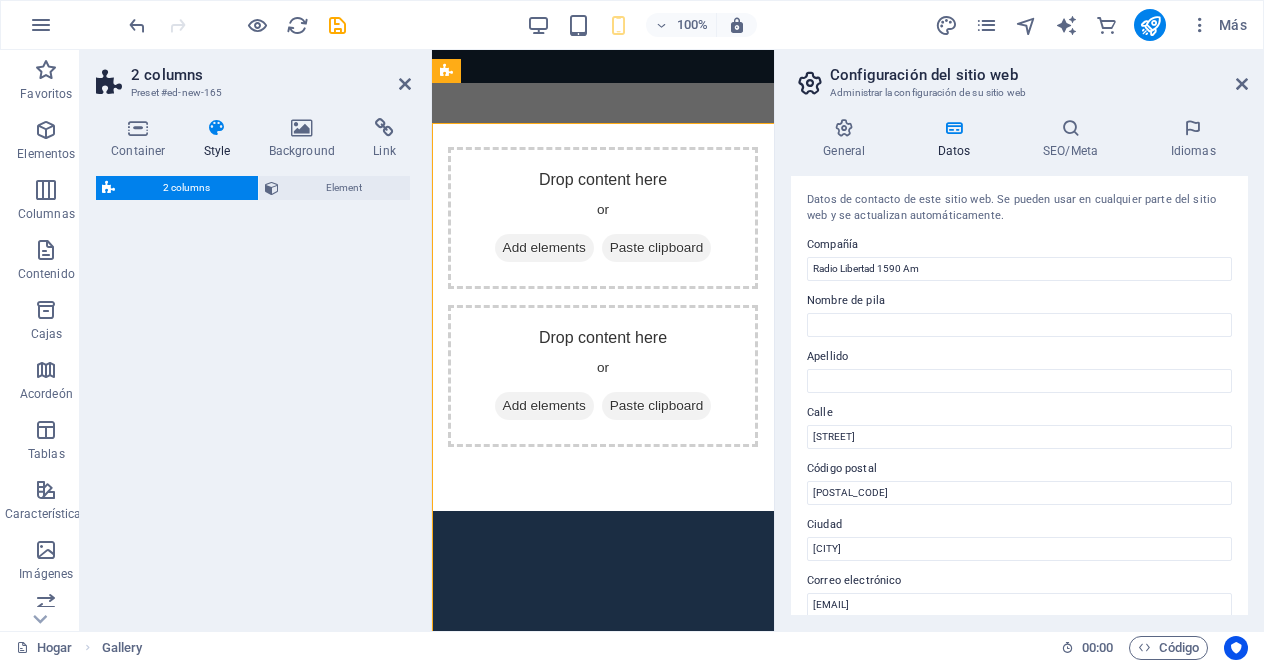 select on "rem" 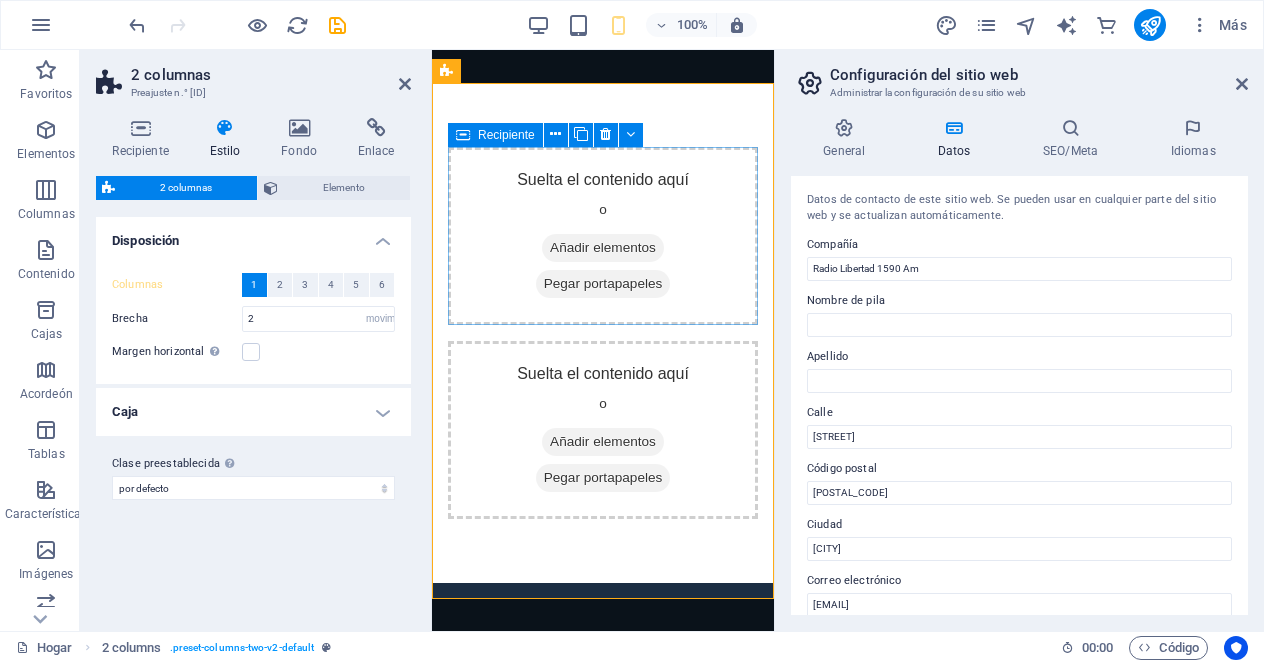 click on "Añadir elementos" at bounding box center (603, 247) 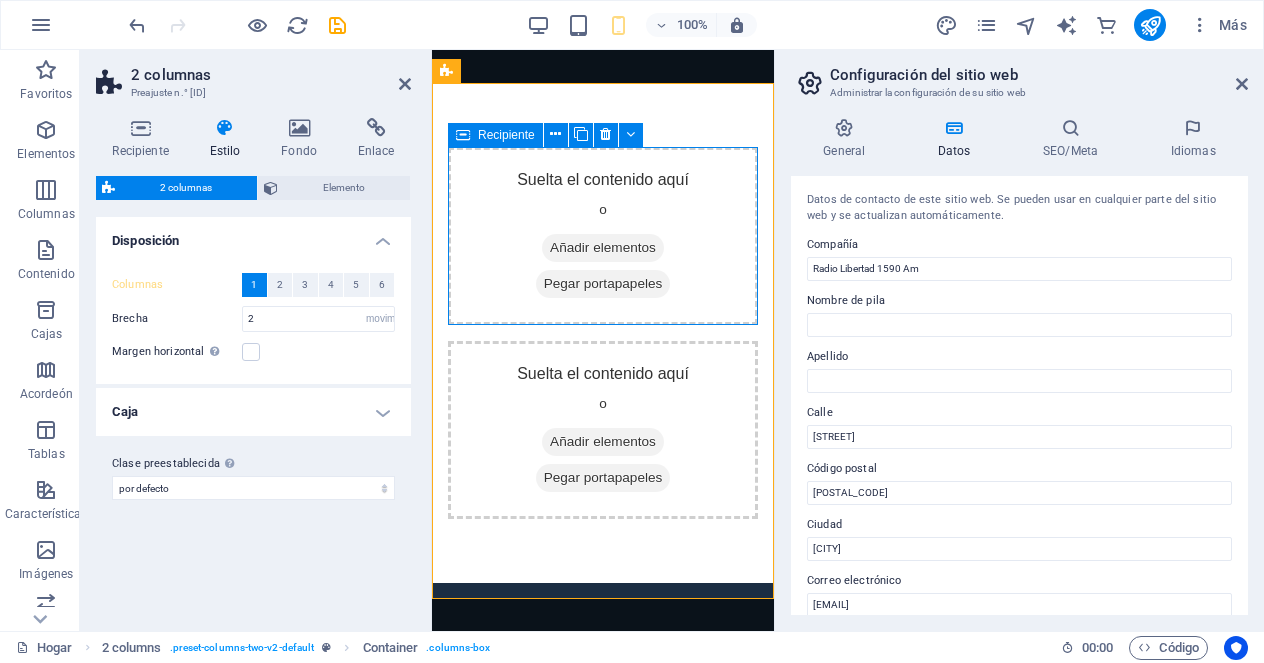 click on "Añadir elementos" at bounding box center (603, 248) 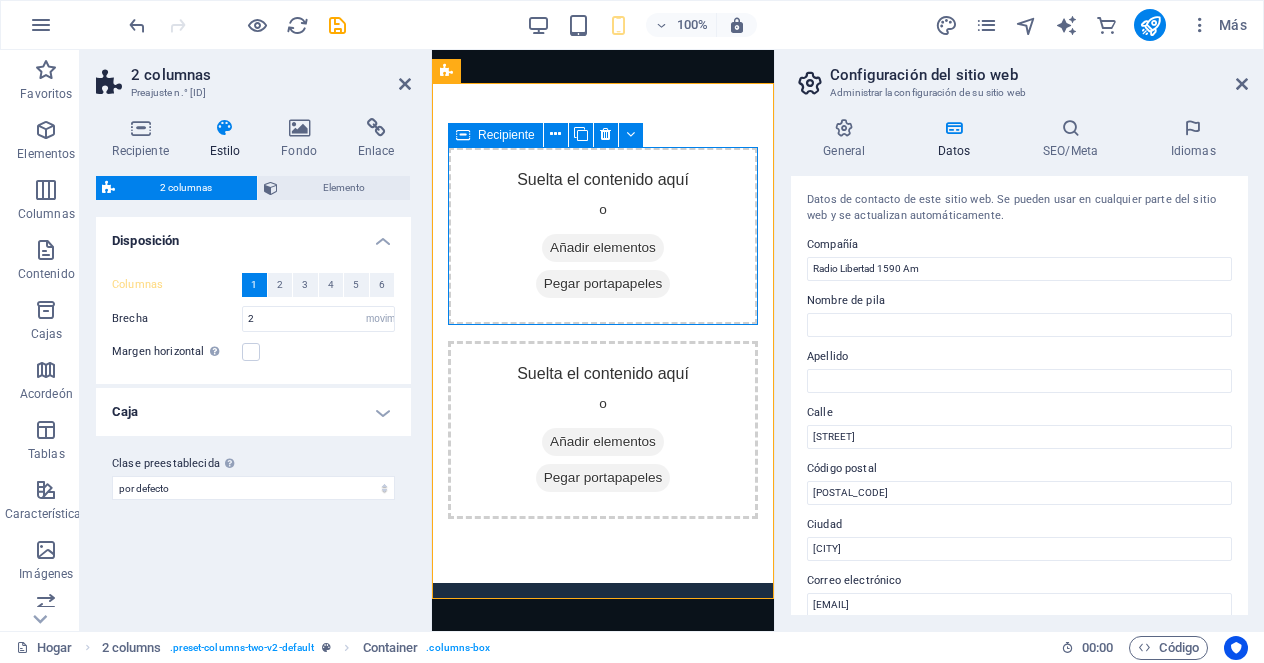 click on "Pegar portapapeles" at bounding box center (603, 283) 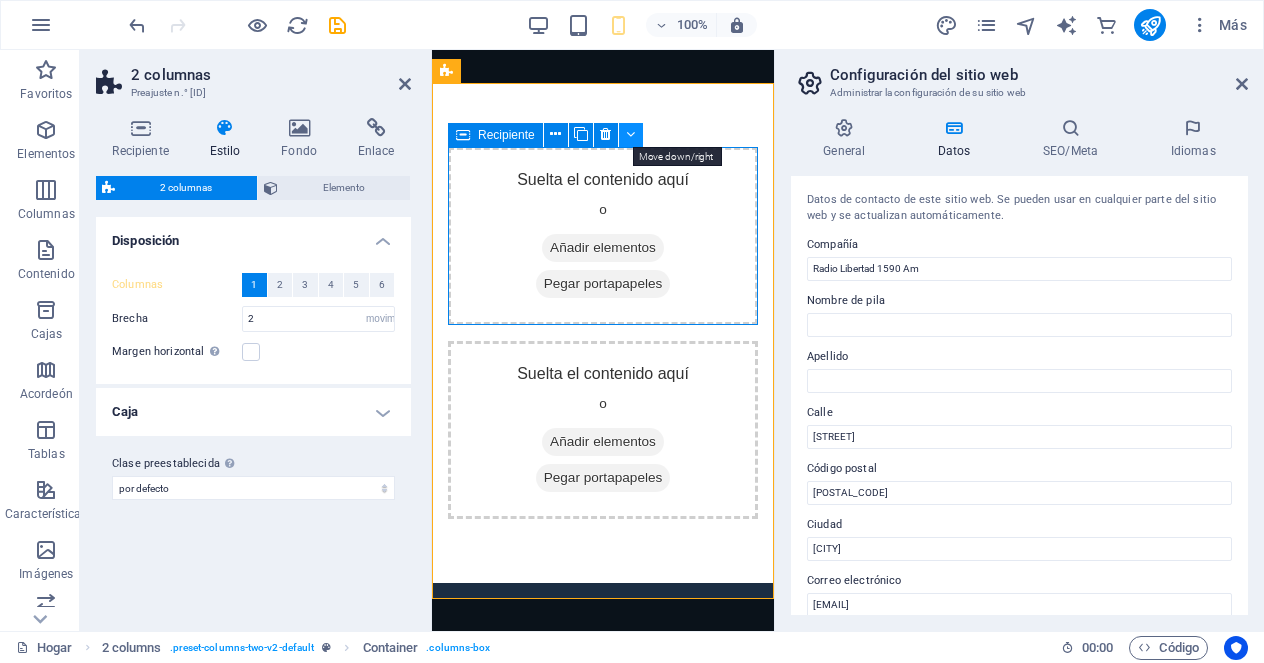 click at bounding box center [630, 134] 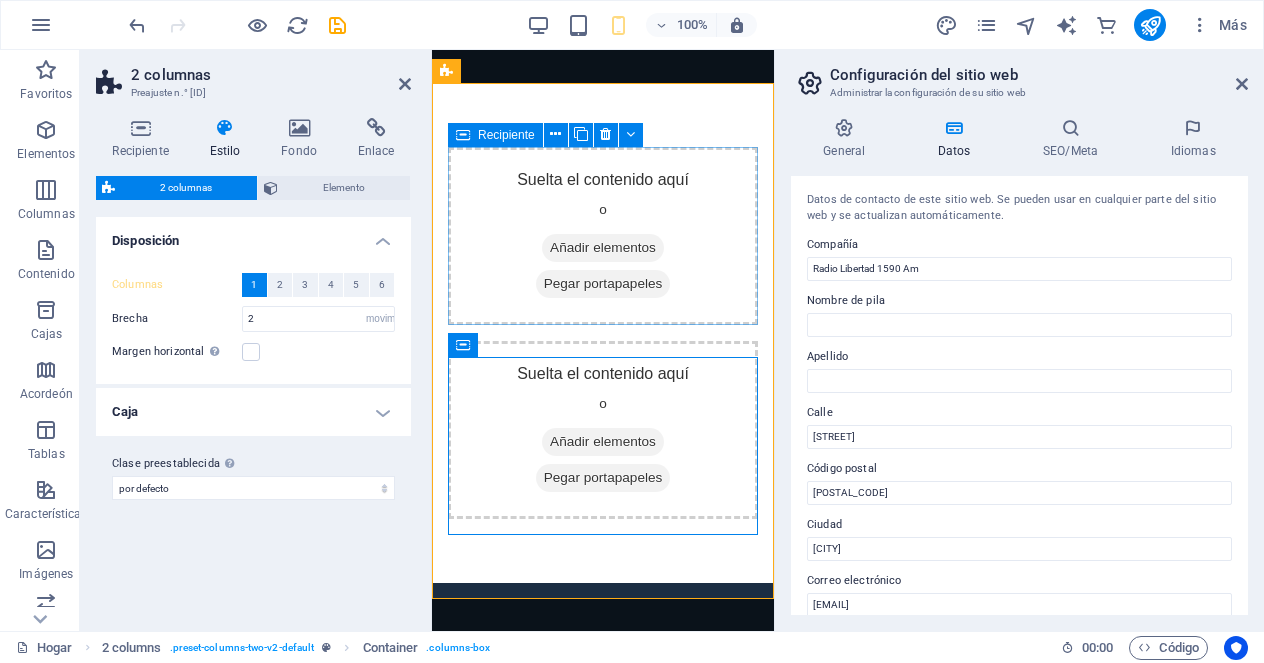 click on "Recipiente" at bounding box center [506, 135] 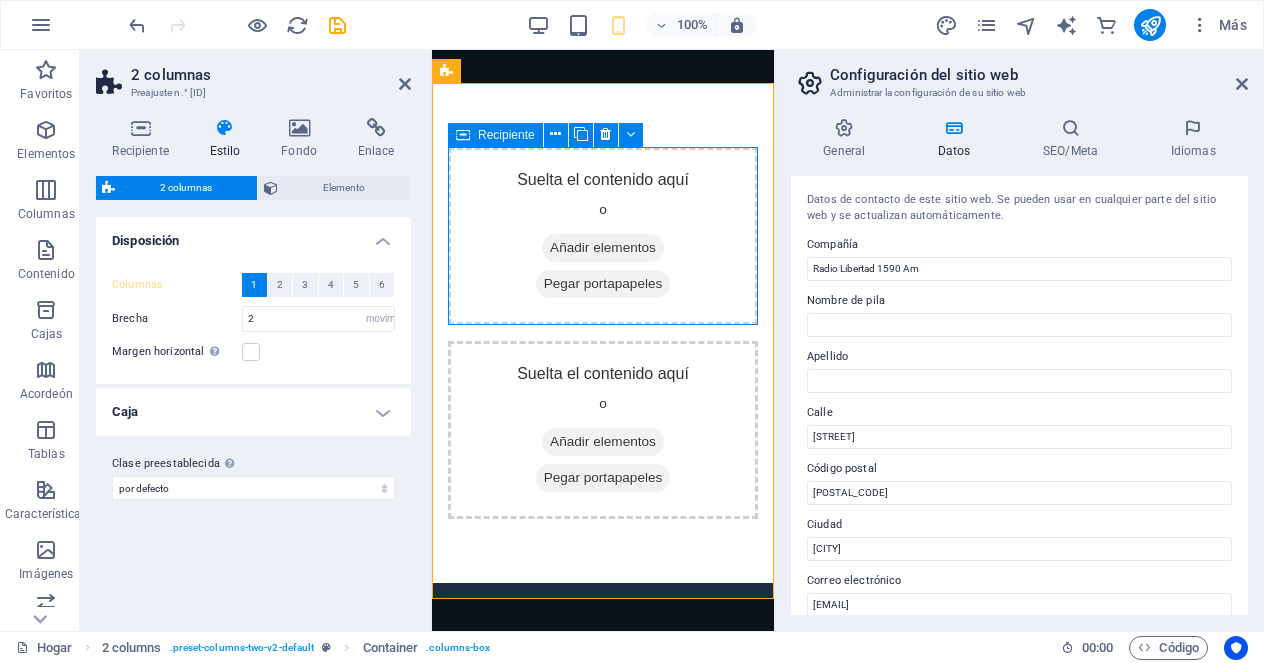click on "Añadir elementos" at bounding box center (603, 248) 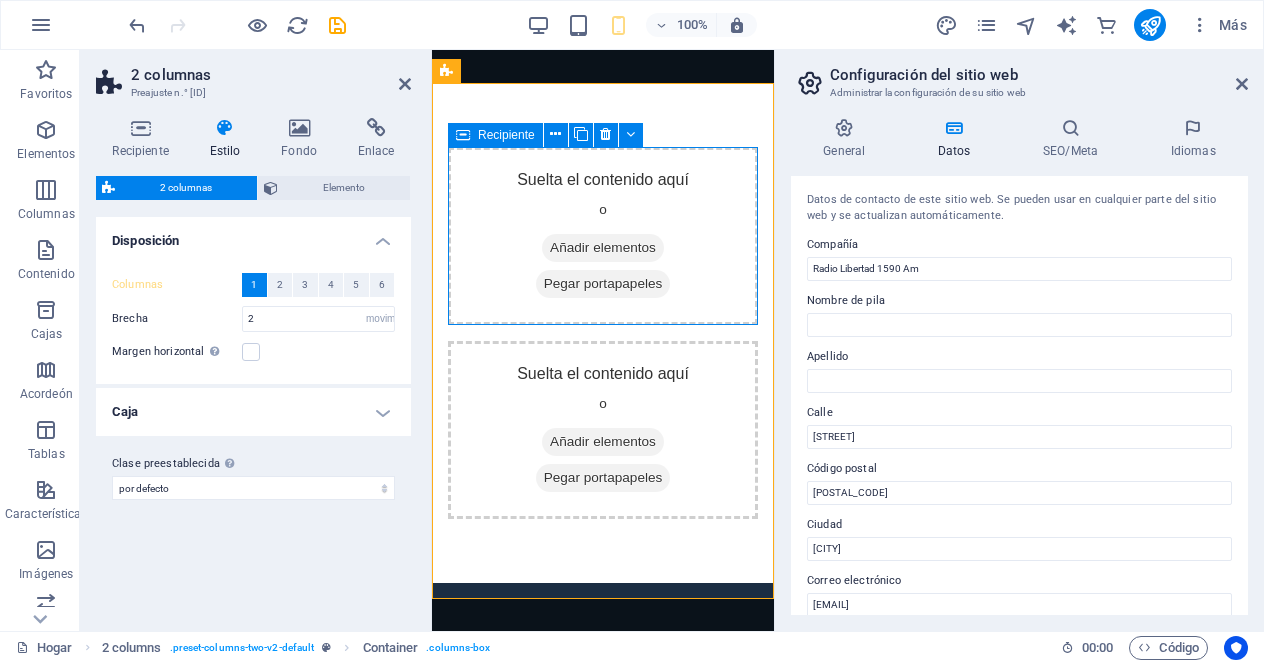 click on "Suelta el contenido aquí o  Añadir elementos  Pegar portapapeles" at bounding box center (603, 236) 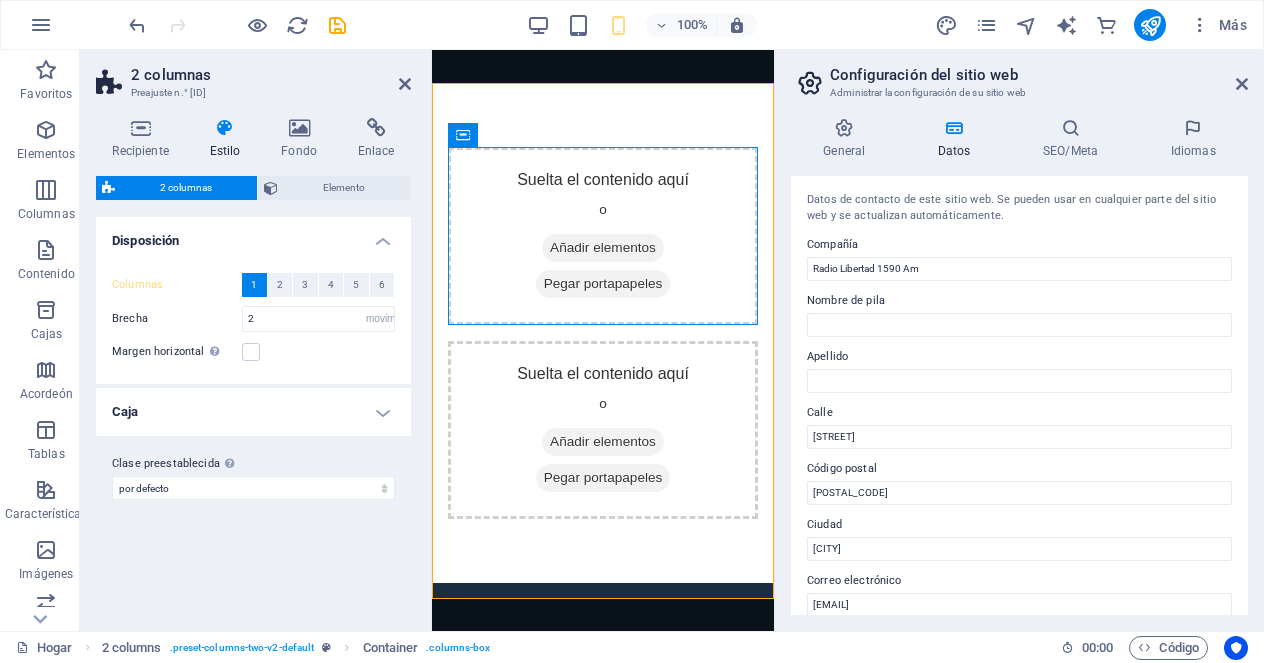 click on "2 columnas" at bounding box center [271, 75] 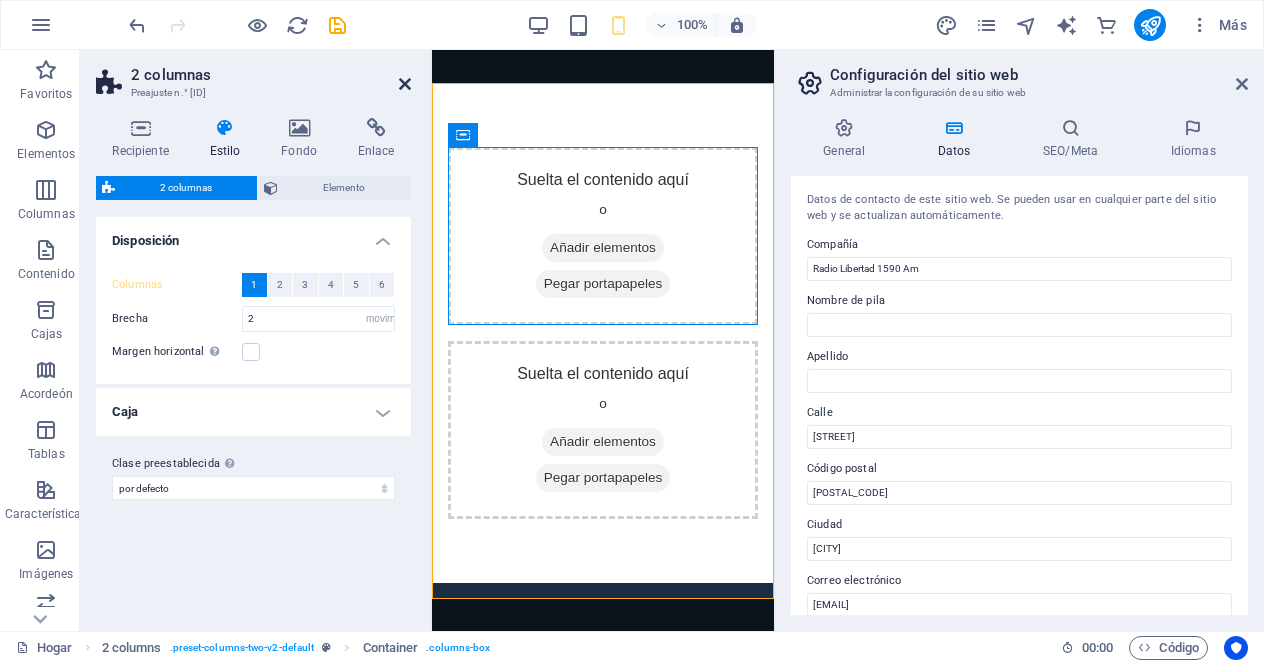 click at bounding box center [405, 84] 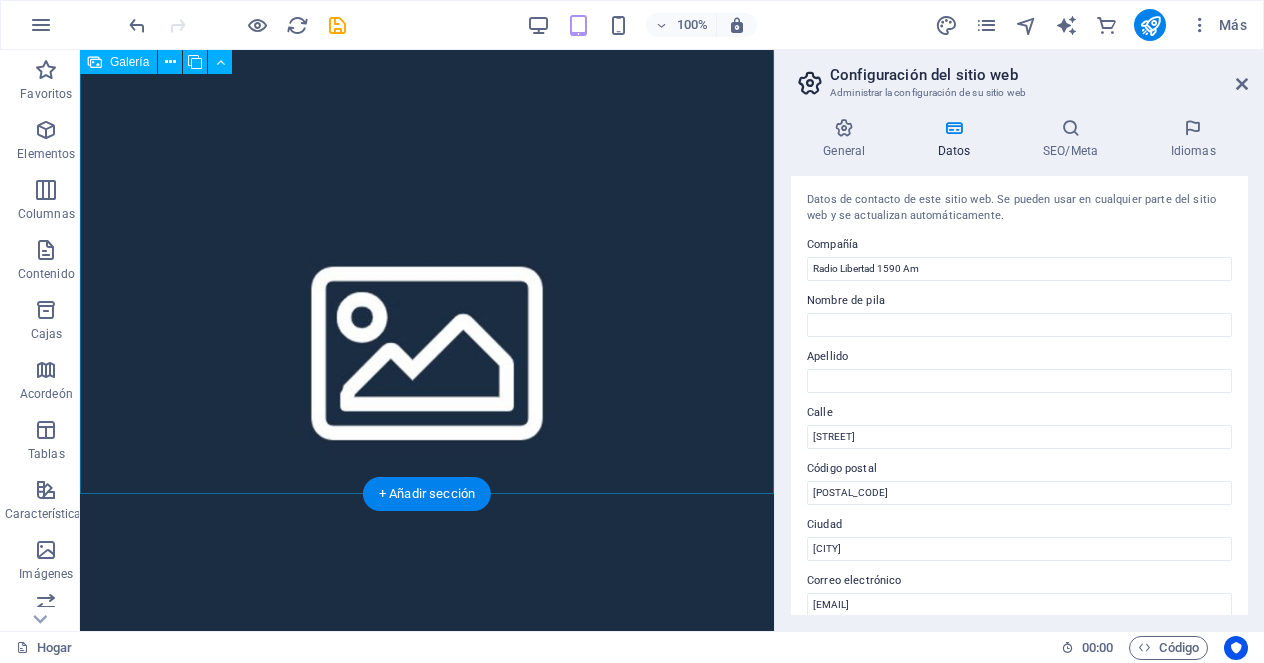 scroll, scrollTop: 13778, scrollLeft: 0, axis: vertical 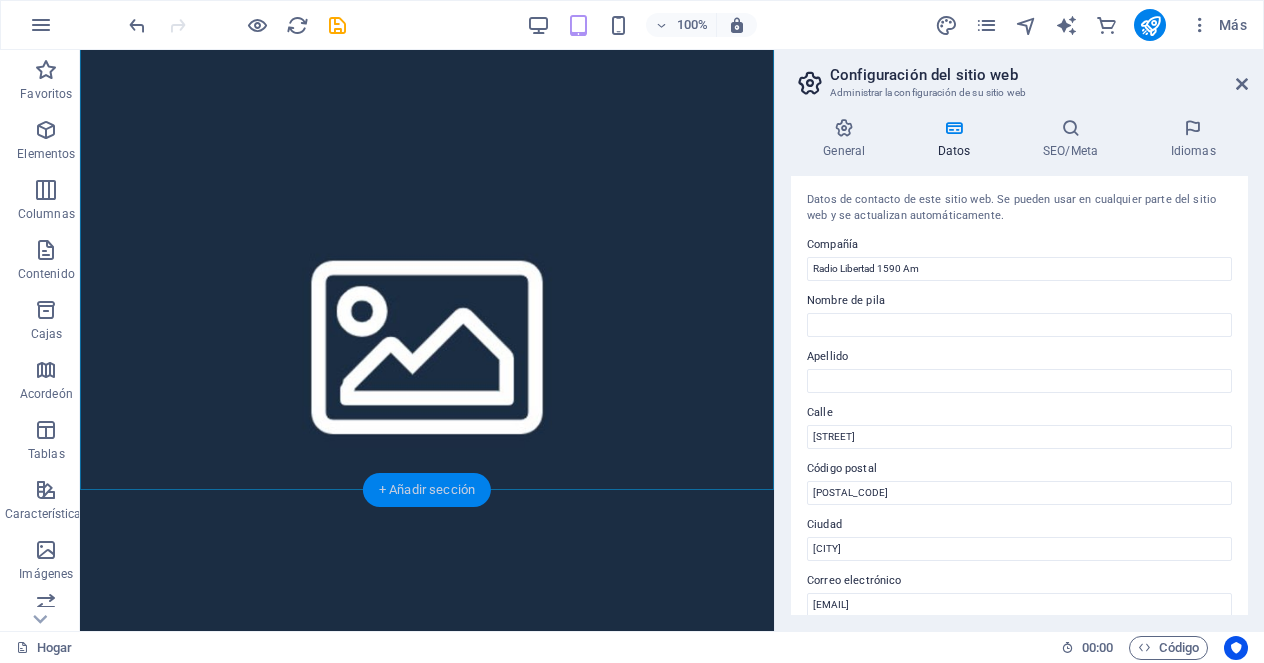 click on "+ Añadir sección" at bounding box center [427, 490] 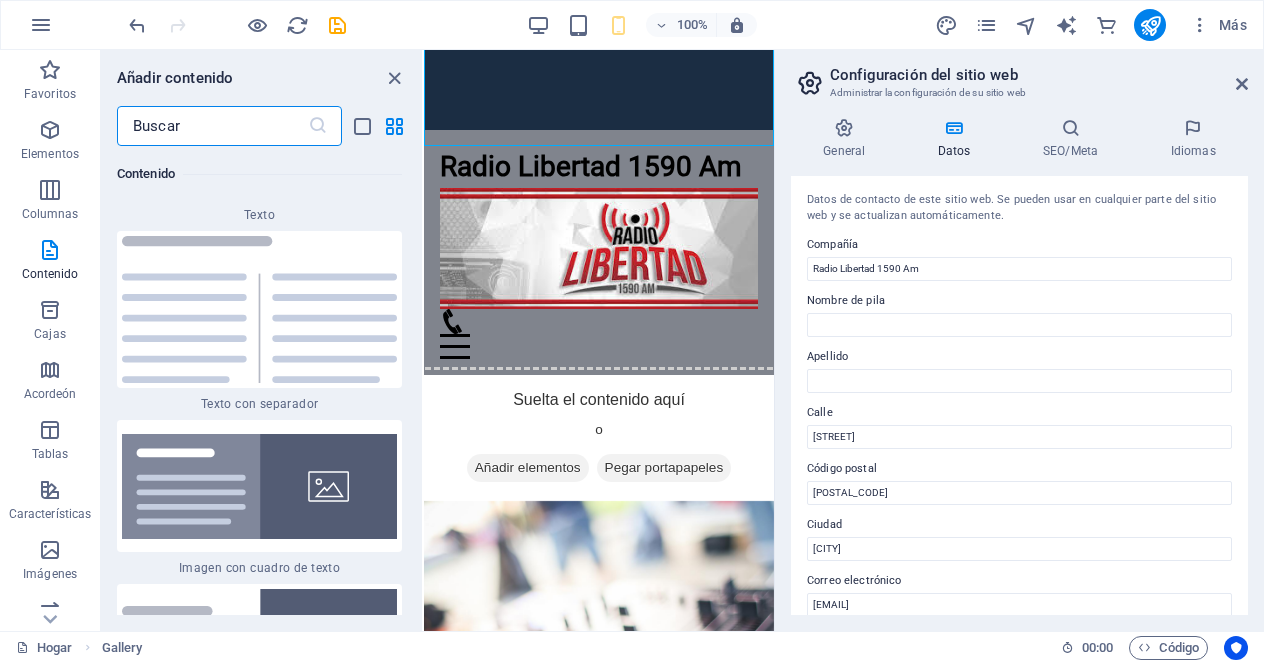 scroll, scrollTop: 7152, scrollLeft: 0, axis: vertical 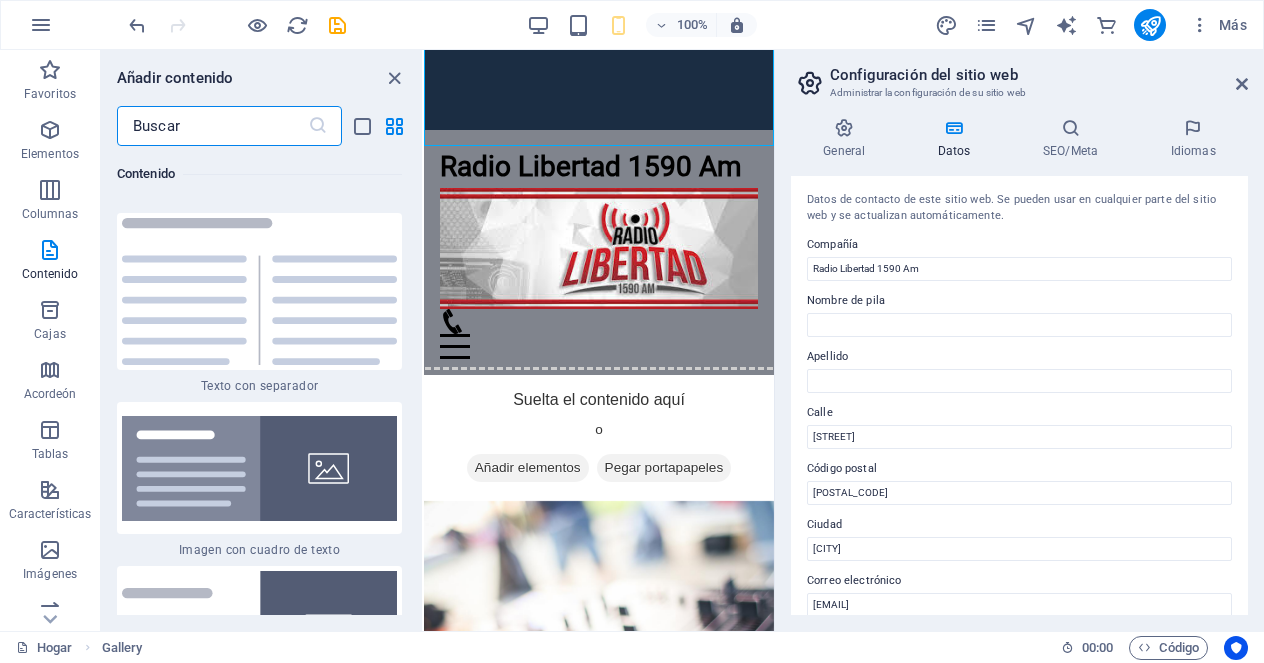 click on "Favoritos 1 estrella Titular 1 estrella Recipiente Elementos 1 estrella Titular 1 estrella Texto 1 estrella Imagen 1 estrella Recipiente 1 estrella Espaciador 1 estrella Separador 1 estrella HTML 1 estrella Icono 1 estrella Botón 1 estrella Logo 1 estrella SVG 1 estrella Control deslizante de imágenes 1 estrella Control deslizante 1 estrella Galería 1 estrella Menú 1 estrella Mapa 1 estrella Facebook 1 estrella Video 1 estrella YouTube 1 estrella Vimeo 1 estrella Documento 1 estrella Audio 1 estrella Iframe 1 estrella Privacidad 1 estrella Idiomas Columnas 1 estrella Recipiente 1 estrella 2 columnas 1 estrella 3 columnas 1 estrella 4 columnas 1 estrella 5 columnas 1 estrella 6 columnas 1 estrella 40-60 1 estrella 20-80 1 estrella 80-20 1 estrella 30-70 1 estrella 70-30 1 estrella Columnas desiguales 1 estrella 25-25-50 1 estrella 25-50-25 1 estrella 50-25-25 1 estrella 20-60-20 1 estrella 50-16-16-16 1 estrella 16-16-16-50 1 estrella Cuadrícula 2-1 1 estrella Cuadrícula 1-2 1 estrella Cuadrícula 3-1" at bounding box center [261, 380] 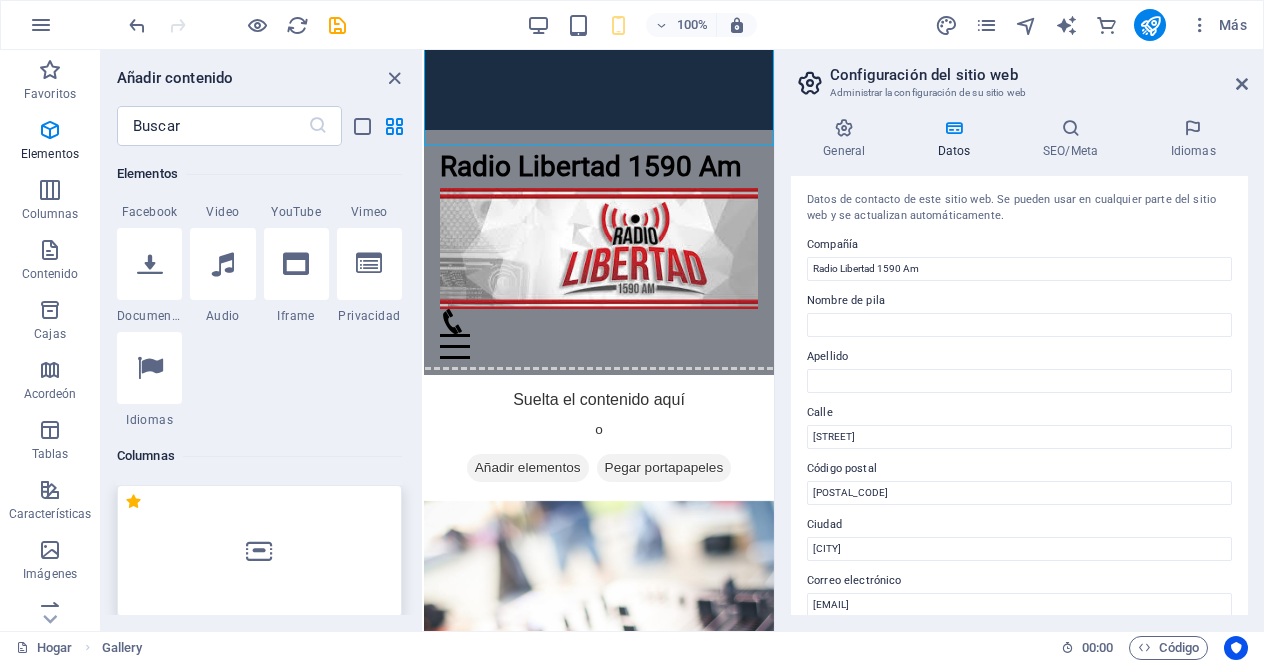 scroll, scrollTop: 863, scrollLeft: 0, axis: vertical 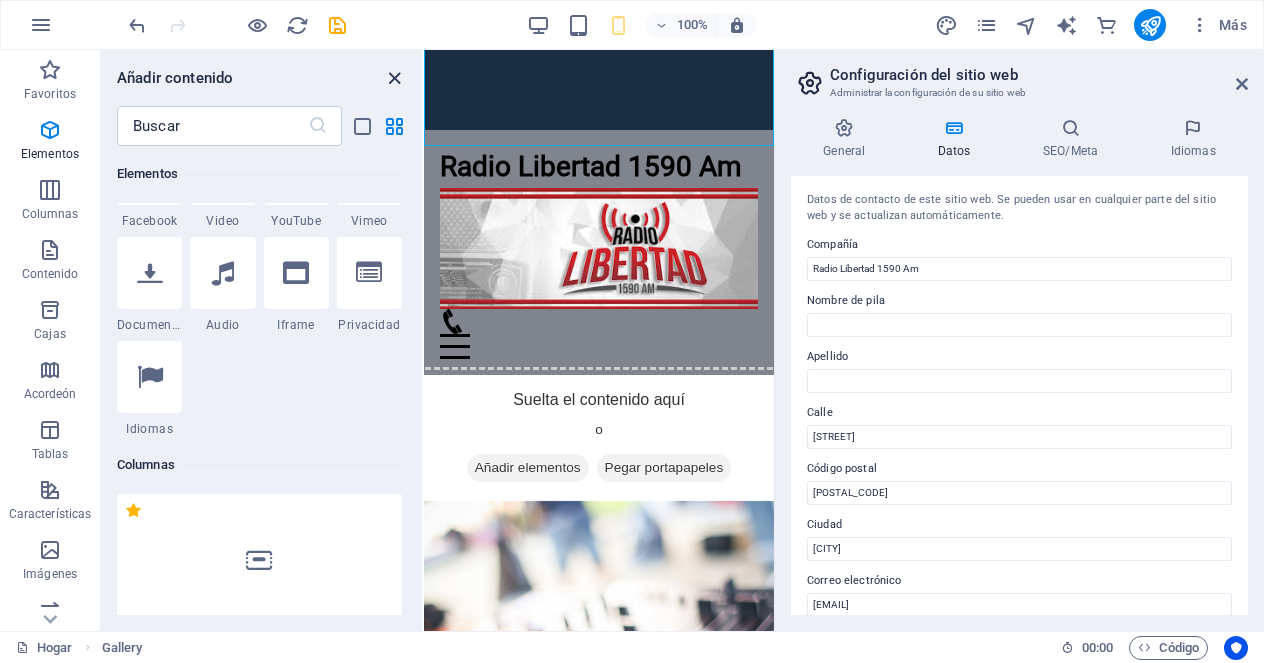 click at bounding box center [394, 78] 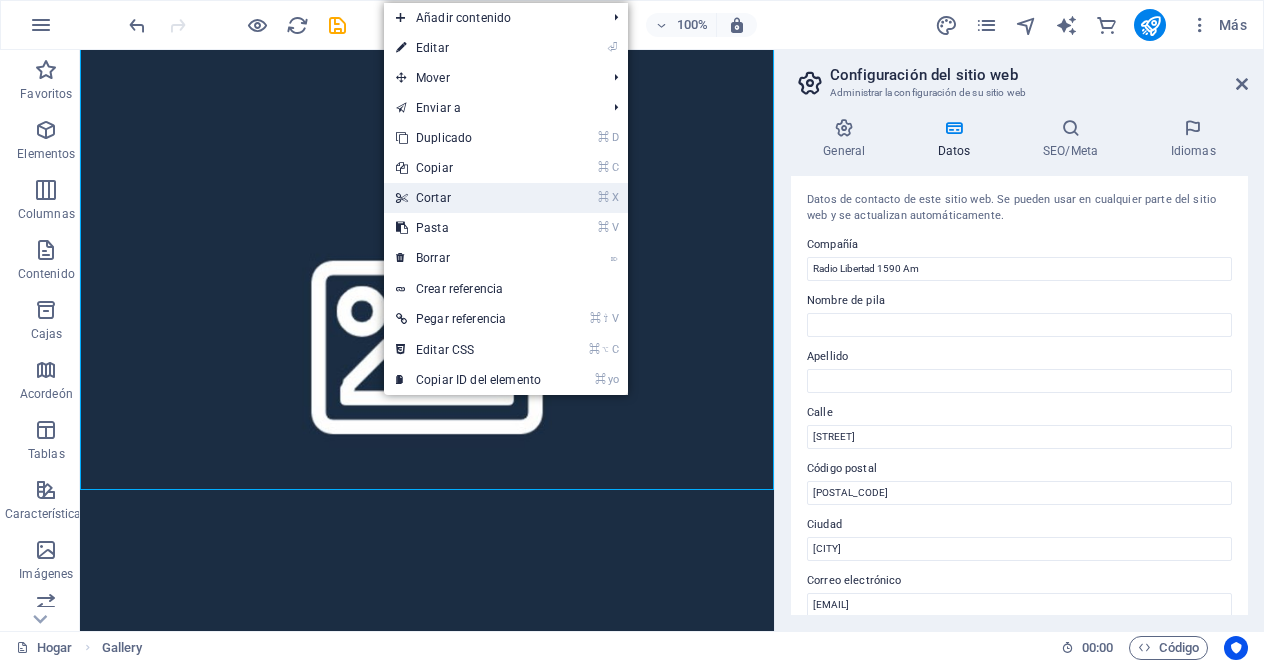 click on "Cortar" at bounding box center (433, 198) 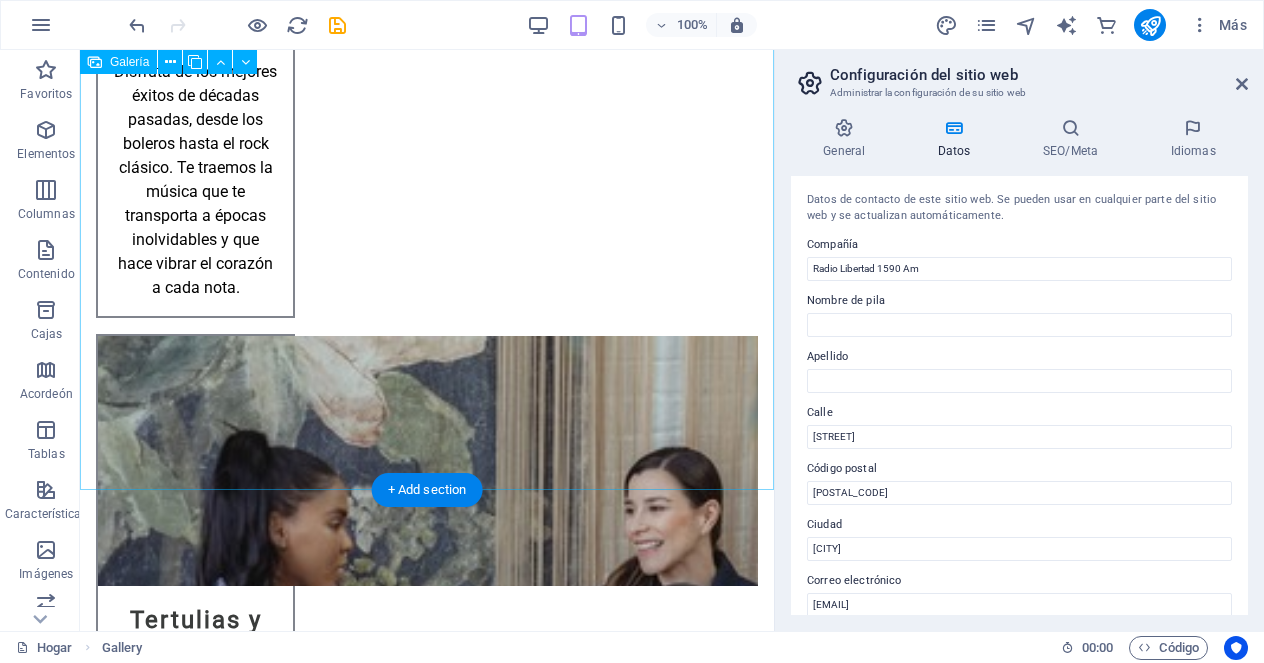 scroll, scrollTop: 10308, scrollLeft: 0, axis: vertical 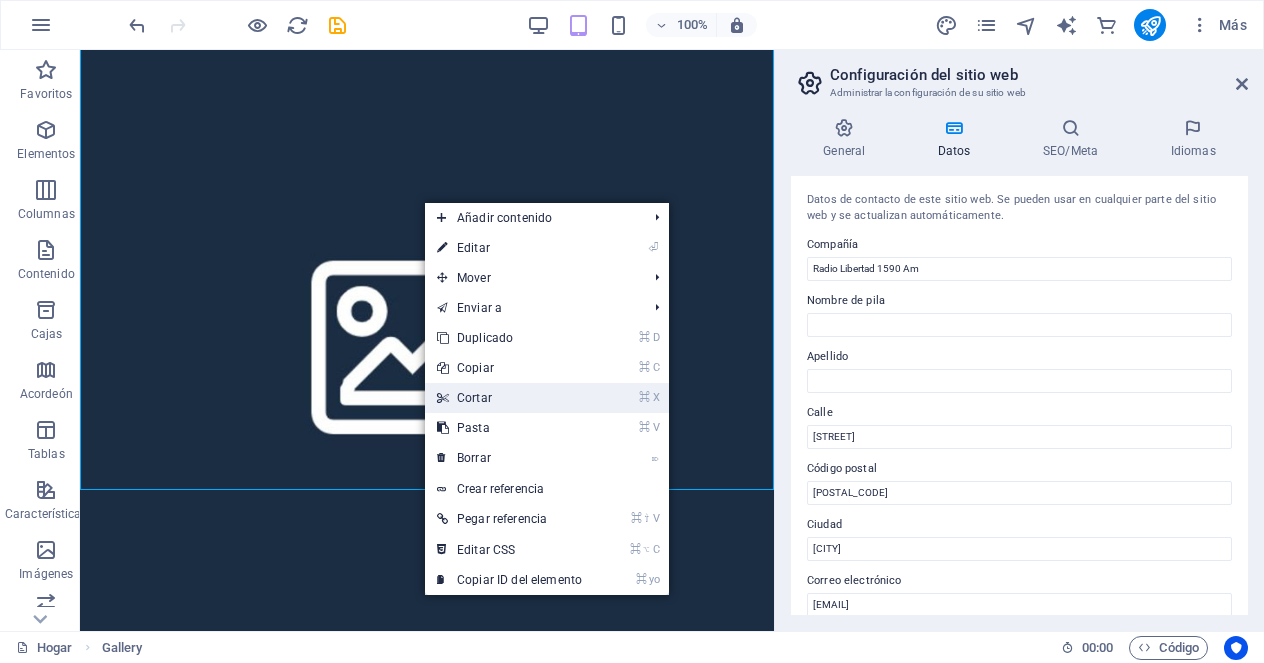 click on "⌘  X Cortar" at bounding box center (509, 398) 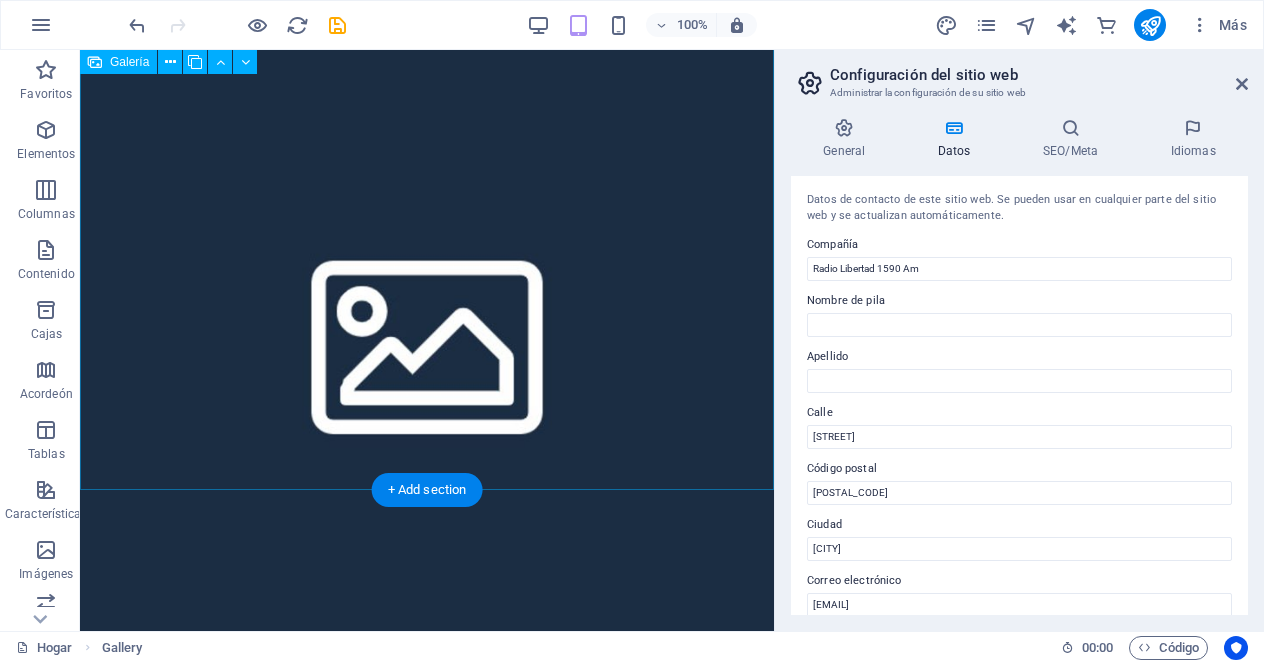 scroll, scrollTop: 6838, scrollLeft: 0, axis: vertical 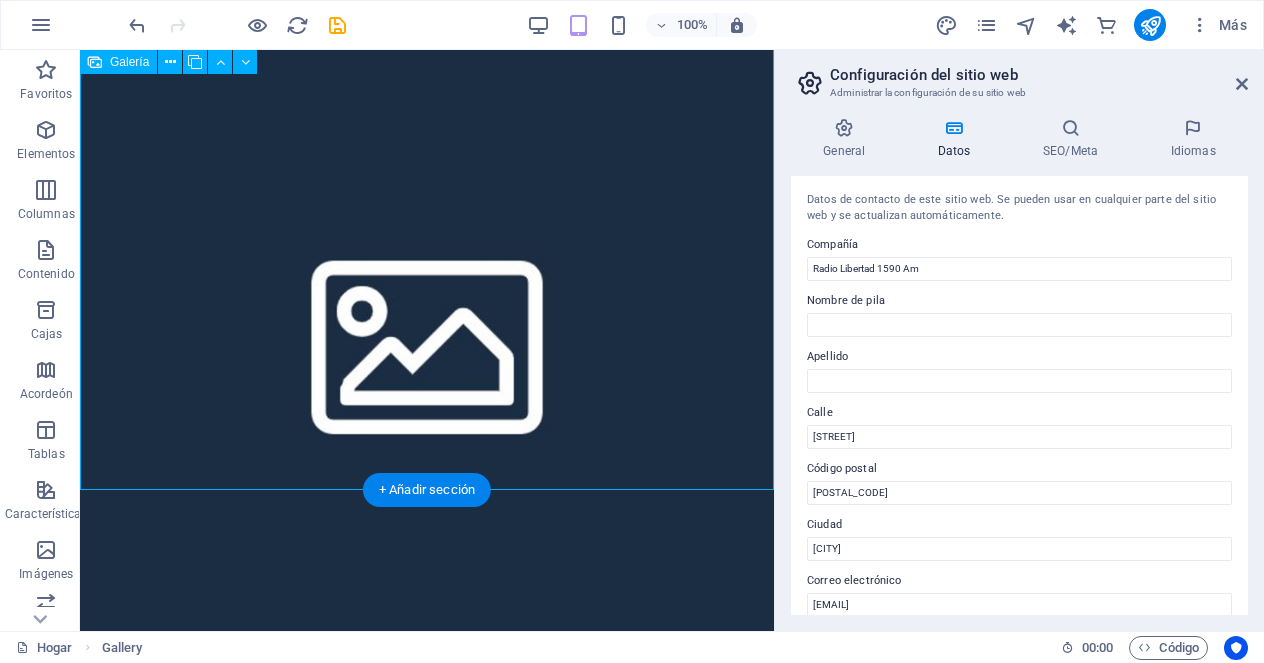 click at bounding box center [427, 337] 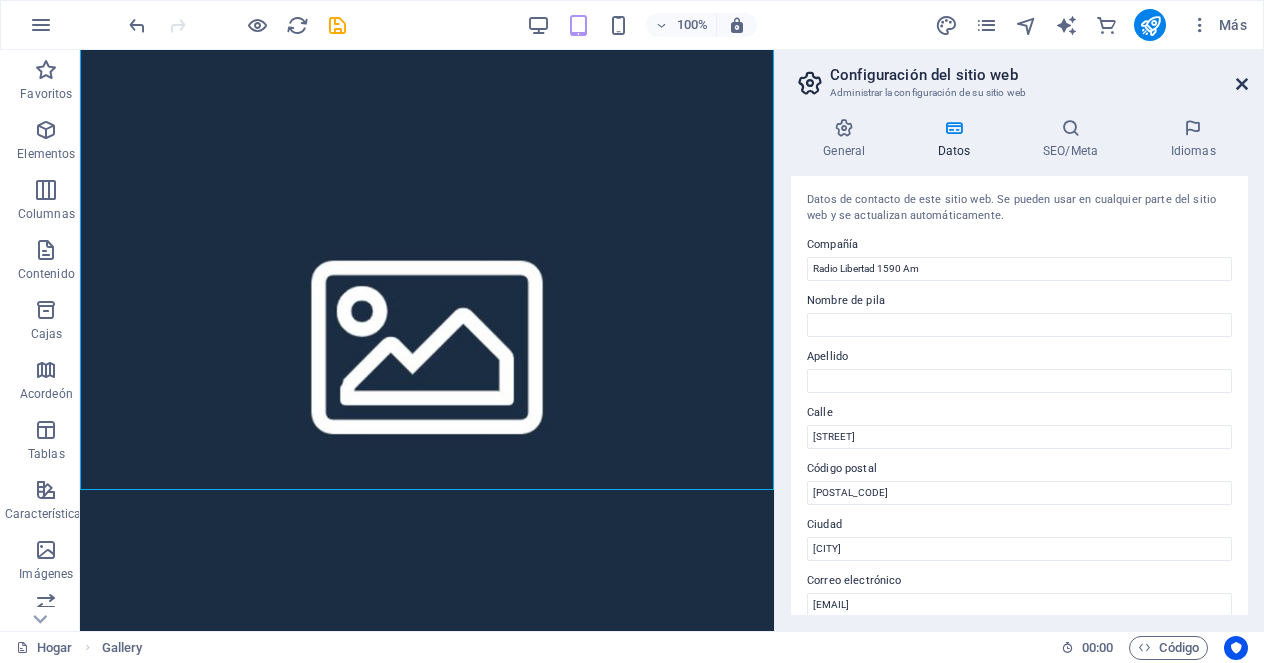 click at bounding box center (1242, 84) 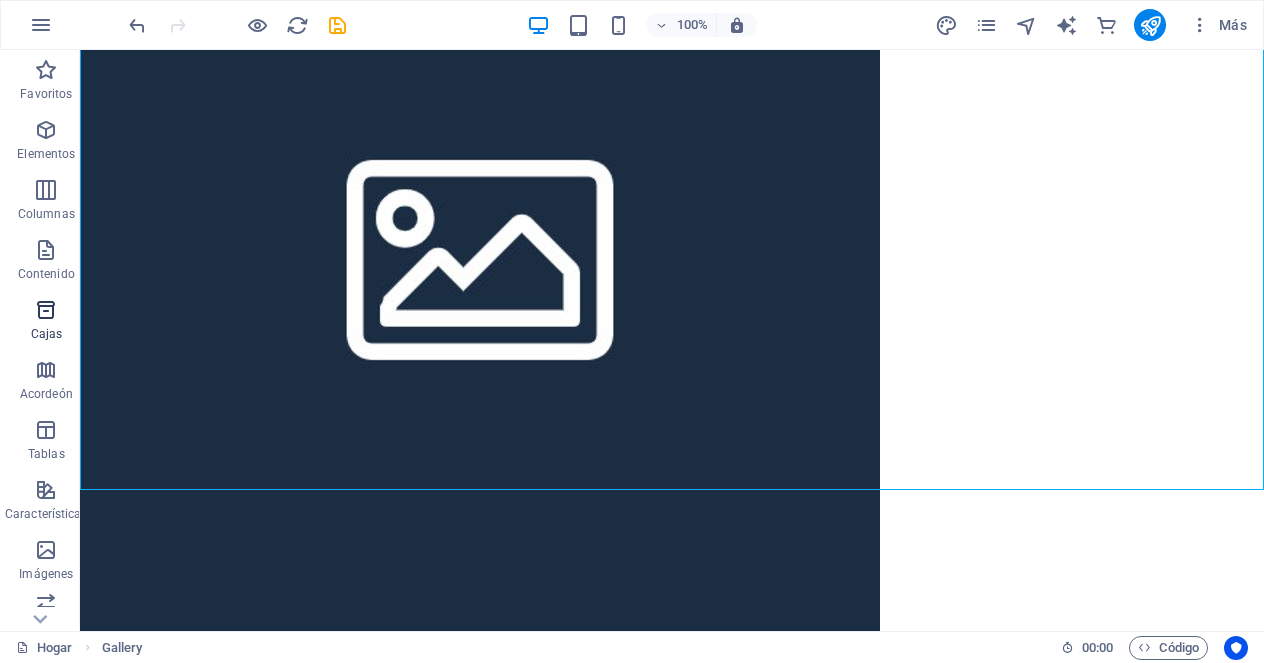 click on "Cajas" at bounding box center [46, 322] 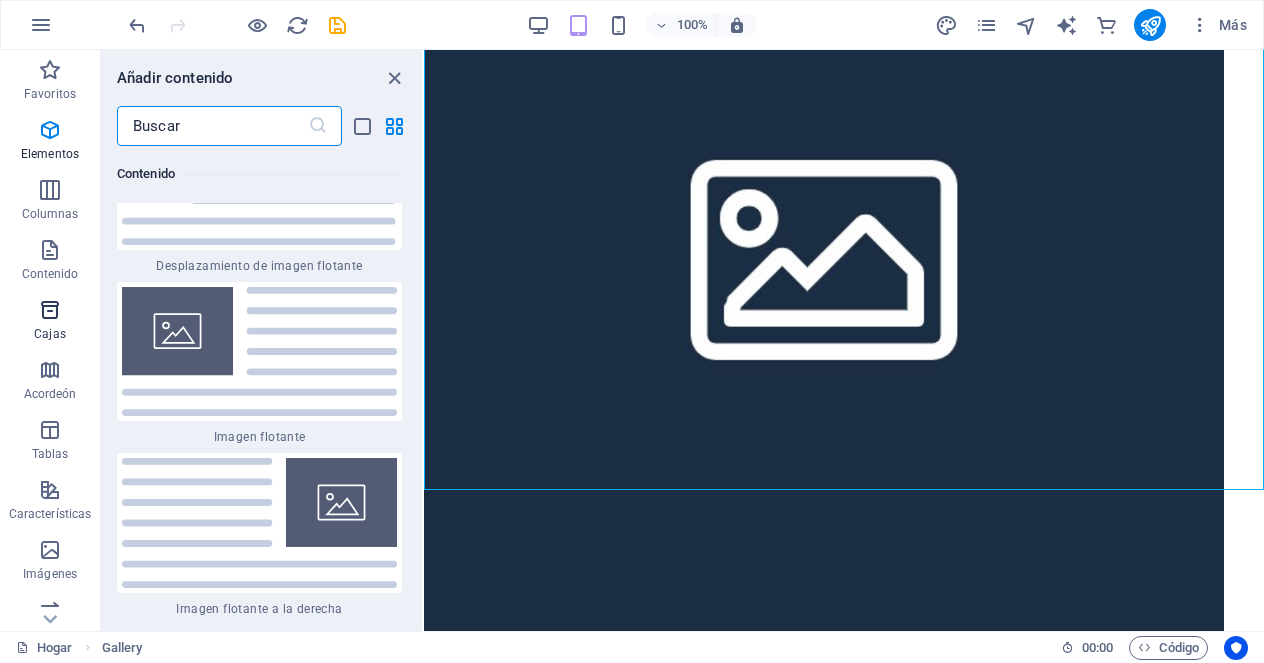 scroll, scrollTop: 10850, scrollLeft: 0, axis: vertical 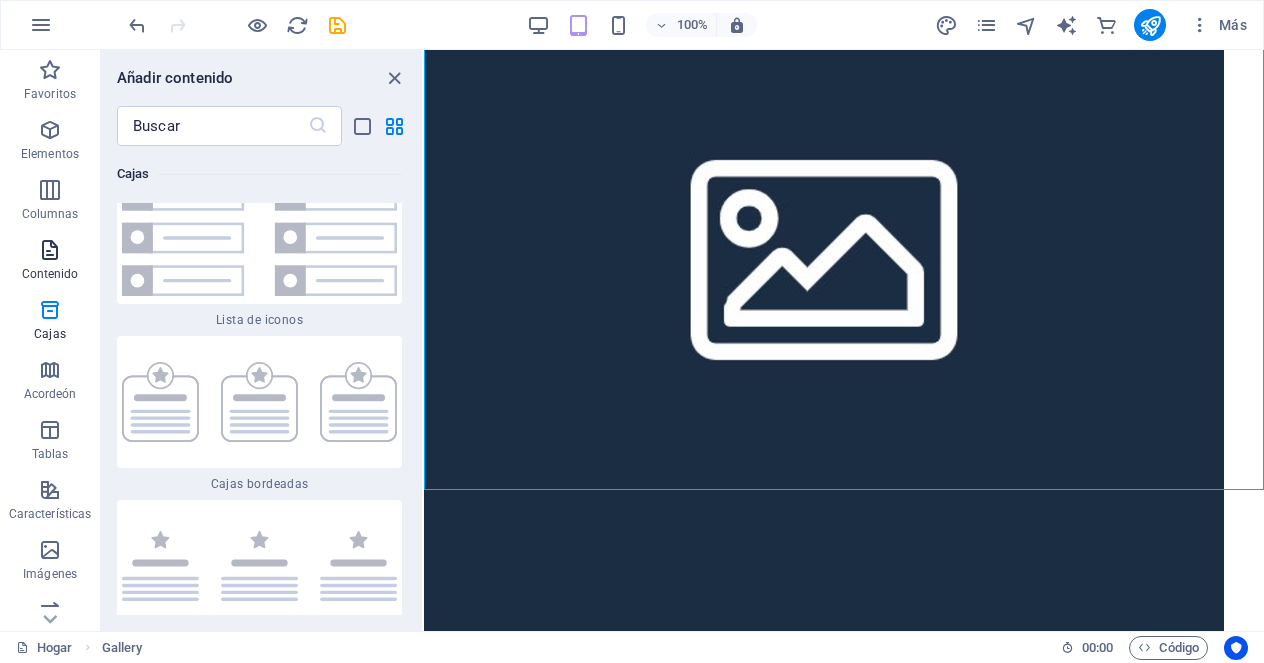 click on "Contenido" at bounding box center [50, 274] 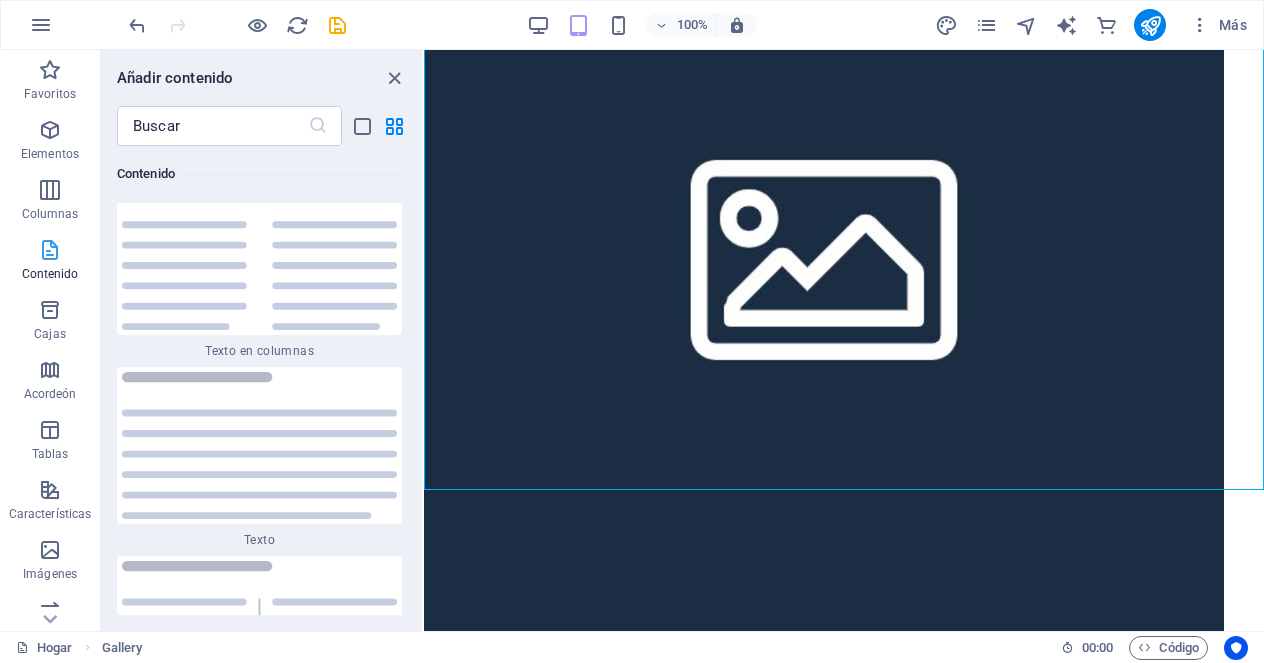 scroll, scrollTop: 6808, scrollLeft: 0, axis: vertical 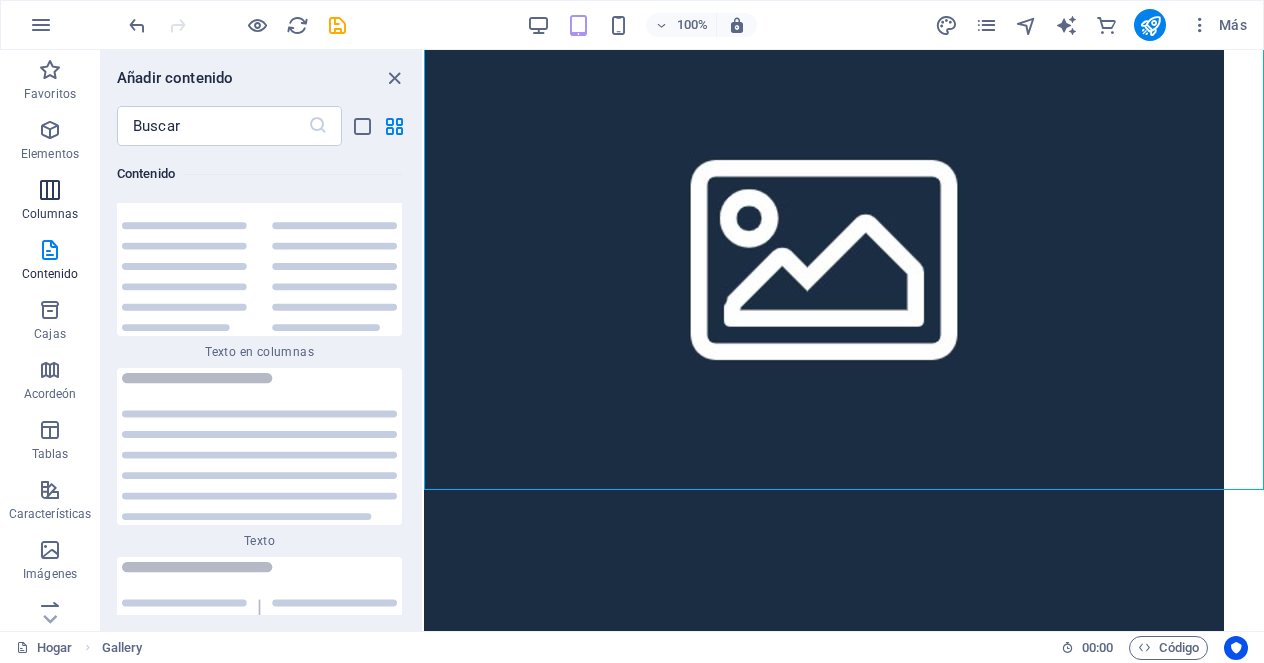 click on "Columnas" at bounding box center (50, 214) 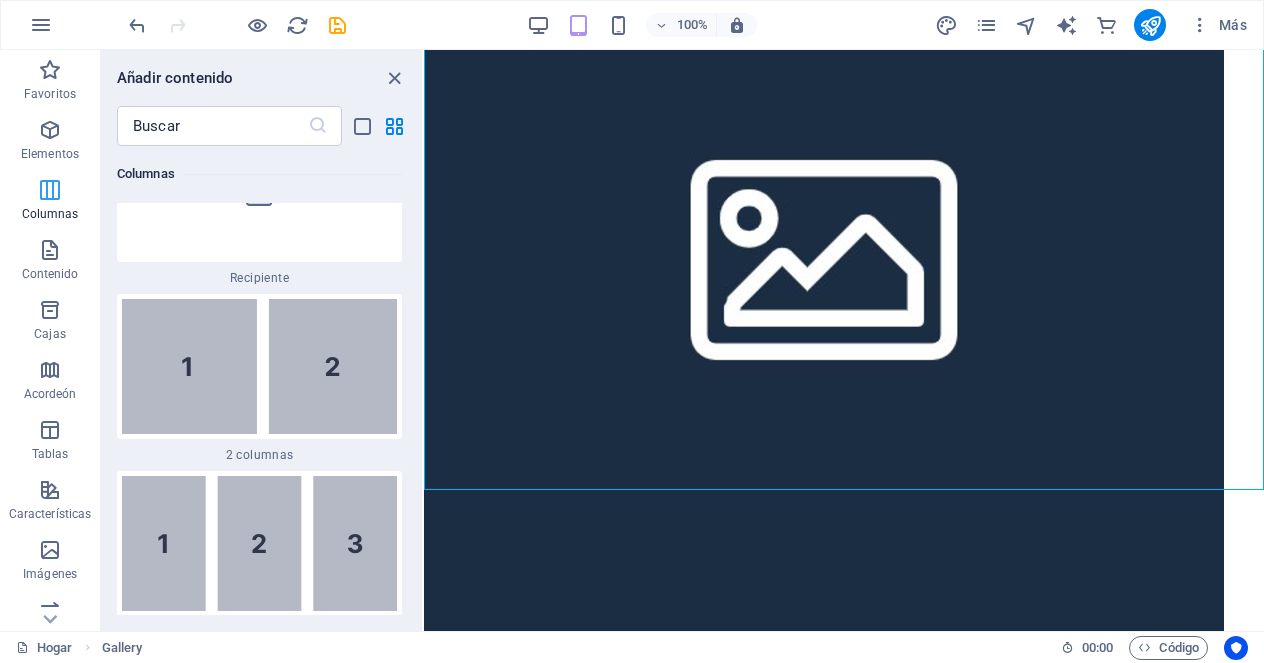 scroll, scrollTop: 1154, scrollLeft: 0, axis: vertical 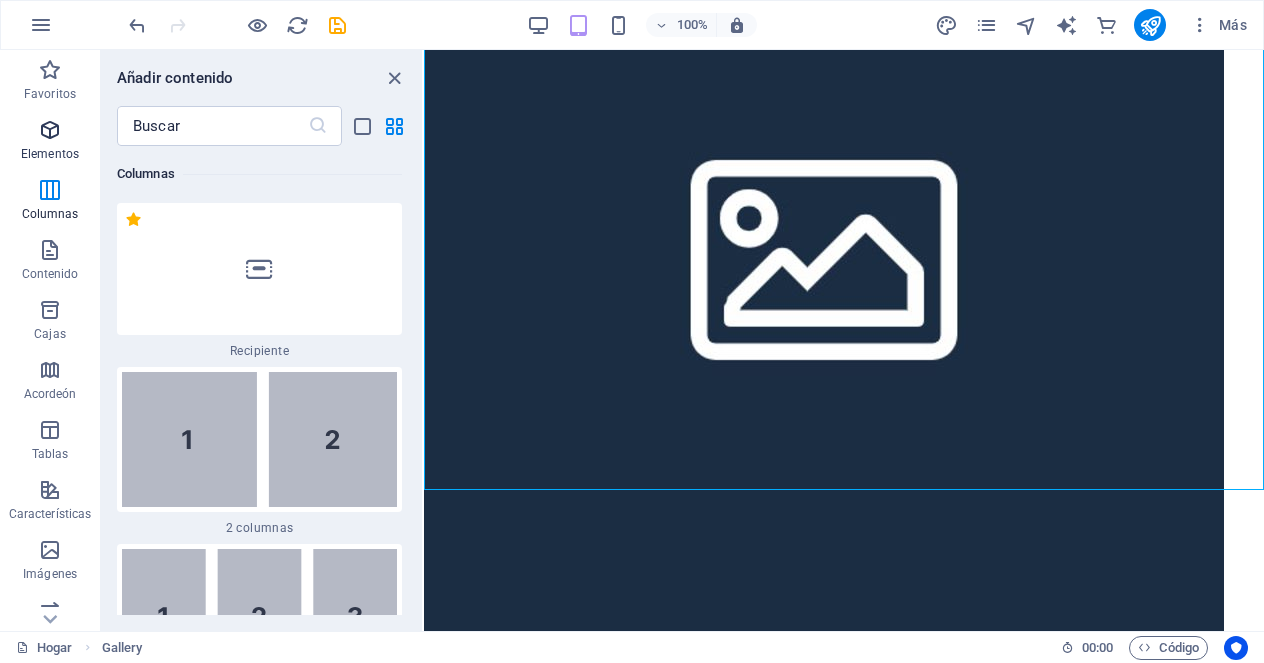 click on "Elementos" at bounding box center (50, 154) 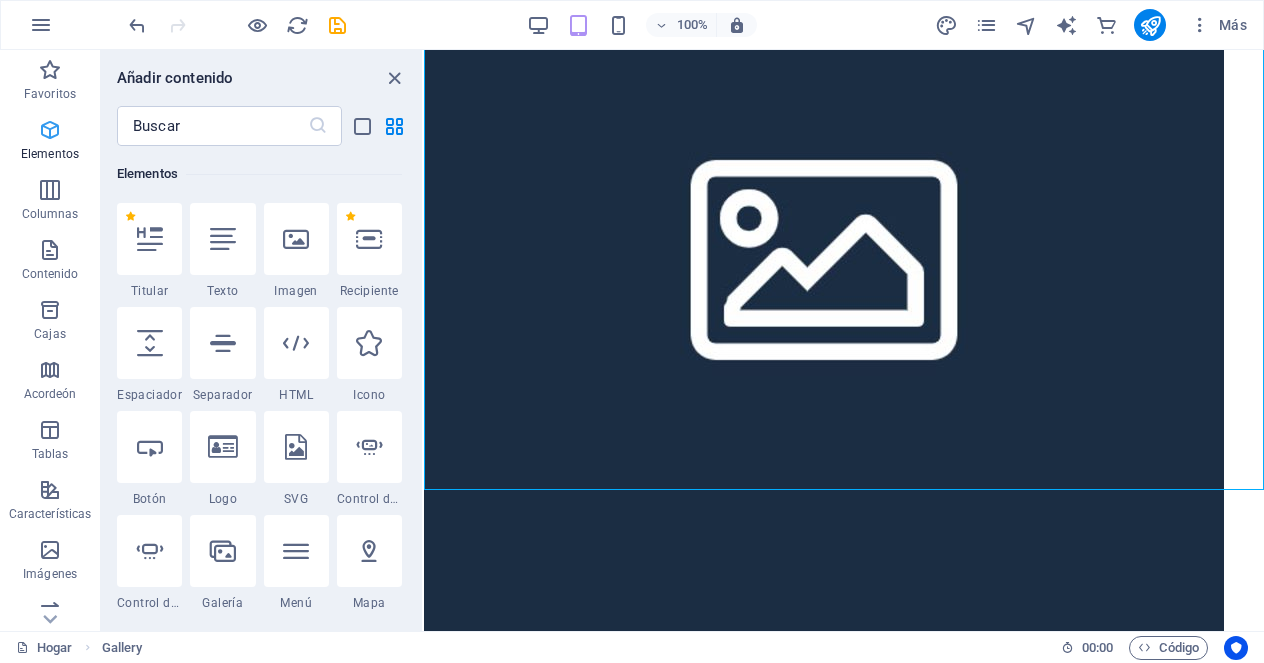 scroll, scrollTop: 377, scrollLeft: 0, axis: vertical 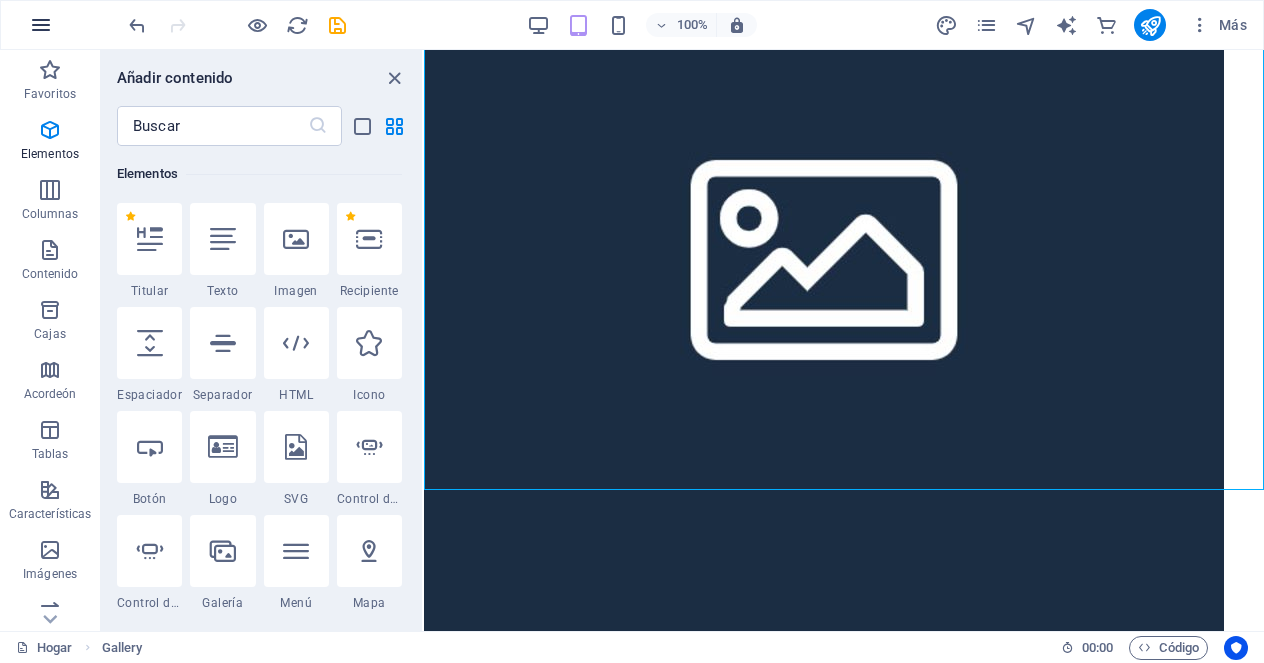 click at bounding box center [41, 25] 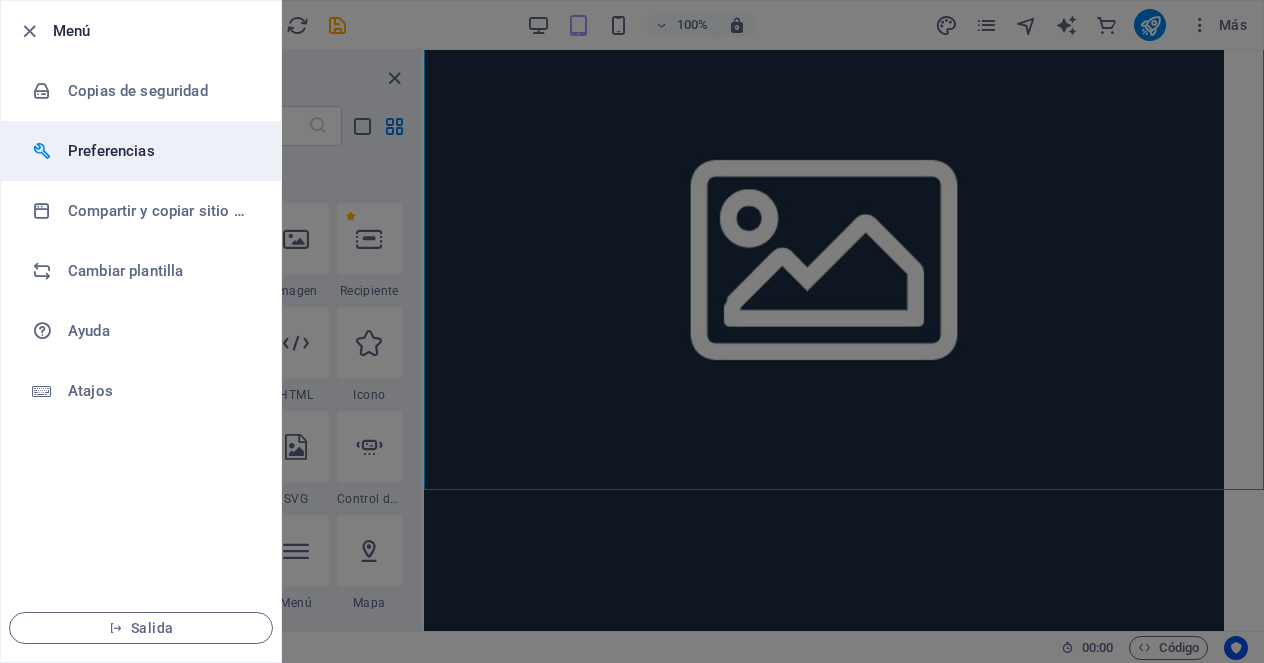 click on "Preferencias" at bounding box center (111, 151) 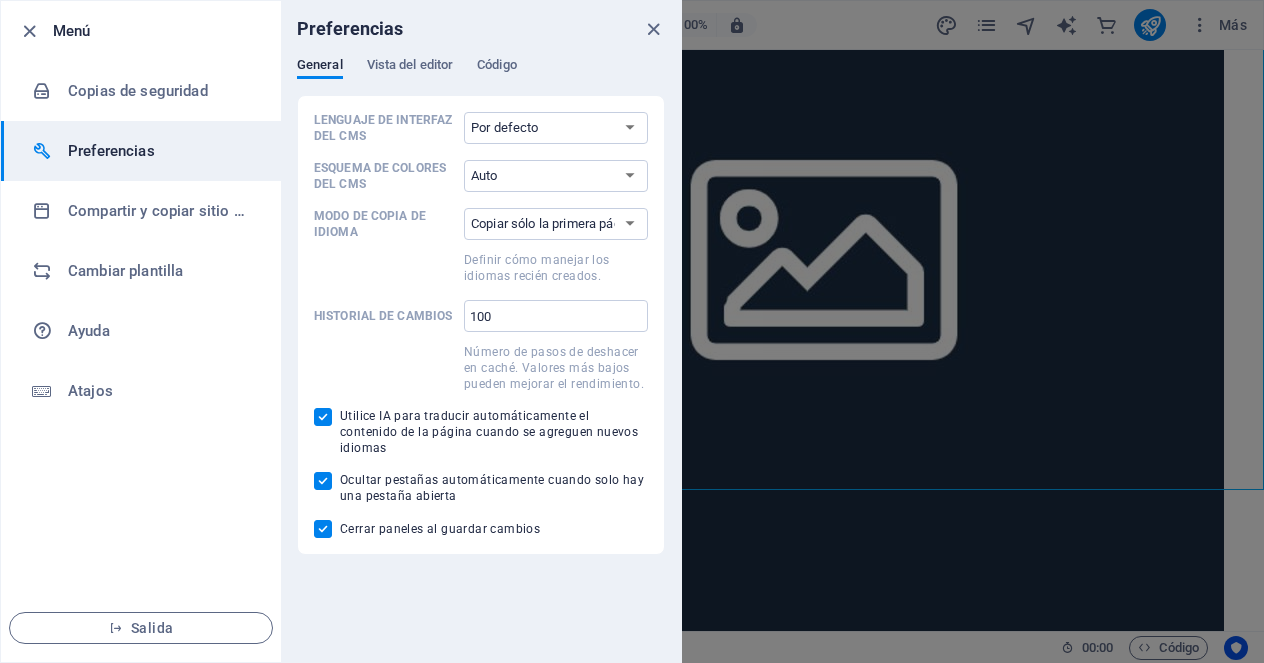 click on "Preferencias" at bounding box center [111, 151] 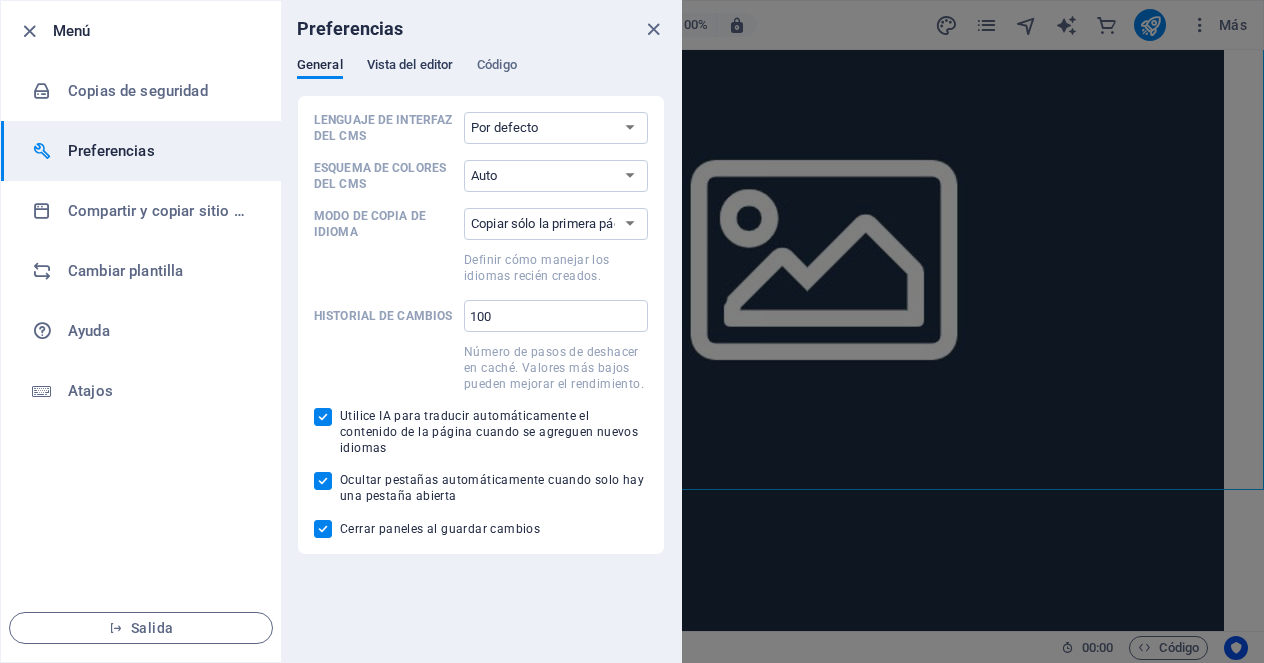 click on "Vista del editor" at bounding box center [410, 64] 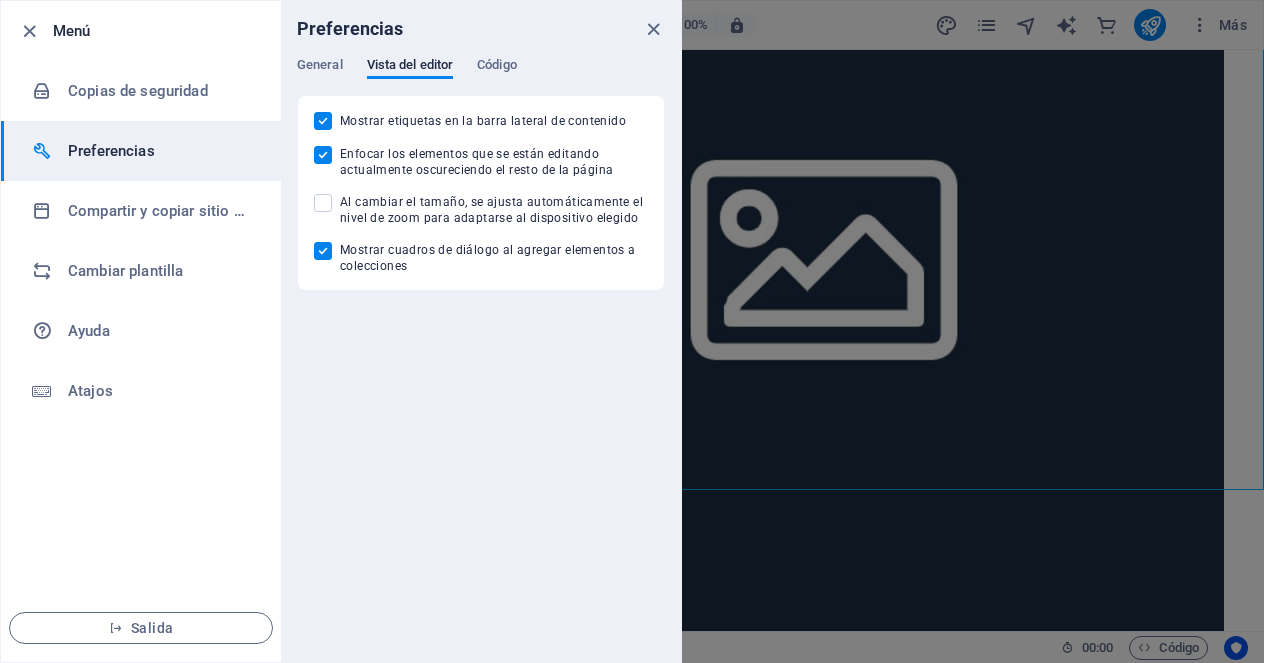 click on "Al cambiar el tamaño, se ajusta automáticamente el nivel de zoom para adaptarse al dispositivo elegido" at bounding box center (327, 203) 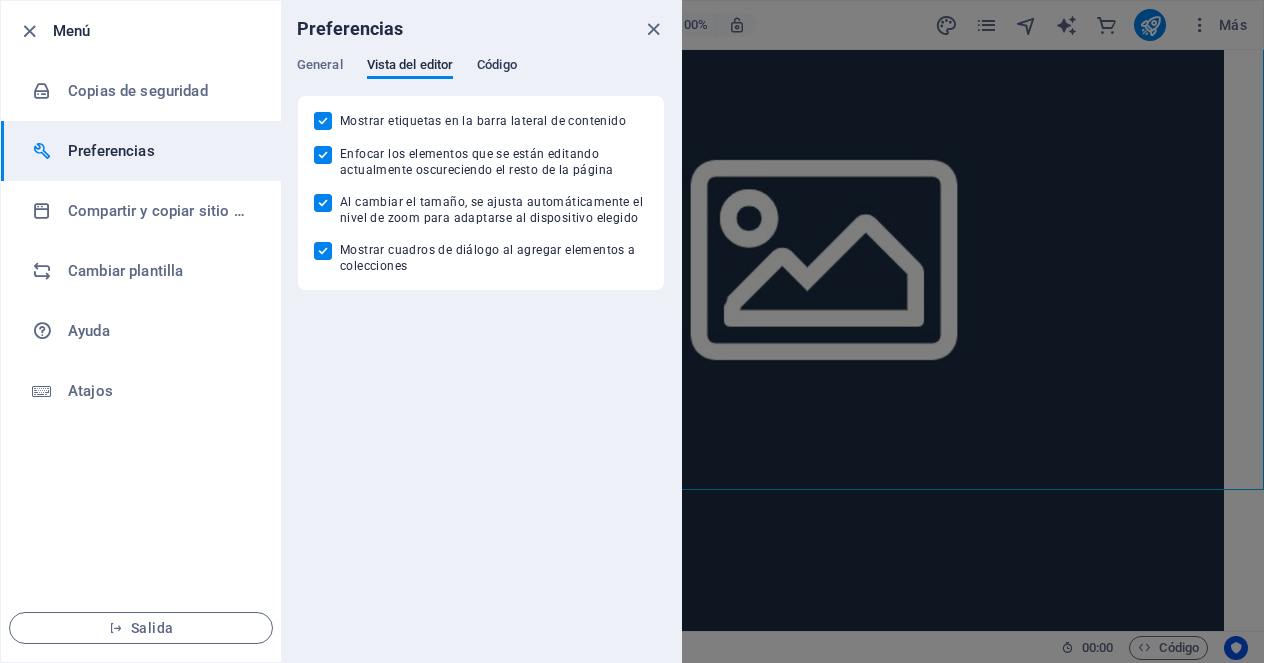 click on "Código" at bounding box center (497, 64) 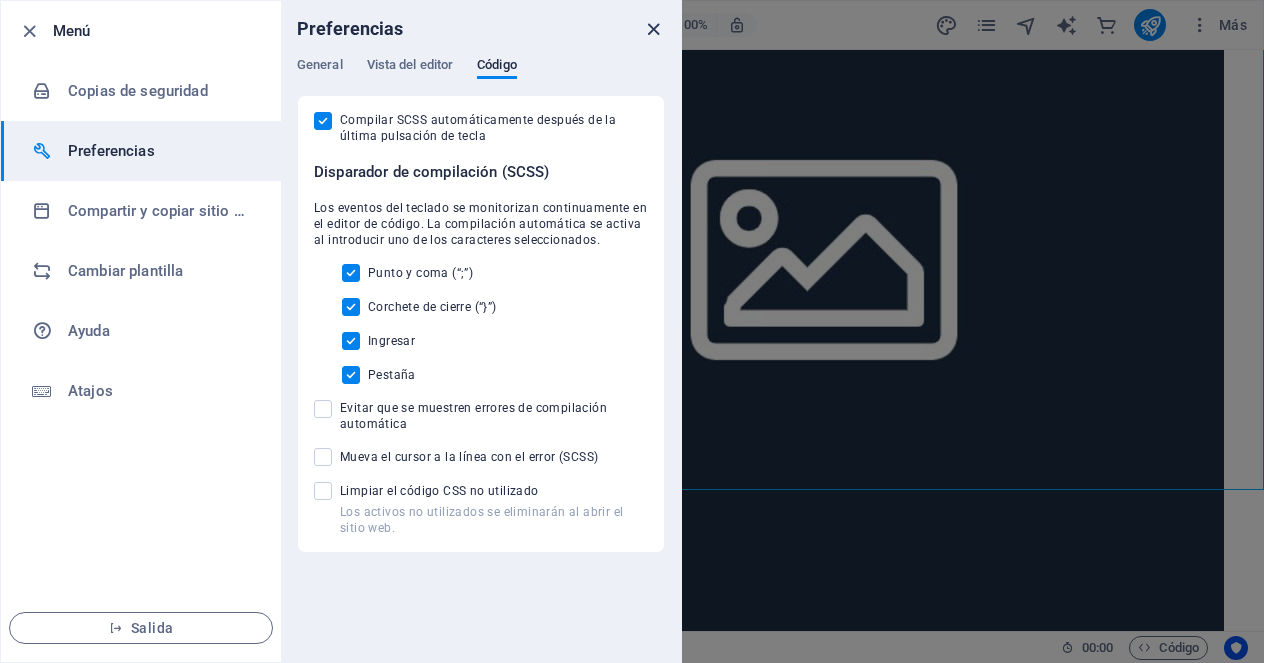 click at bounding box center [653, 29] 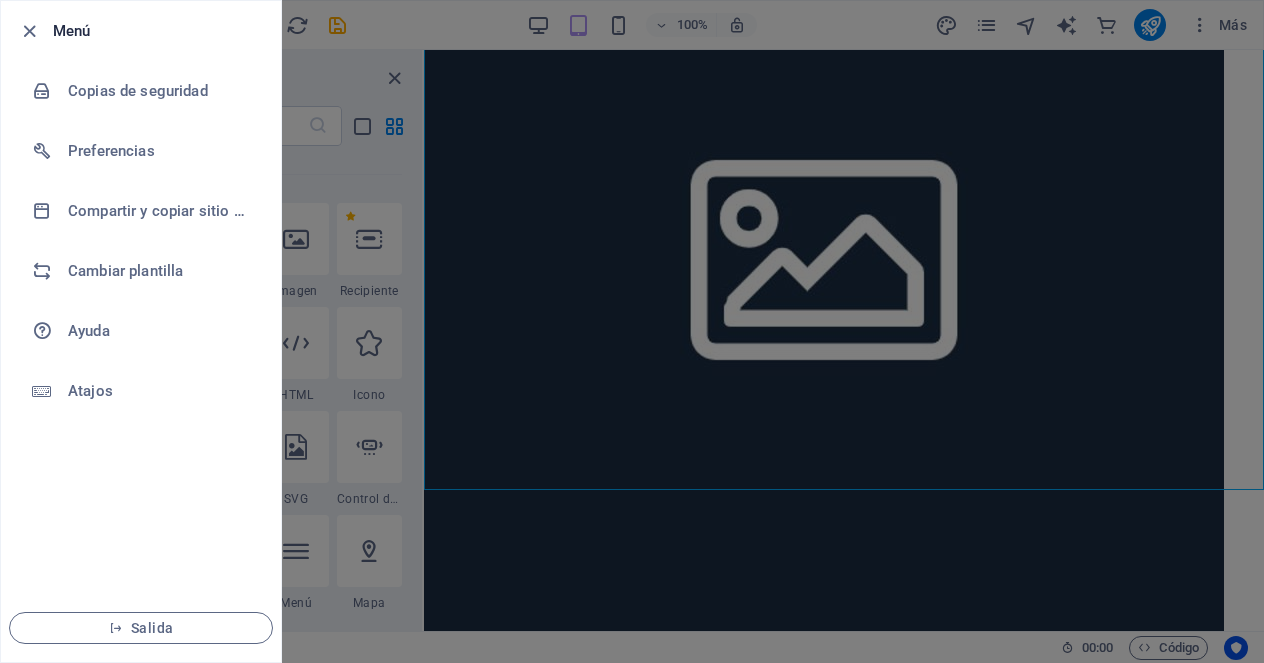 click at bounding box center (632, 331) 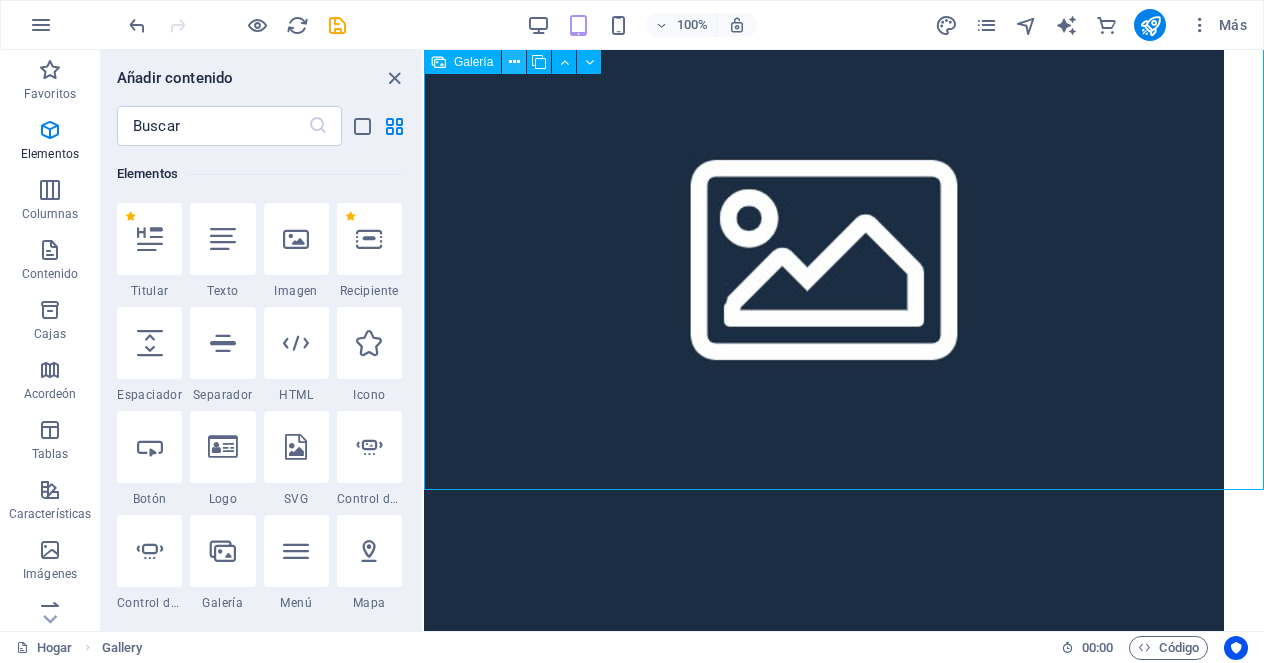 click at bounding box center [514, 62] 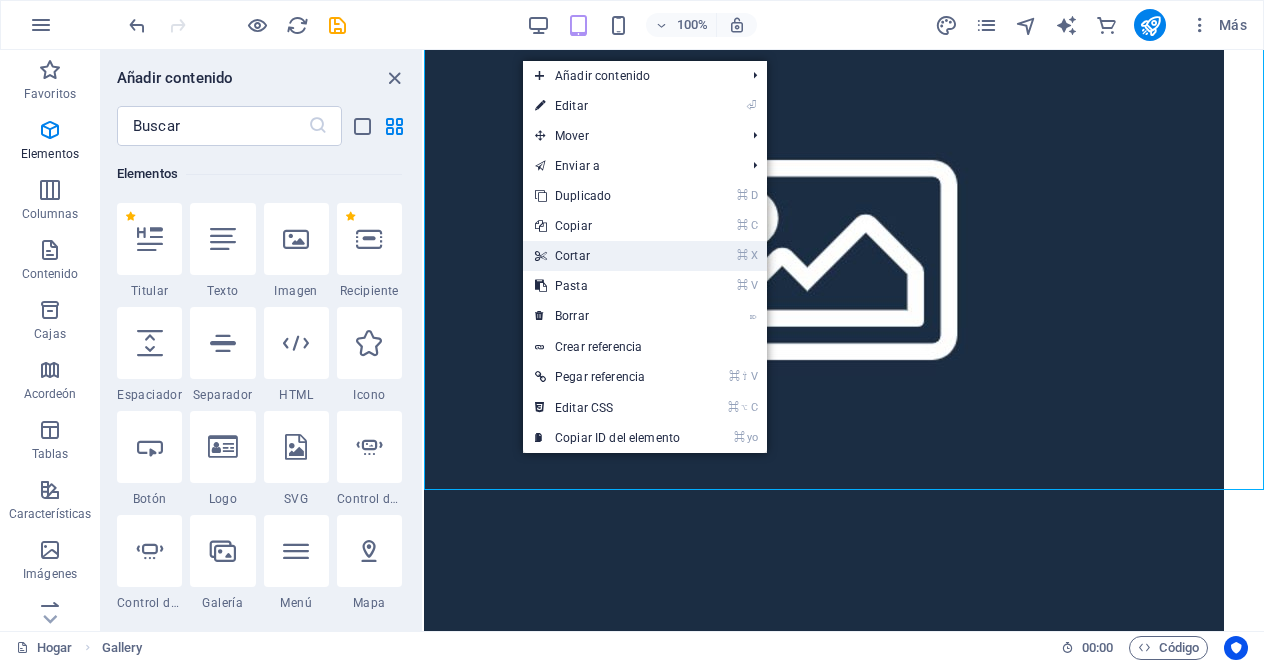 click on "⌘  X Cortar" at bounding box center (607, 256) 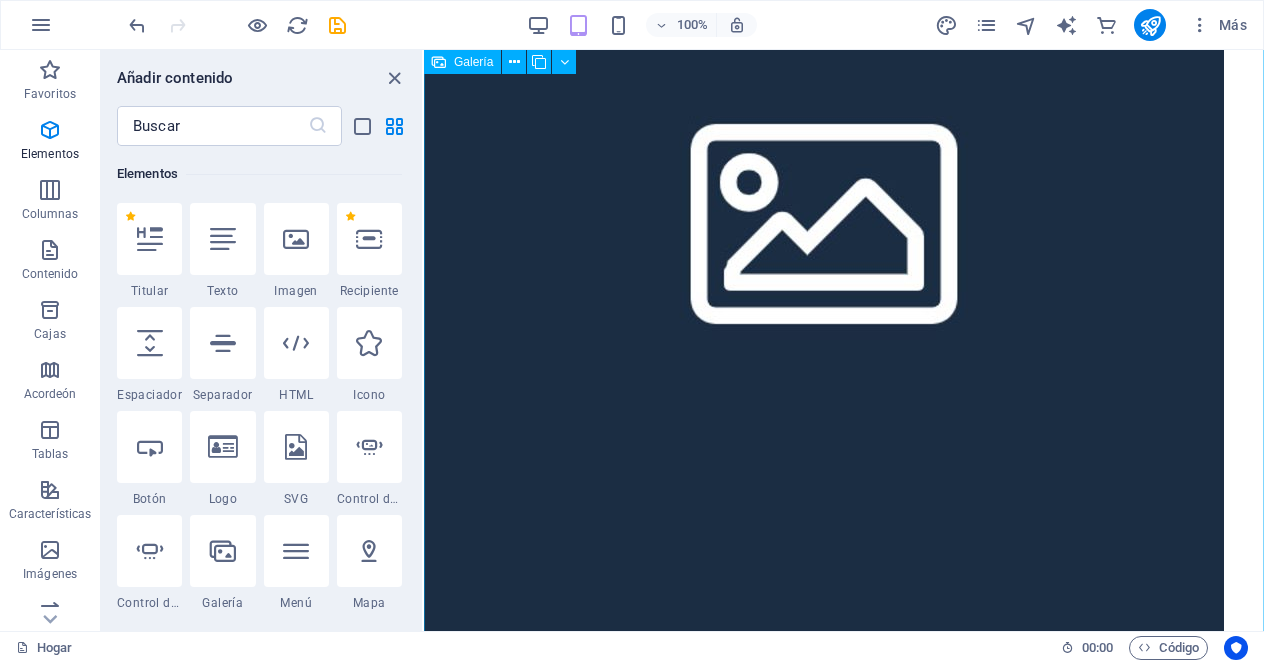 scroll, scrollTop: 0, scrollLeft: 0, axis: both 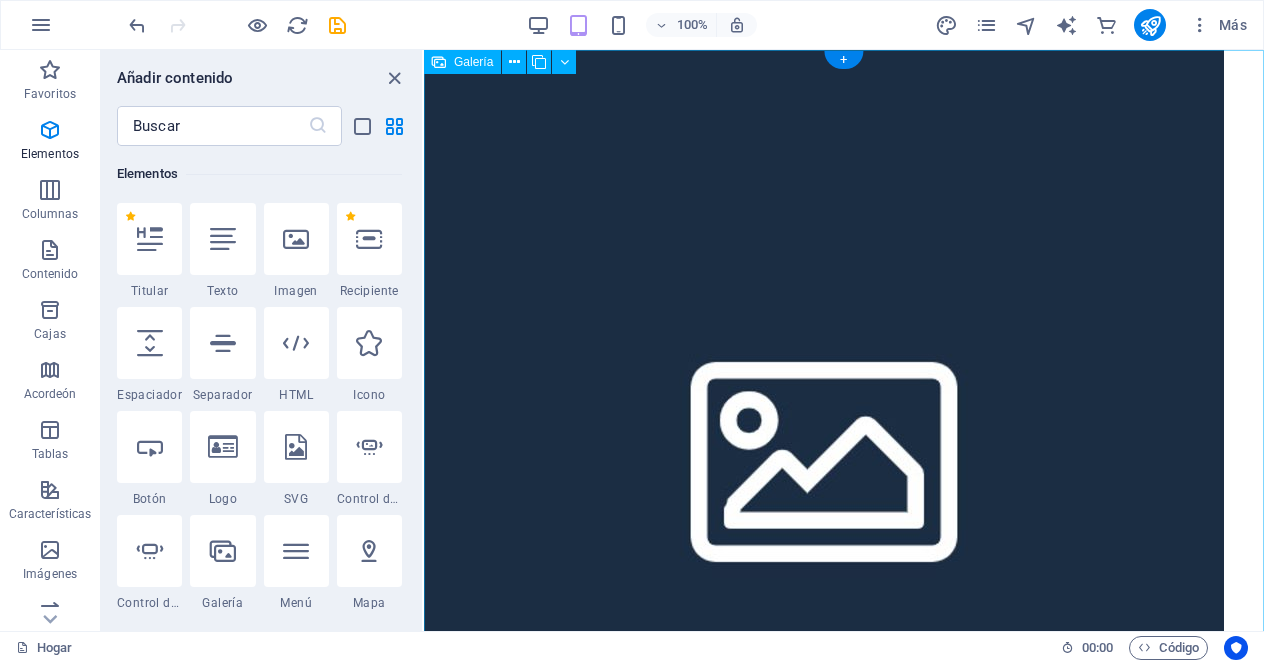 click at bounding box center (824, 450) 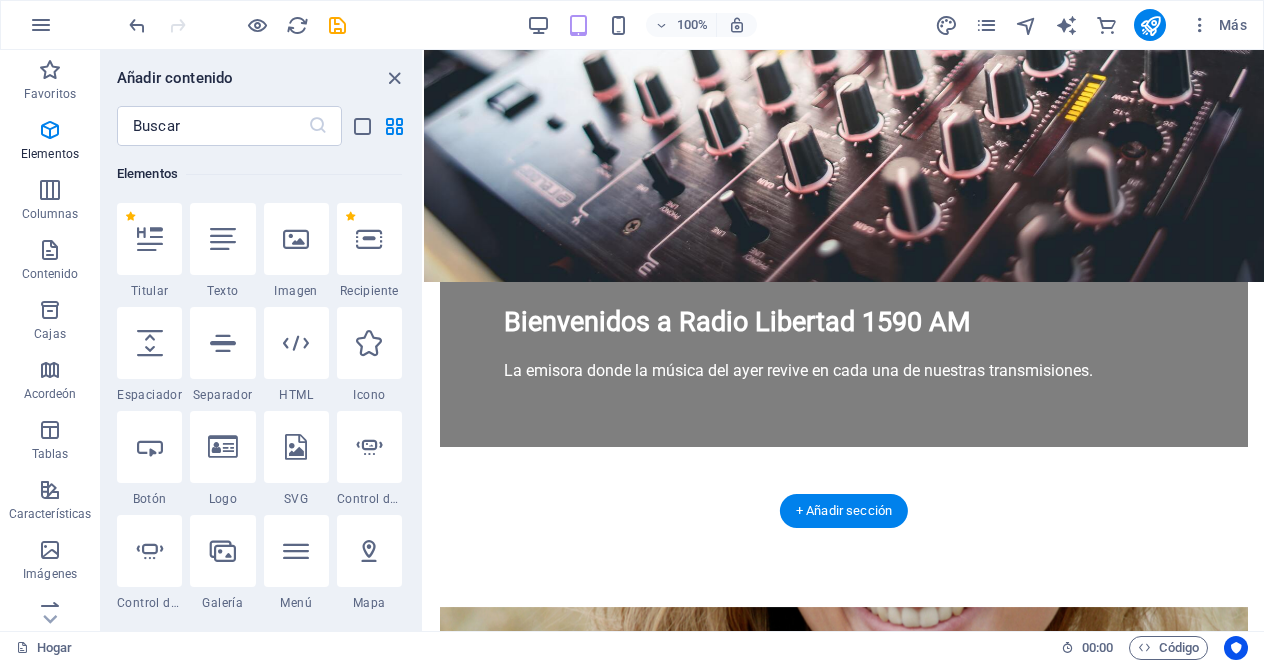 scroll, scrollTop: 5140, scrollLeft: 0, axis: vertical 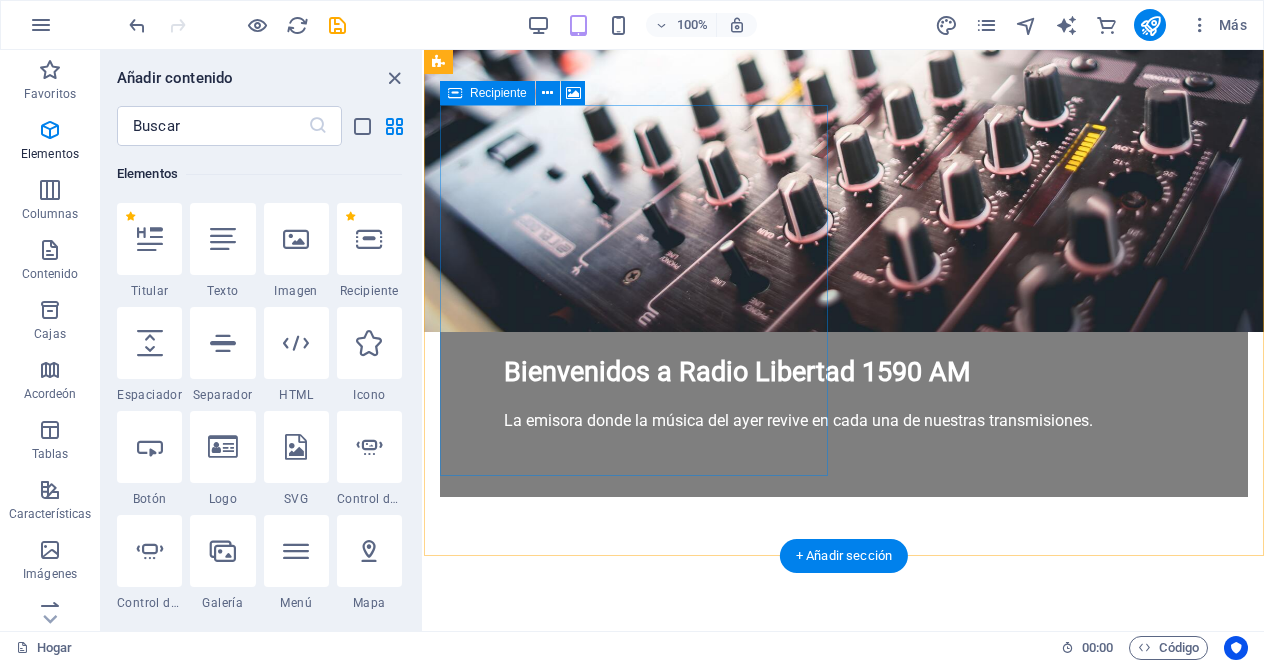 click on "Suelta el contenido aquí o  Añadir elementos  Pegar portapapeles" at bounding box center (844, 1099) 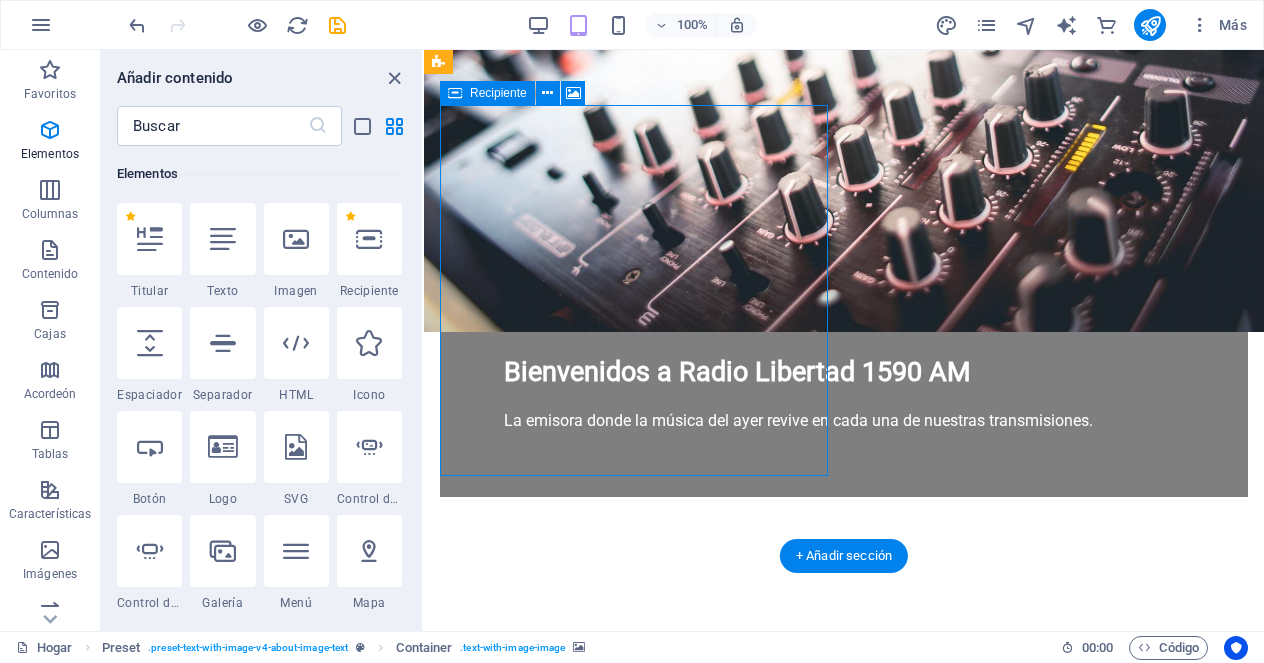 click on "Pegar portapapeles" at bounding box center (909, 1128) 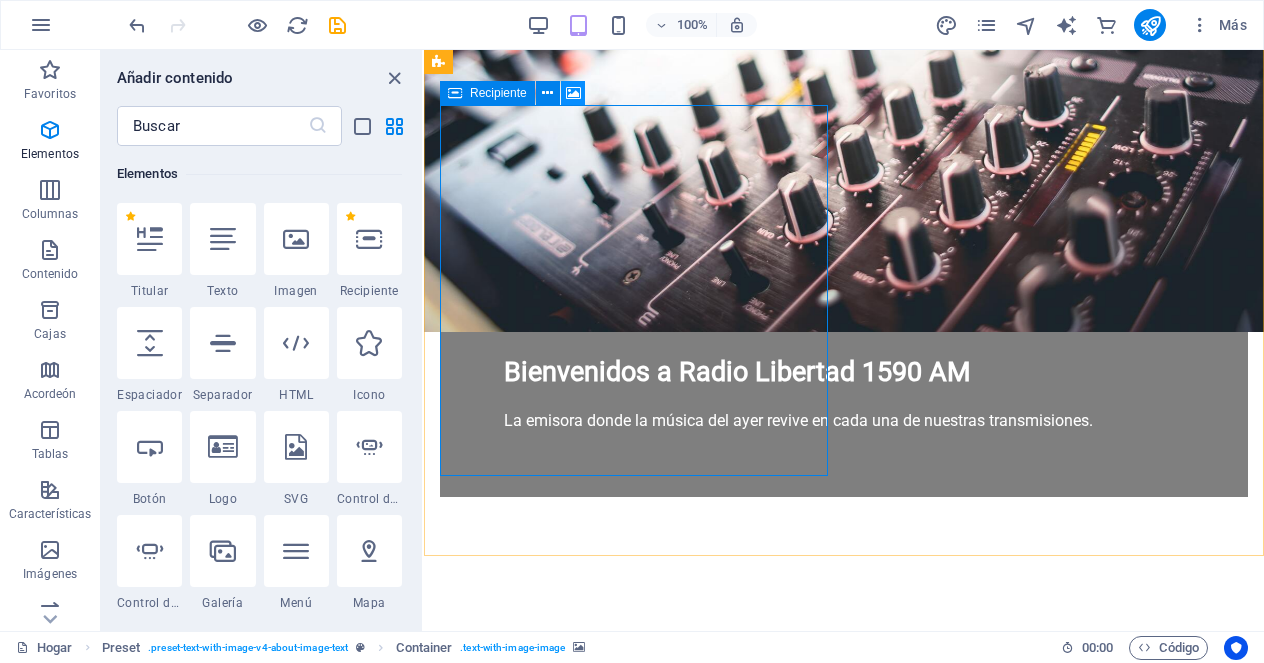 click at bounding box center (573, 93) 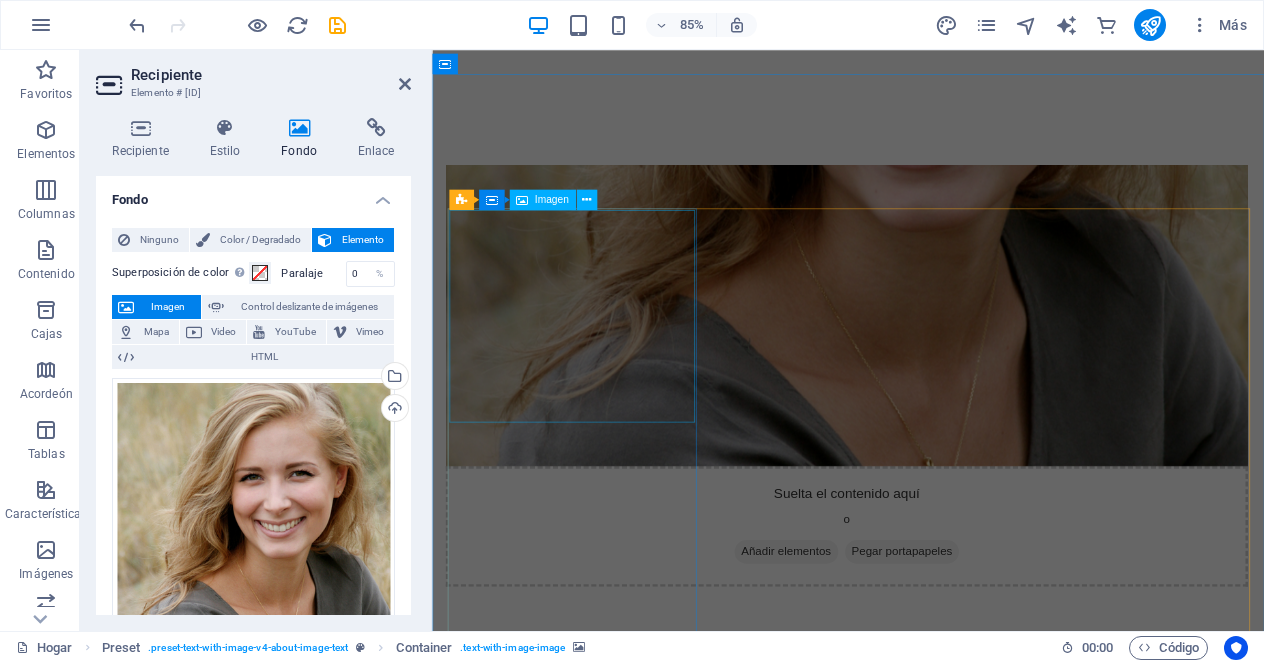 scroll, scrollTop: 5624, scrollLeft: 0, axis: vertical 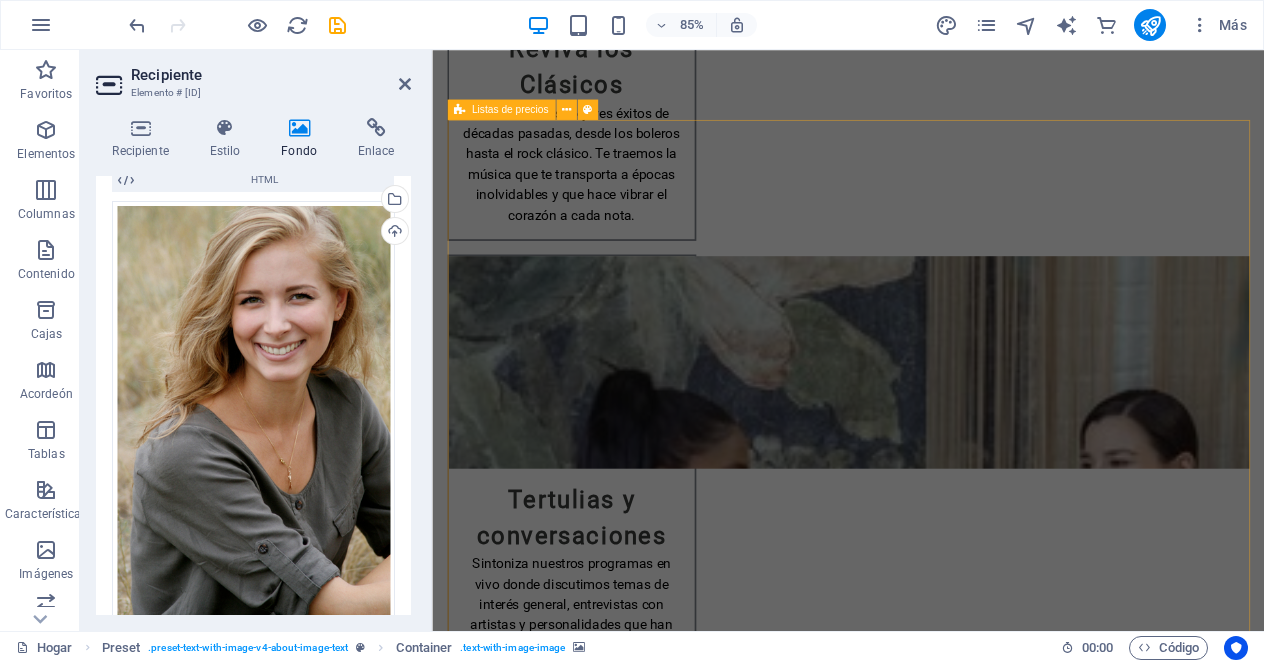 click on "Recipiente Estilo Fondo Enlace Tamaño Altura Por defecto píxeles movimiento rápido del ojo % vh Volkswagen Altura mínima Ninguno píxeles movimiento rápido del ojo % vh Volkswagen Ancho Por defecto píxeles movimiento rápido del ojo % ellos vh Volkswagen Ancho mínimo Ninguno píxeles movimiento rápido del ojo % vh Volkswagen Ancho del contenido Por defecto Ancho personalizado Ancho Por defecto píxeles movimiento rápido del ojo % ellos vh Volkswagen Ancho mínimo Ninguno píxeles movimiento rápido del ojo % vh Volkswagen Relleno predeterminado Espaciado personalizado El ancho y el relleno del contenido predeterminados se pueden cambiar en Diseño. Editar diseño Diseño (Flexbox) Alineación Determina la dirección de flexión. Por defecto Eje principal Determinar cómo deben comportarse los elementos a lo largo del eje principal dentro de este contenedor (justificar el contenido). Por defecto Eje lateral Por defecto Envoltura Por defecto En Apagado Llenar Por defecto Accesibilidad" at bounding box center (253, 366) 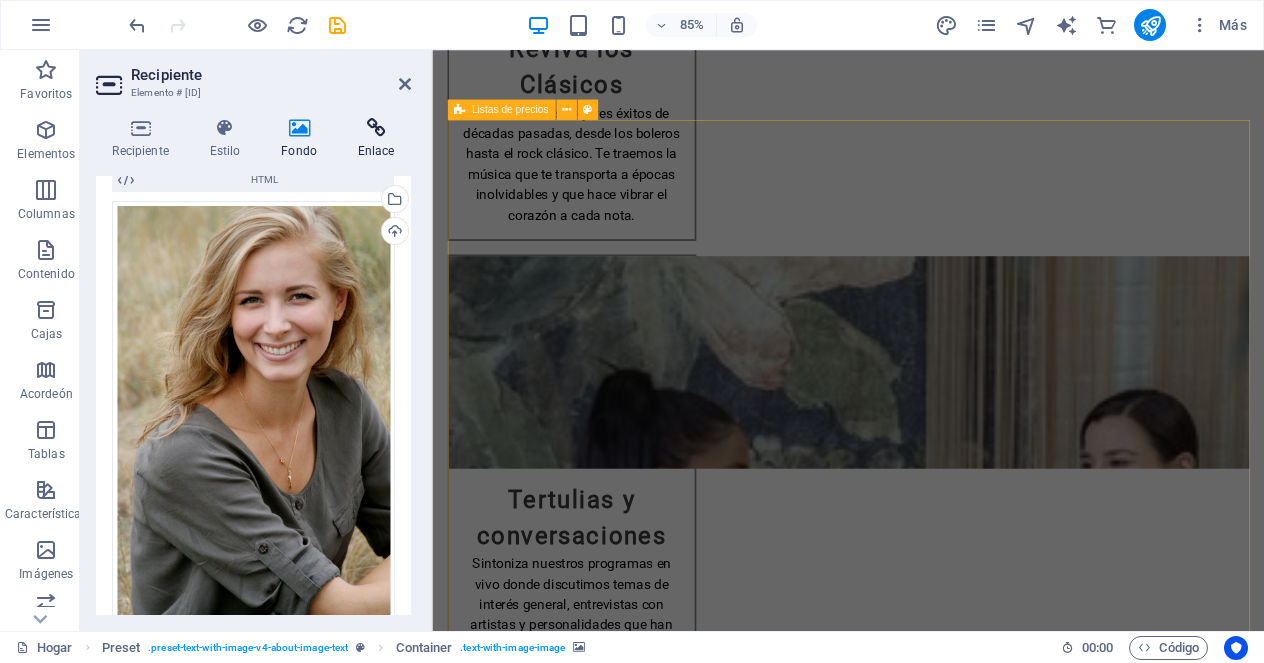 click on "Enlace" at bounding box center [376, 151] 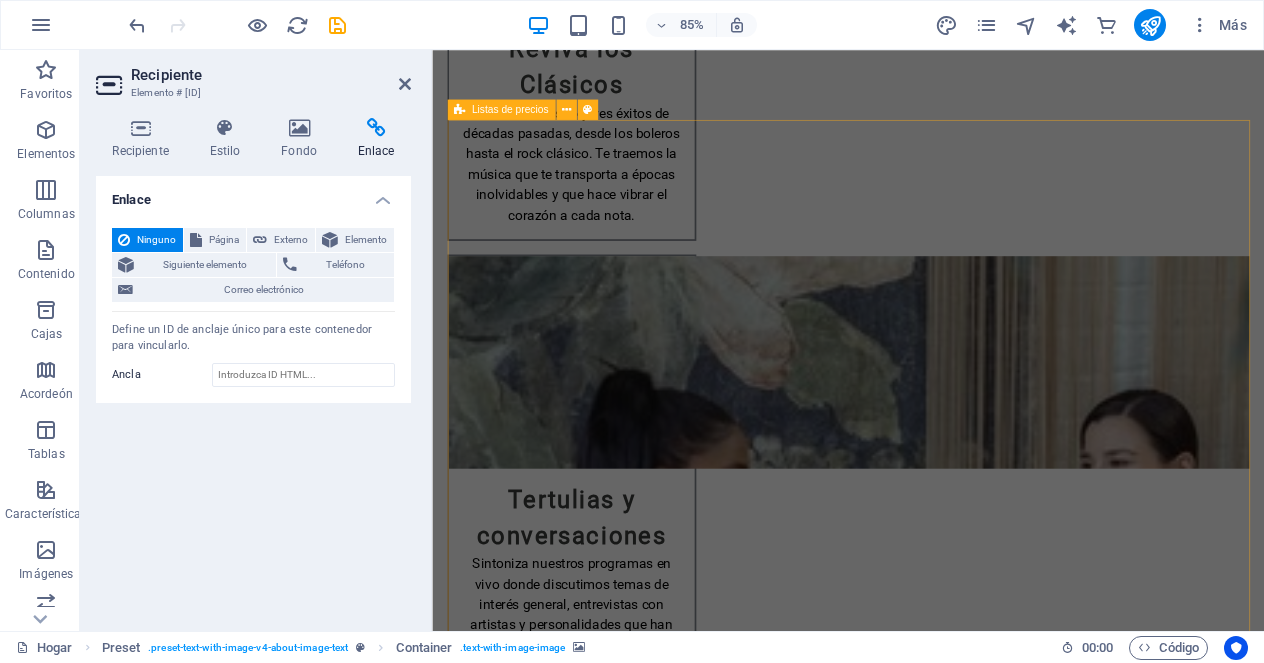 click on "Enlace" at bounding box center [376, 151] 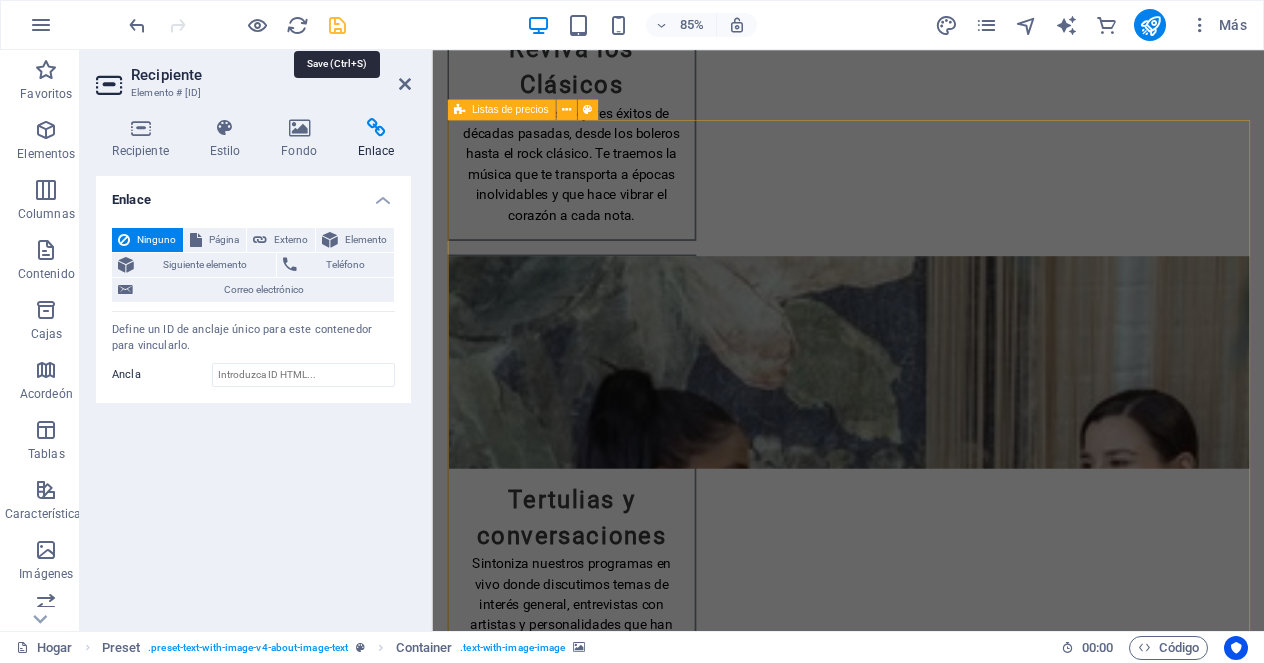 click at bounding box center (337, 25) 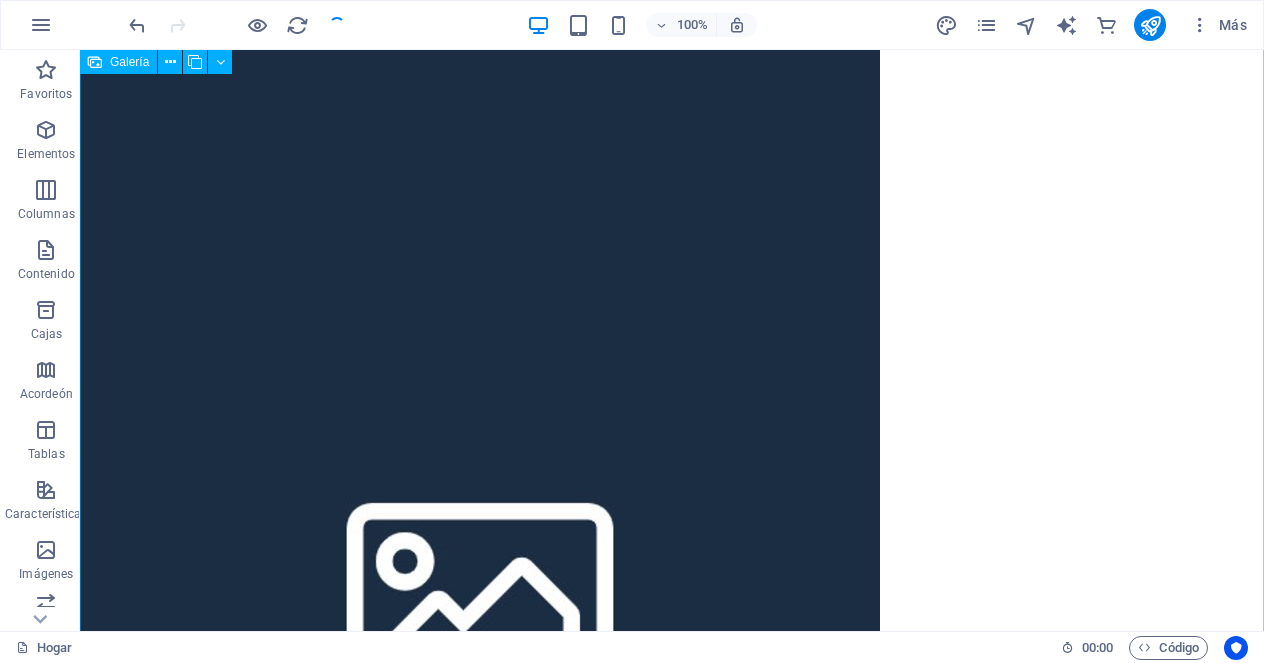 scroll, scrollTop: 0, scrollLeft: 0, axis: both 